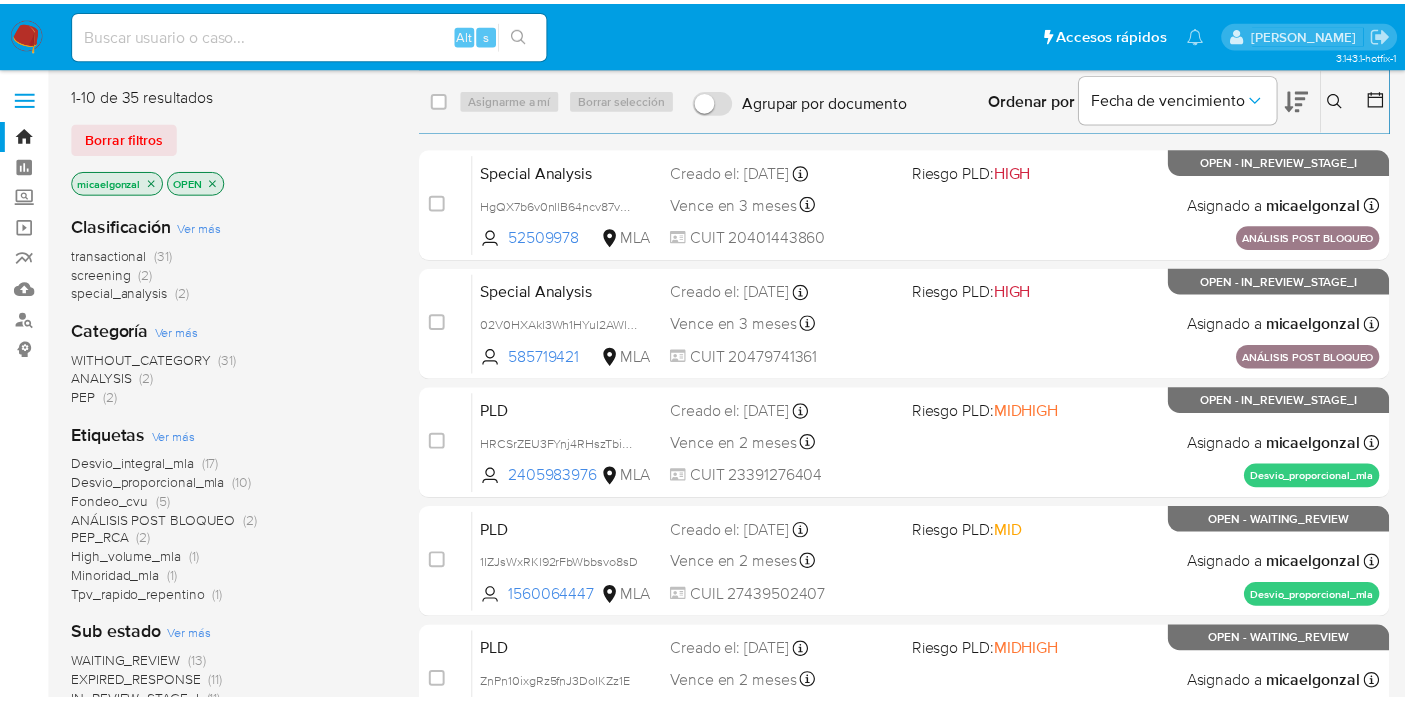 scroll, scrollTop: 0, scrollLeft: 0, axis: both 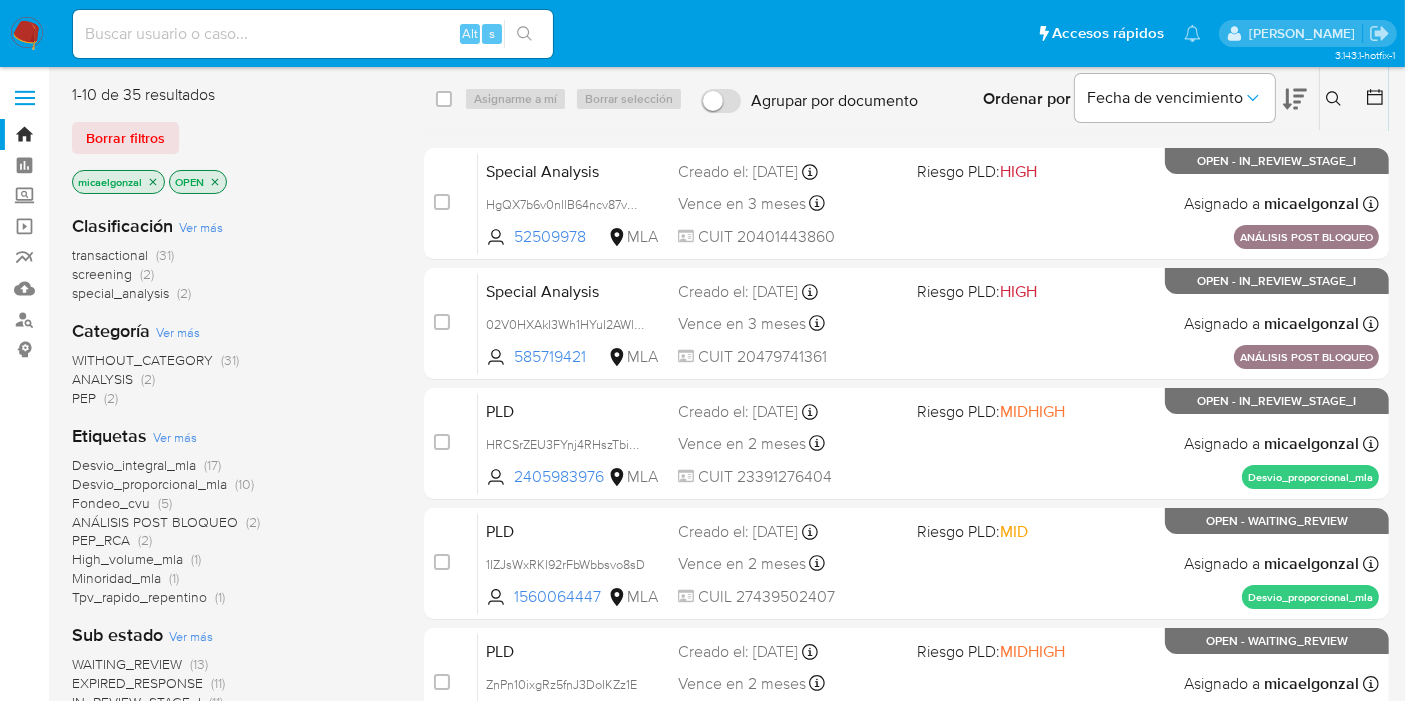 click at bounding box center (27, 34) 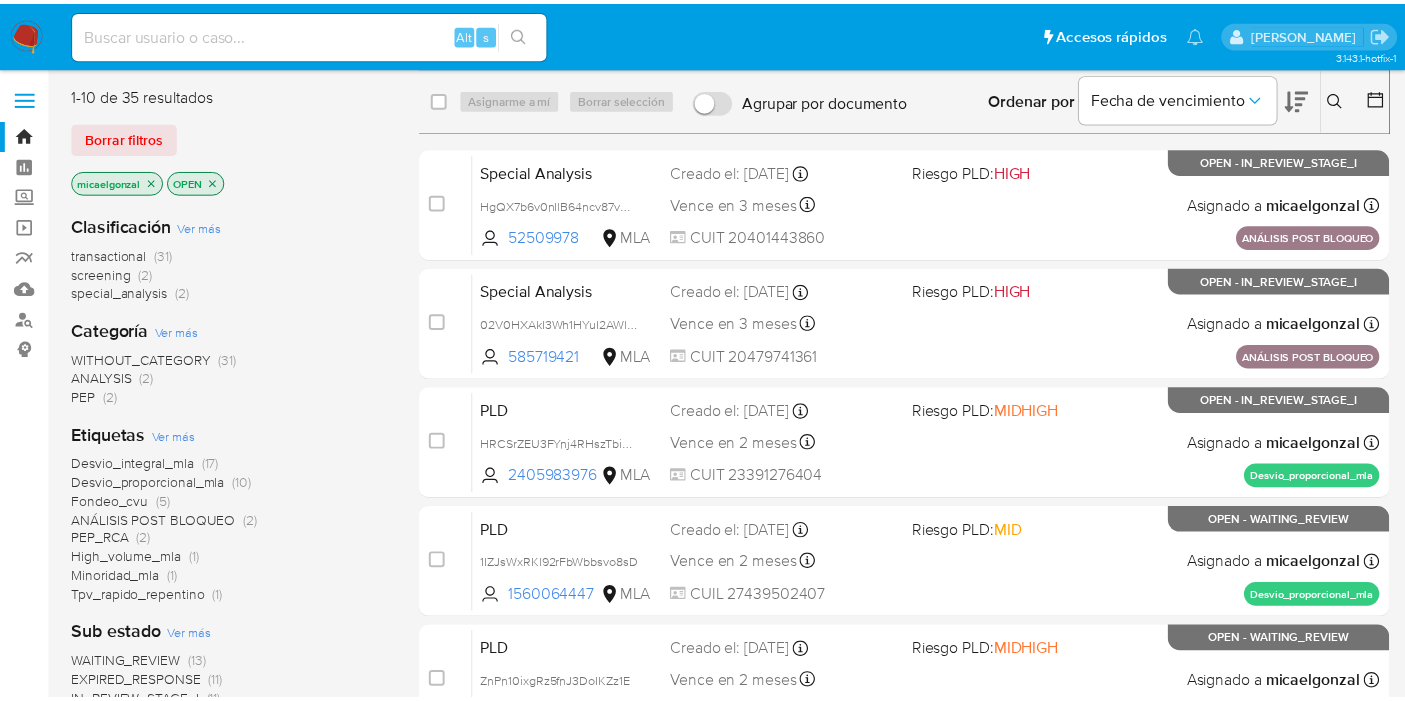 scroll, scrollTop: 0, scrollLeft: 0, axis: both 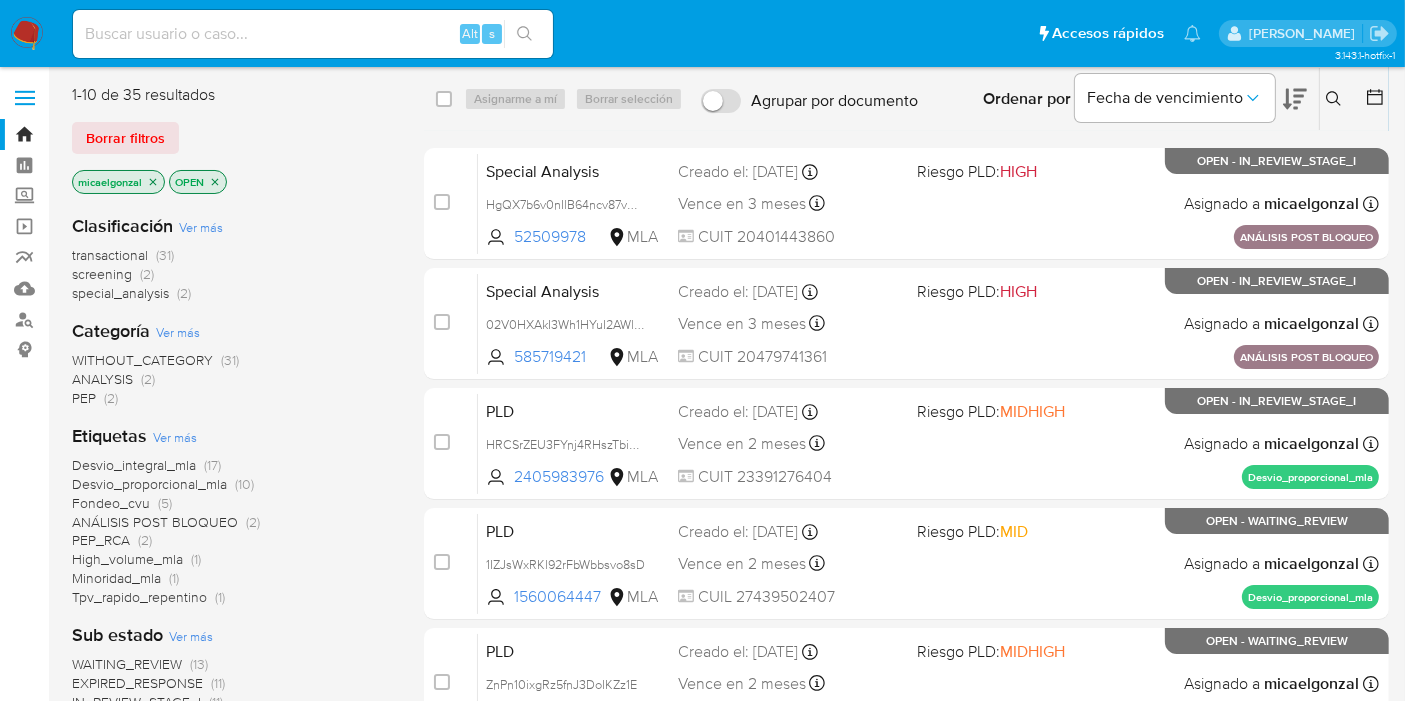 click on "Alt s" at bounding box center [313, 34] 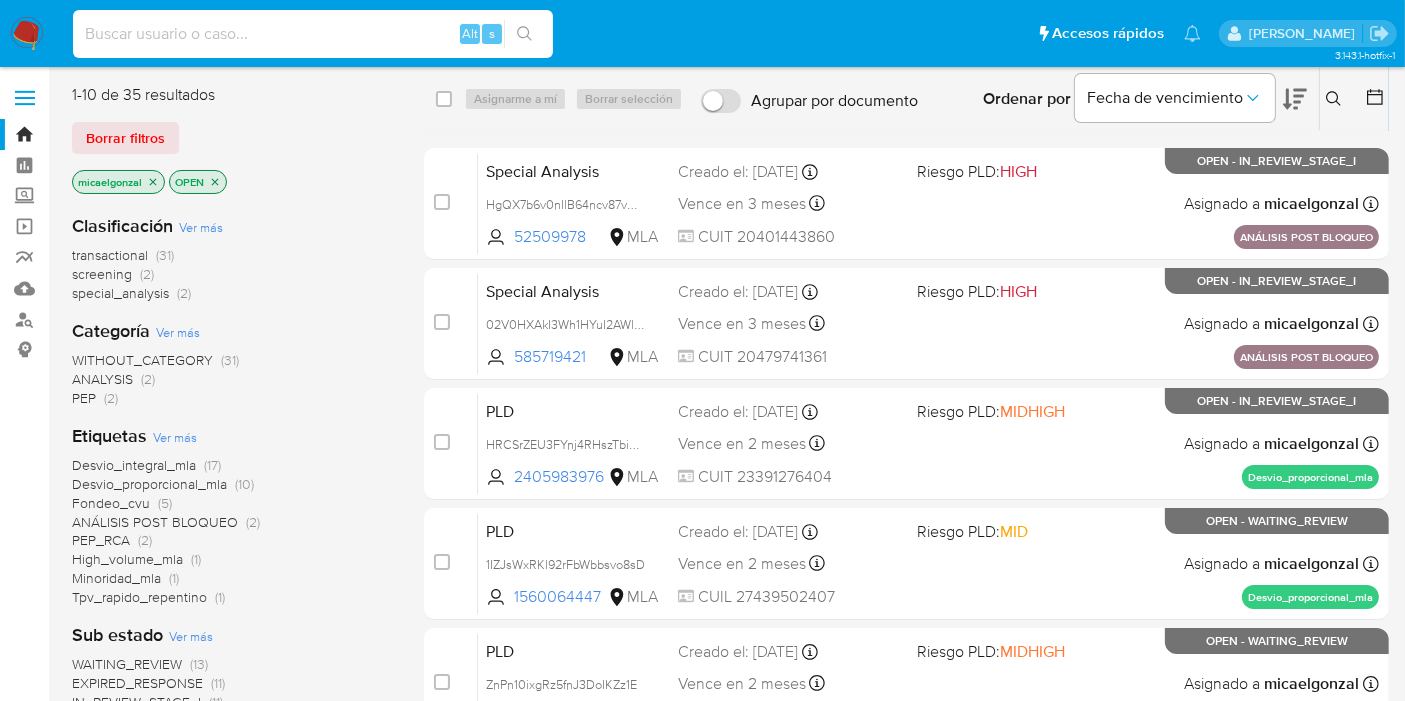 click at bounding box center [313, 34] 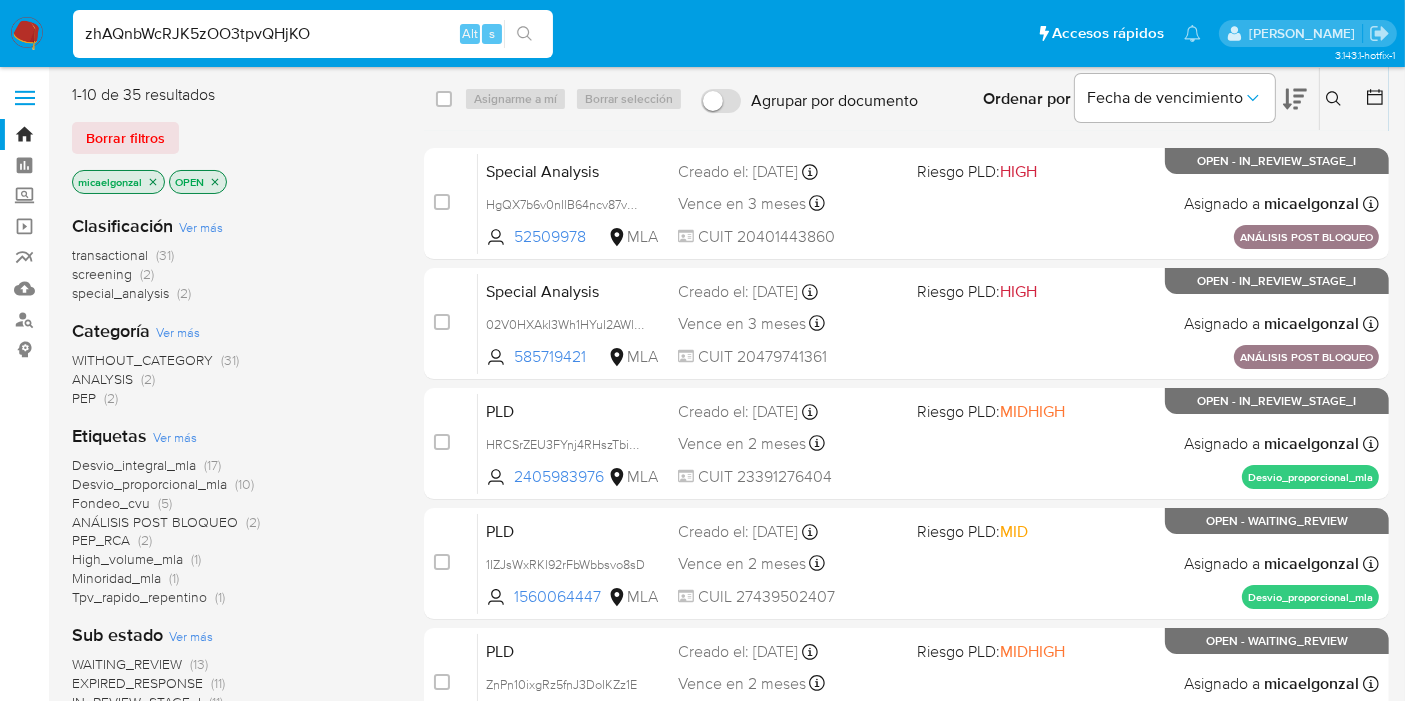 type on "zhAQnbWcRJK5zOO3tpvQHjKO" 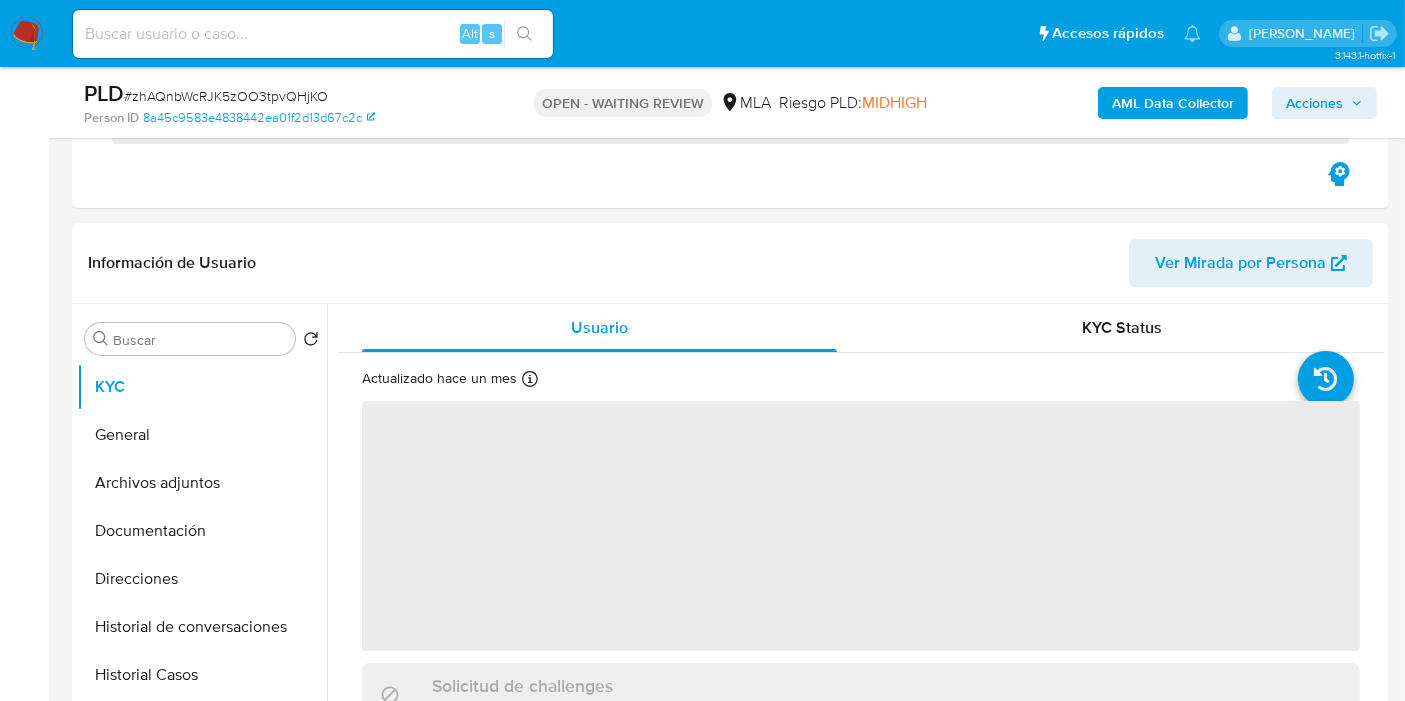 scroll, scrollTop: 444, scrollLeft: 0, axis: vertical 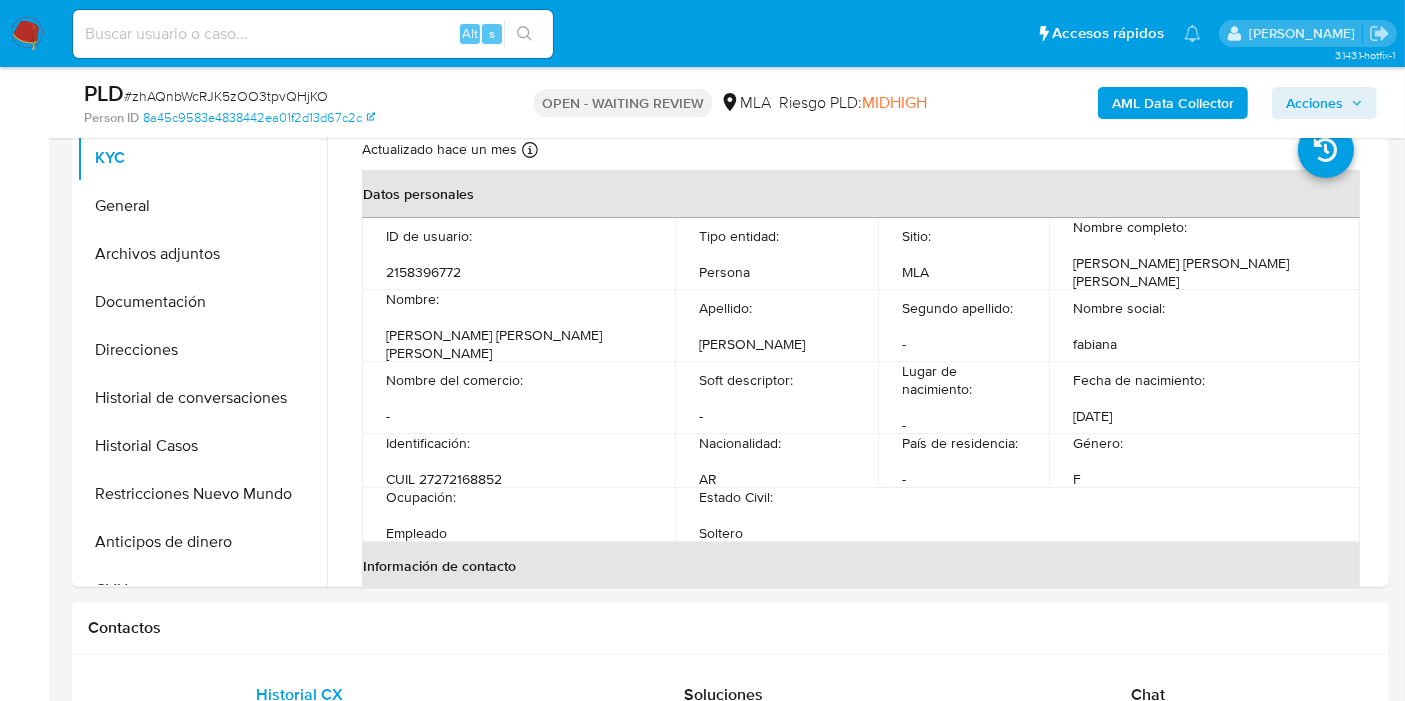 select on "10" 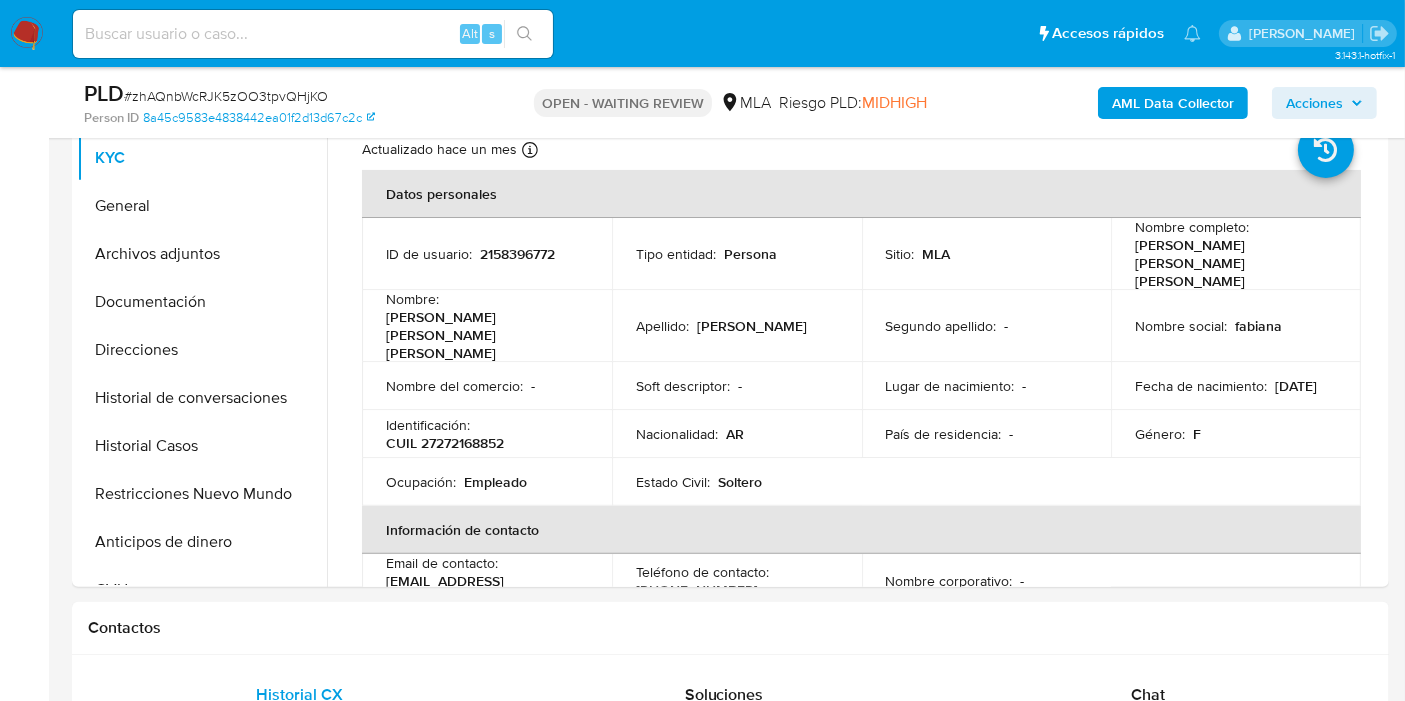 click at bounding box center [313, 34] 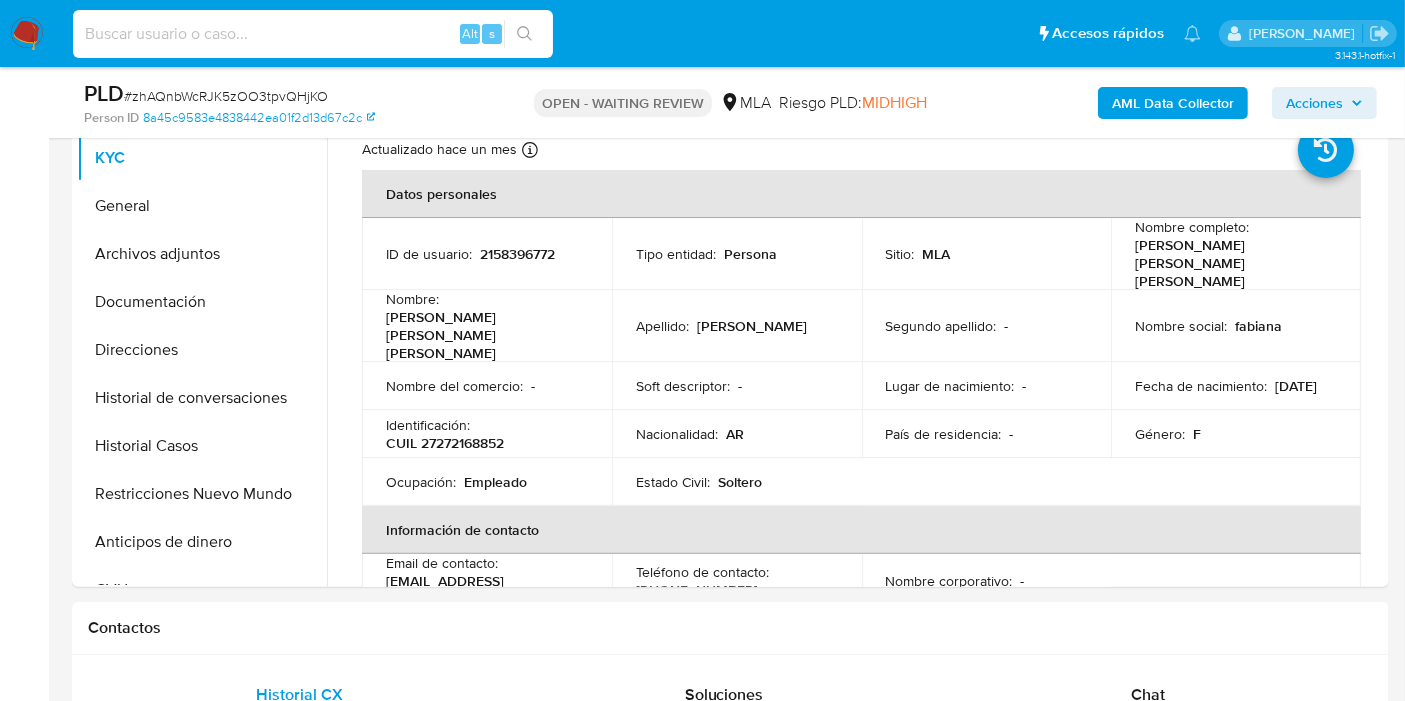paste on "HRCSrZEU3FYnj4RHszTbiQA7" 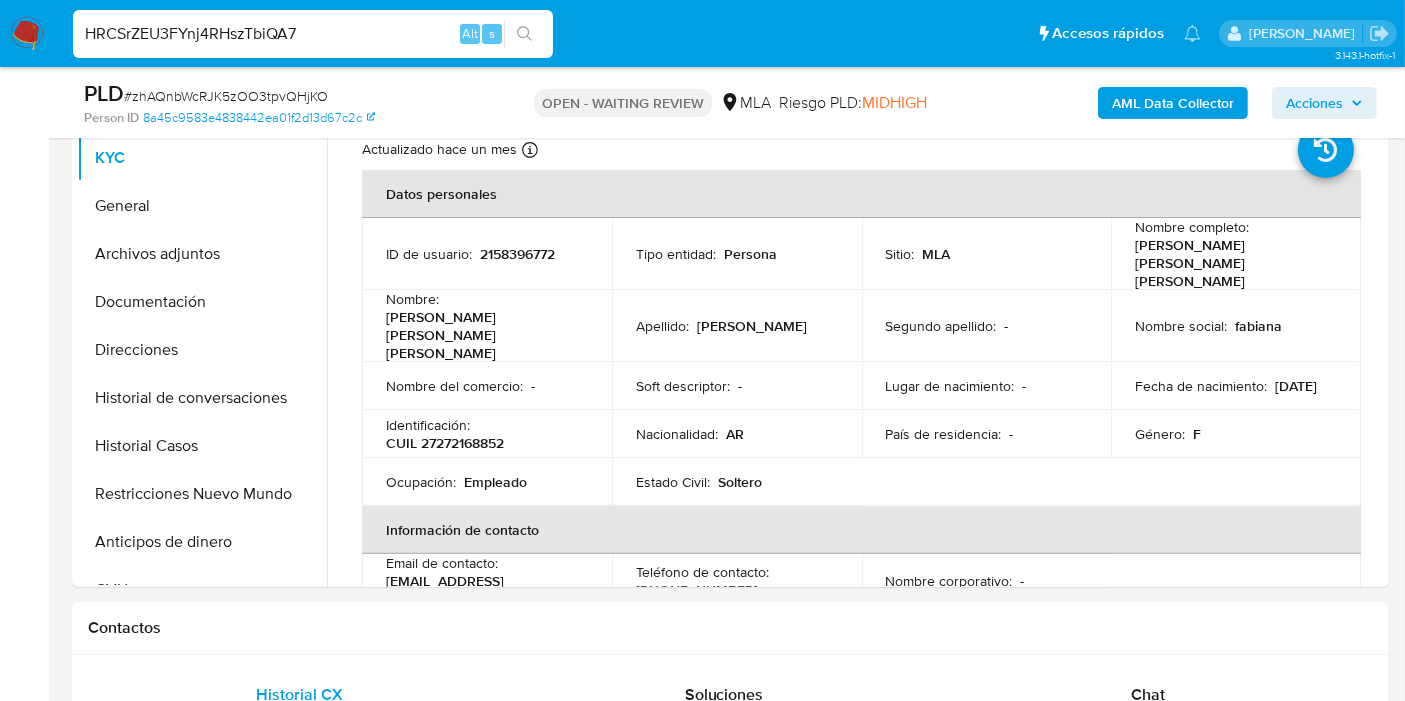 type on "HRCSrZEU3FYnj4RHszTbiQA7" 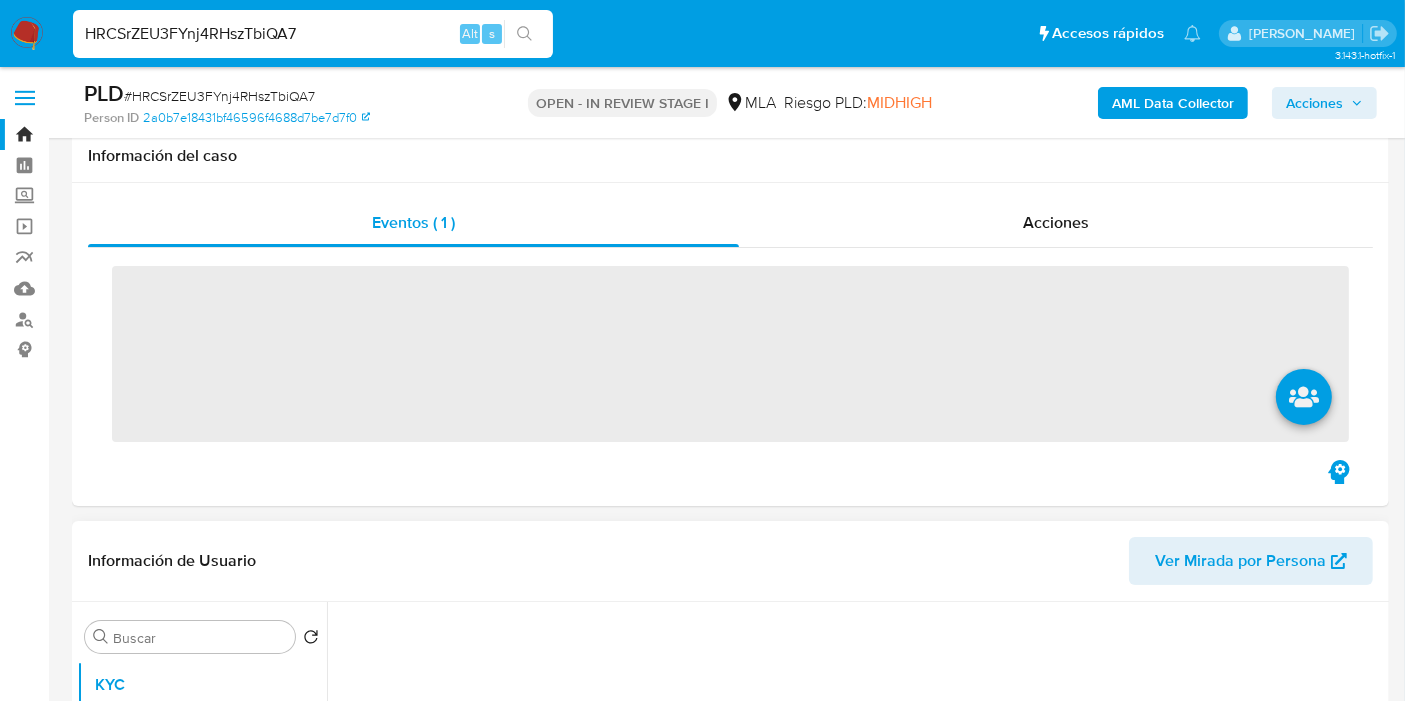 scroll, scrollTop: 111, scrollLeft: 0, axis: vertical 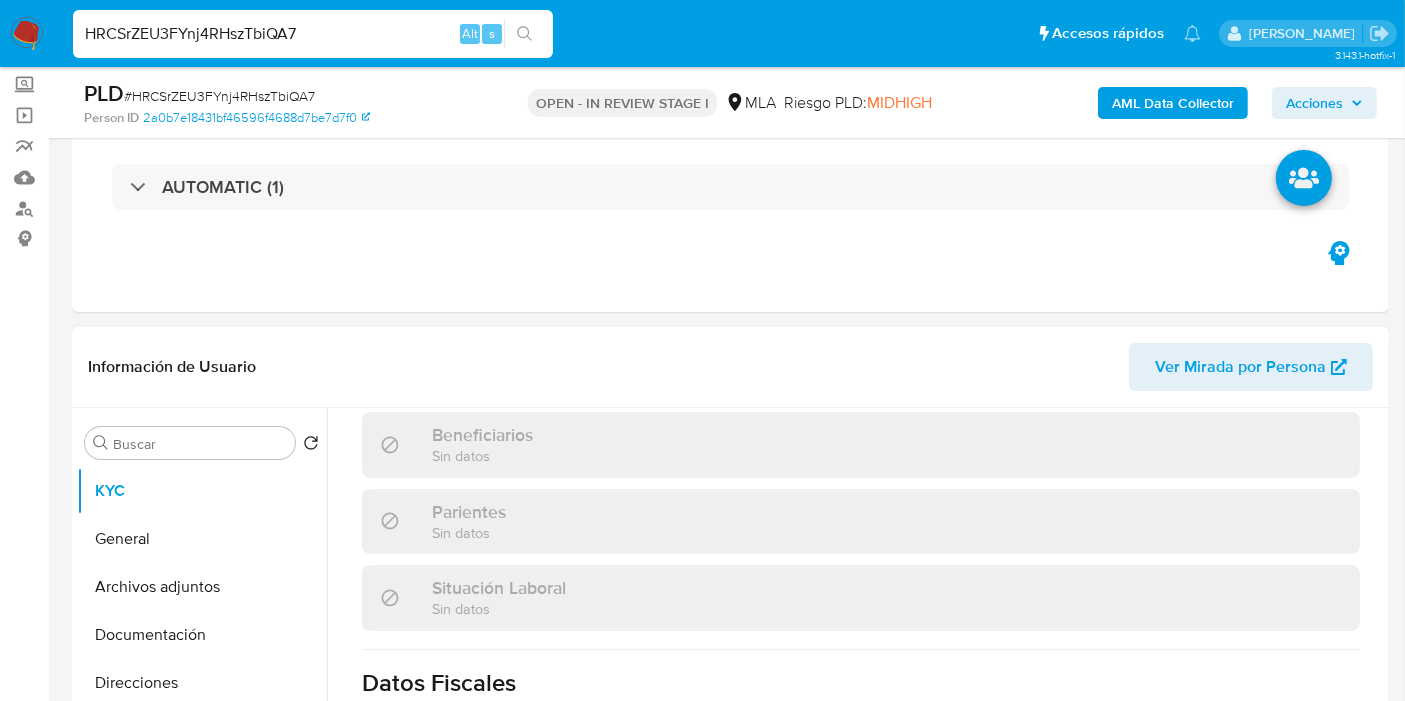 select on "10" 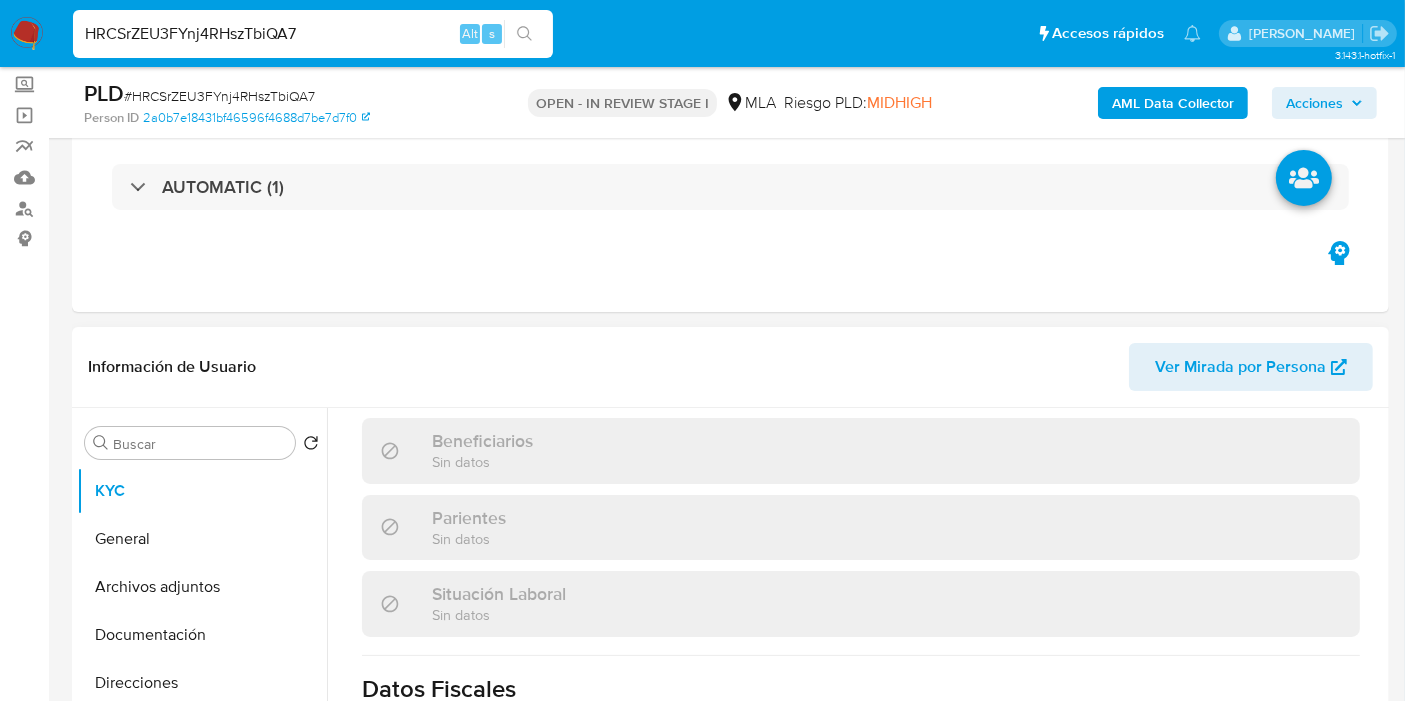 scroll, scrollTop: 922, scrollLeft: 0, axis: vertical 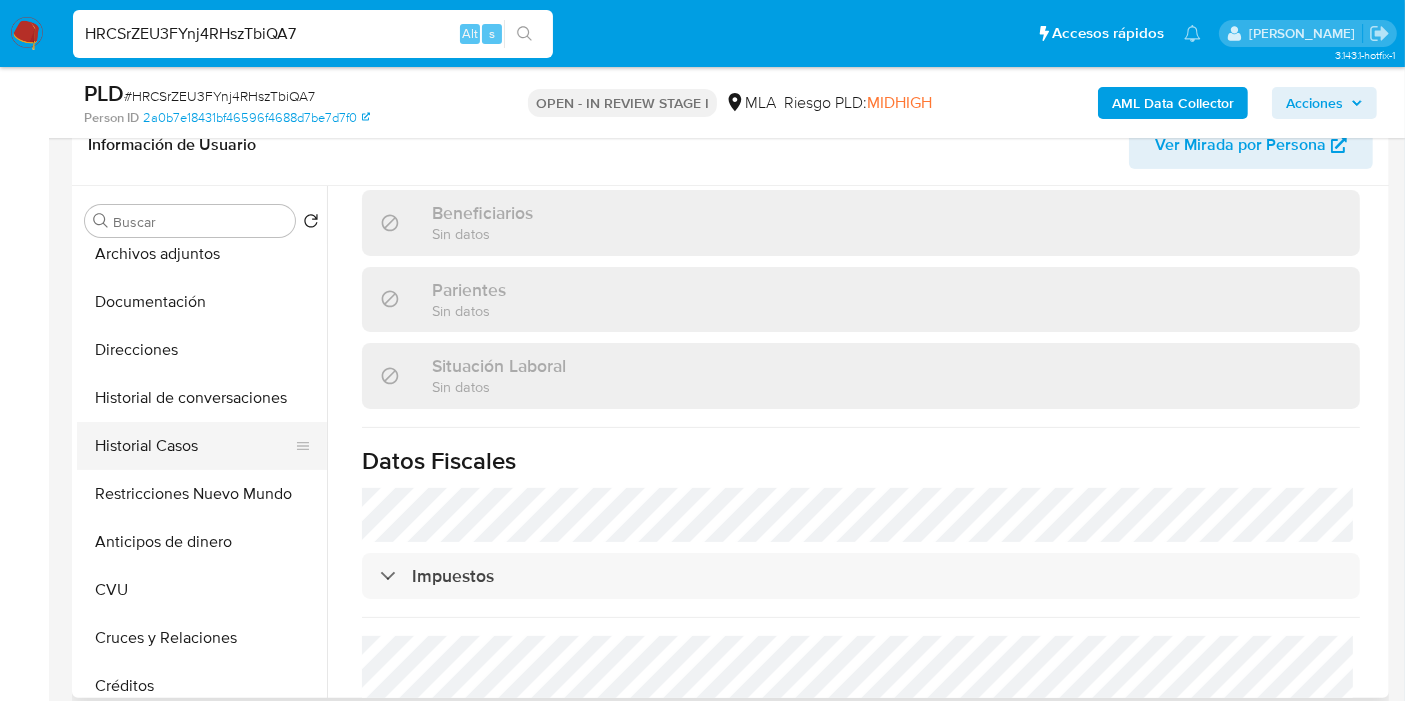 click on "Historial Casos" at bounding box center (194, 446) 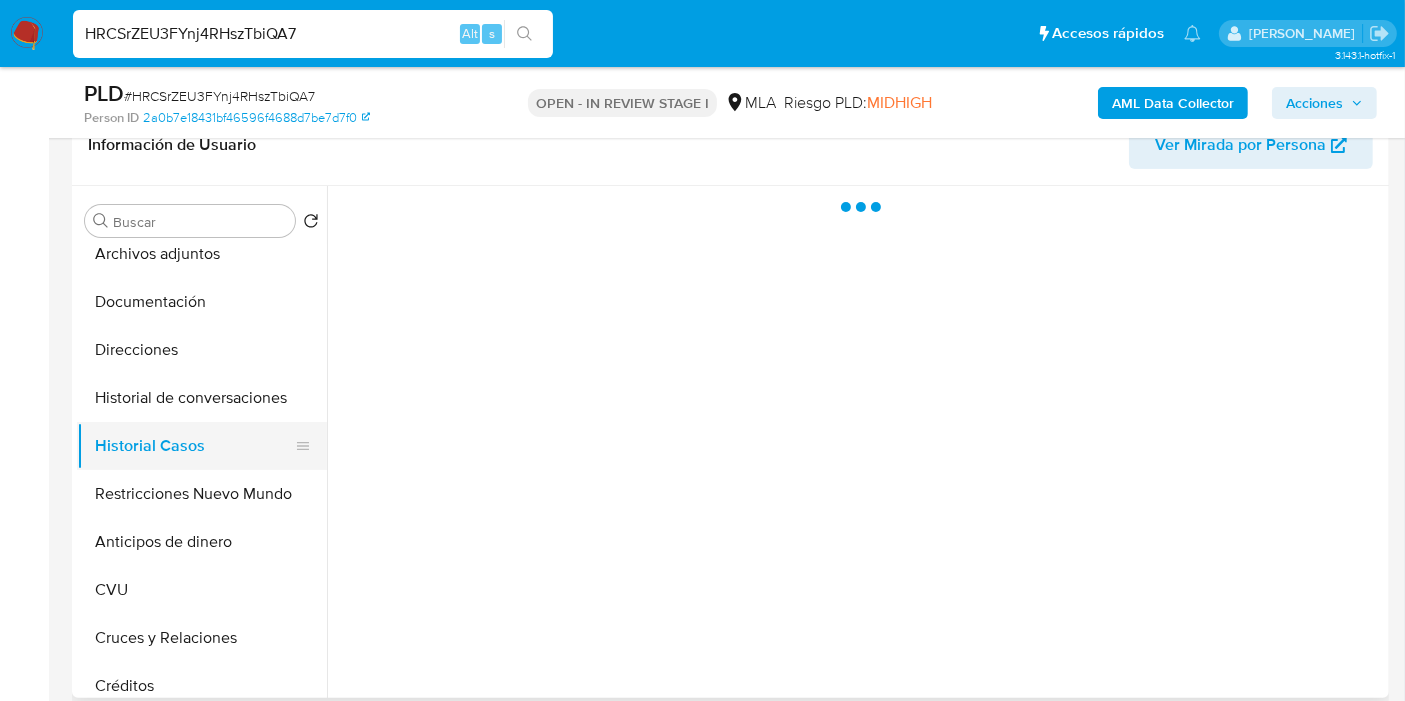 scroll, scrollTop: 0, scrollLeft: 0, axis: both 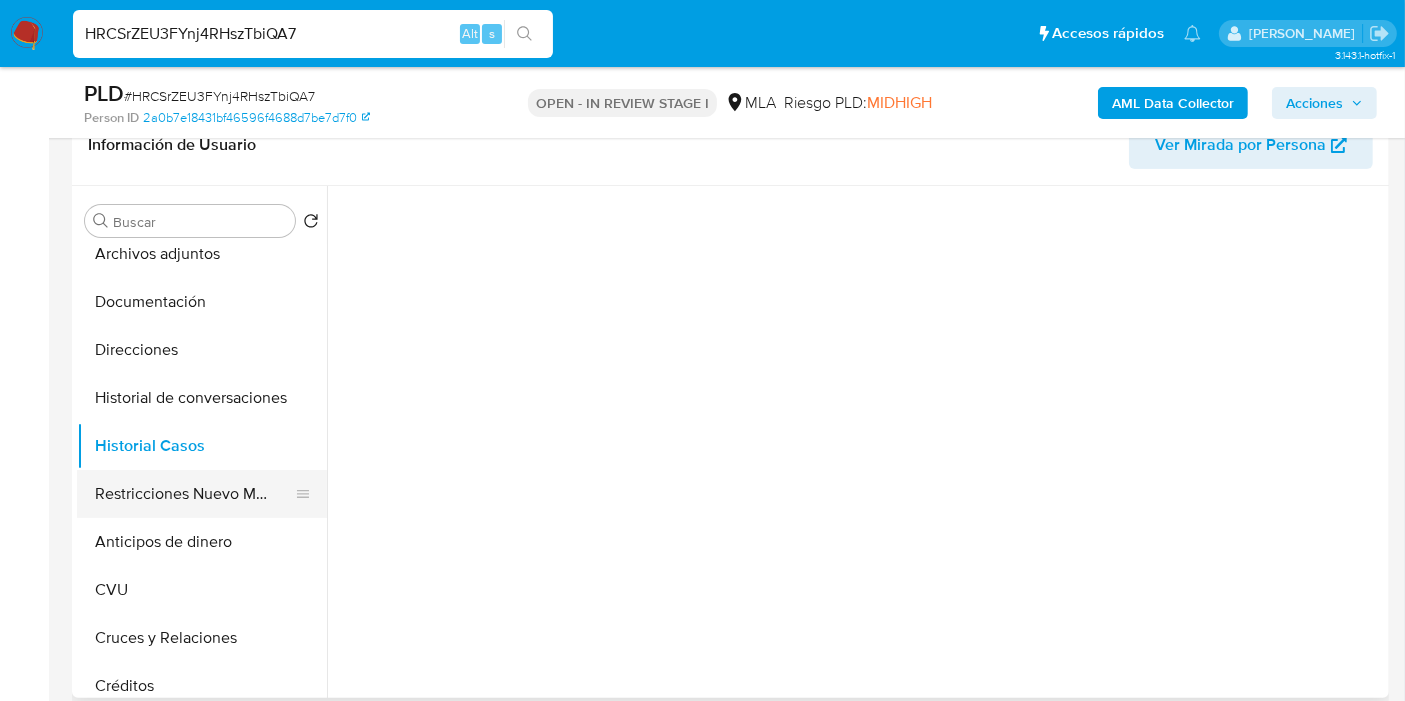 click on "Restricciones Nuevo Mundo" at bounding box center [194, 494] 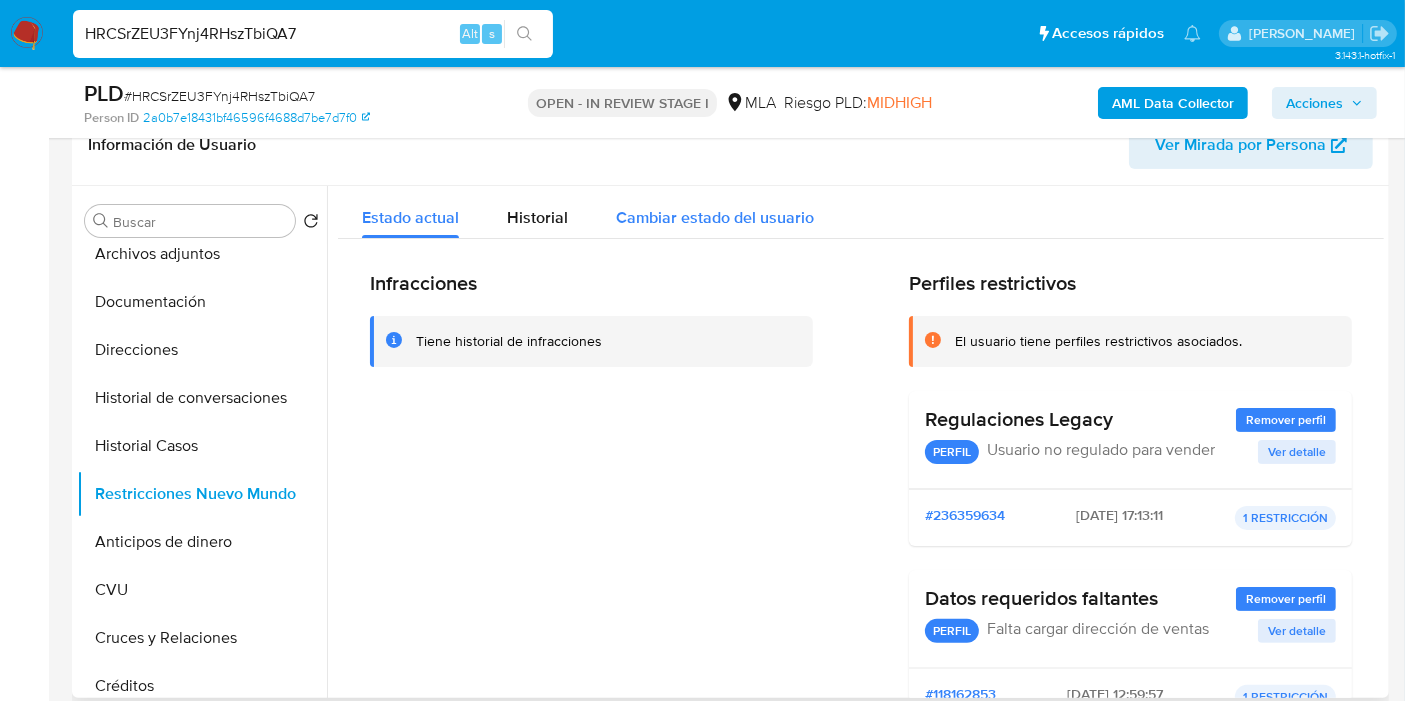 click on "Cambiar estado del usuario" at bounding box center [715, 212] 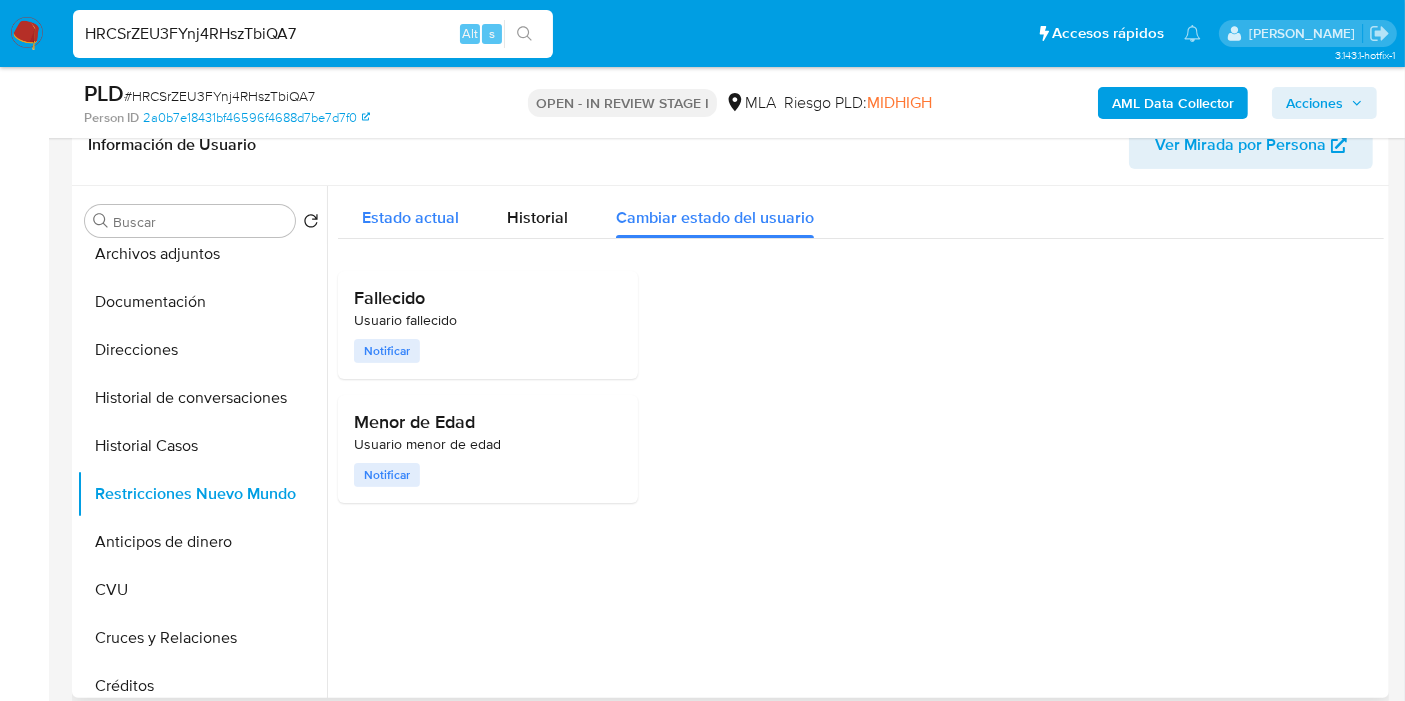 click on "Estado actual" at bounding box center [410, 212] 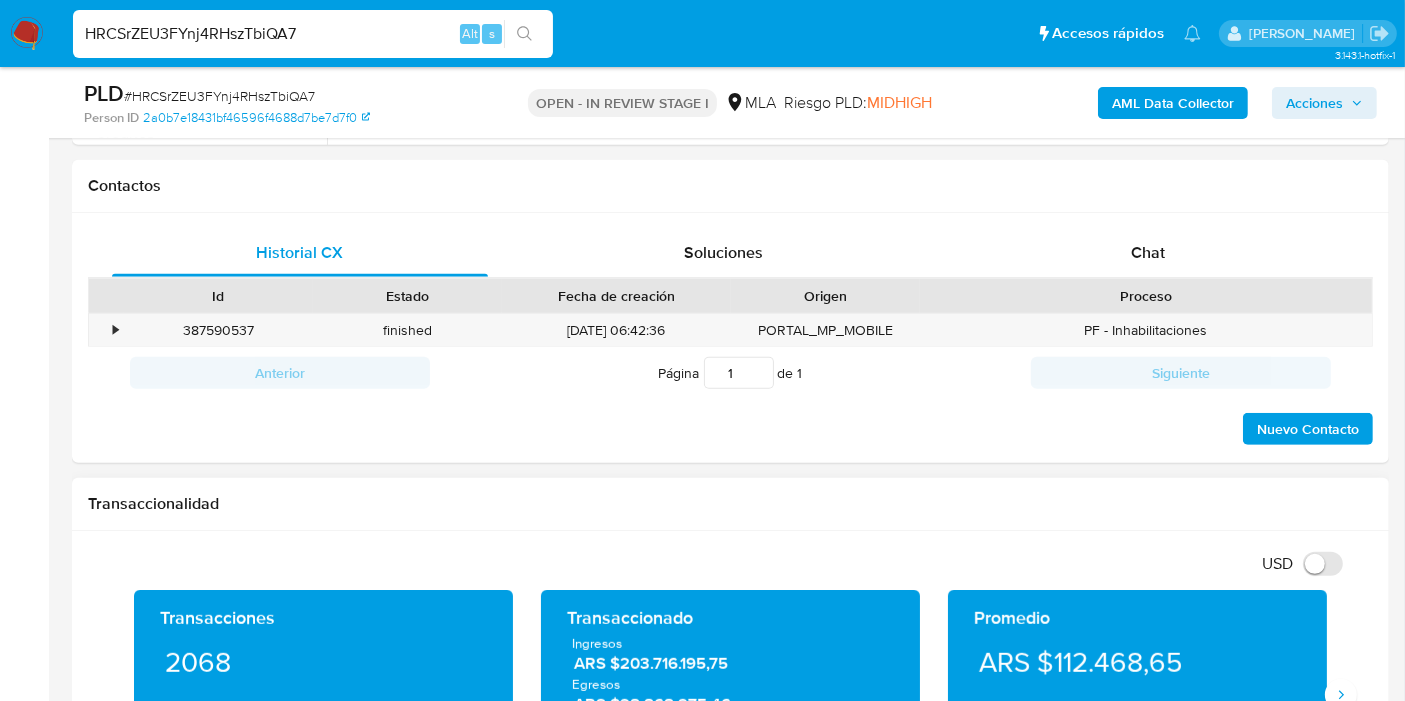 scroll, scrollTop: 777, scrollLeft: 0, axis: vertical 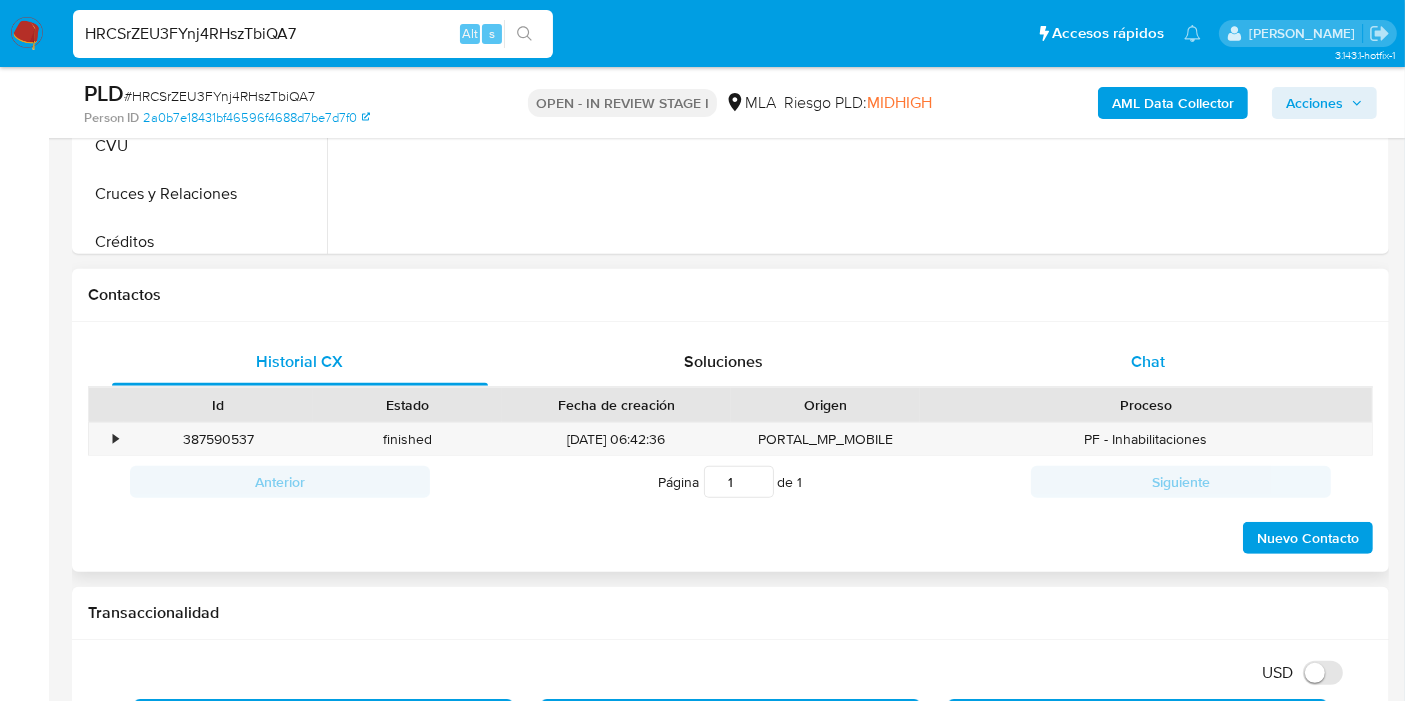 click on "Chat" at bounding box center (1148, 362) 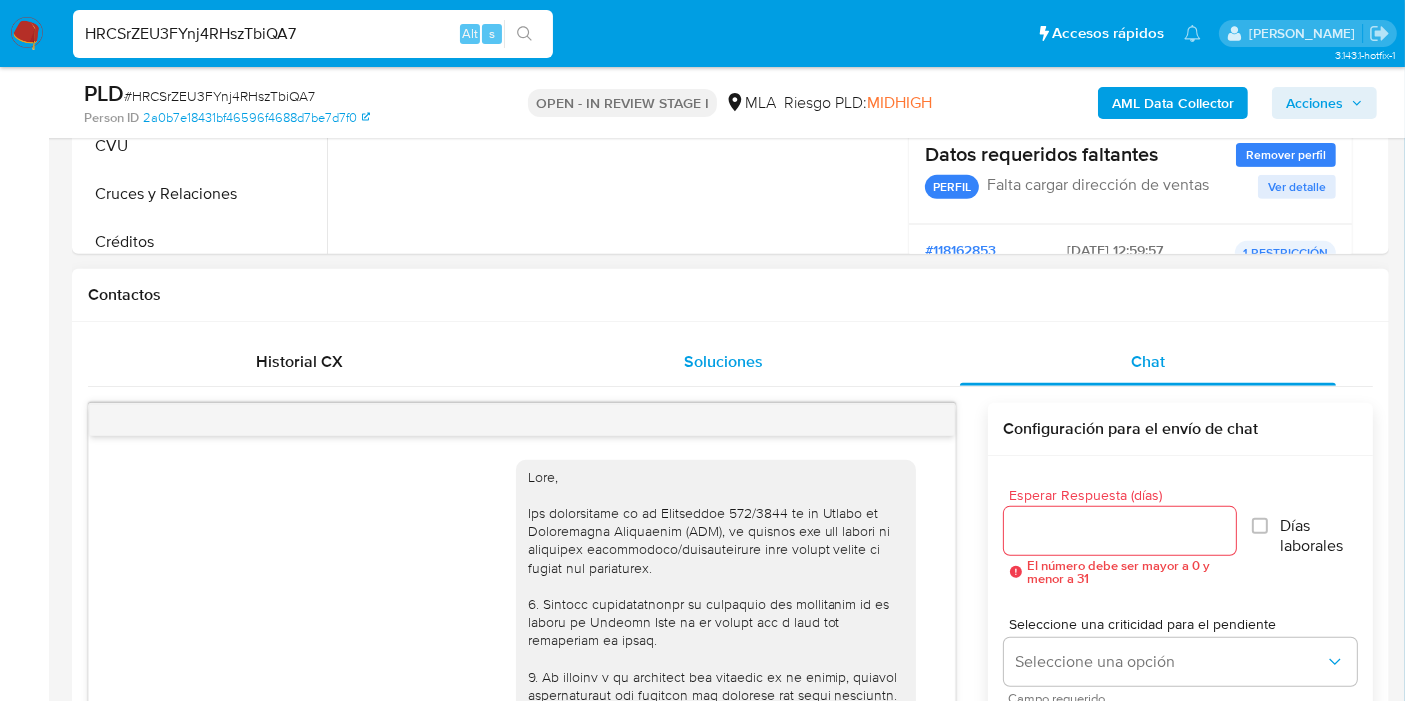 click on "Soluciones" at bounding box center (724, 362) 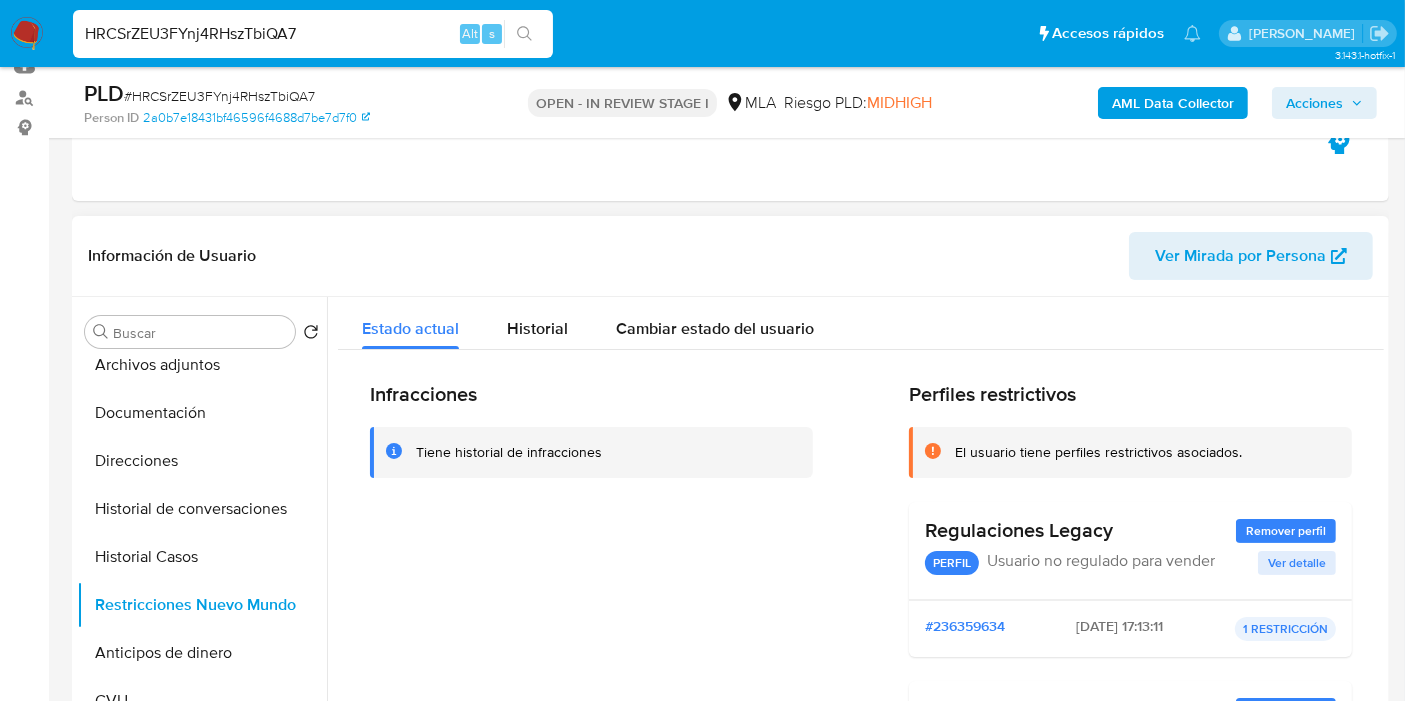 scroll, scrollTop: 0, scrollLeft: 0, axis: both 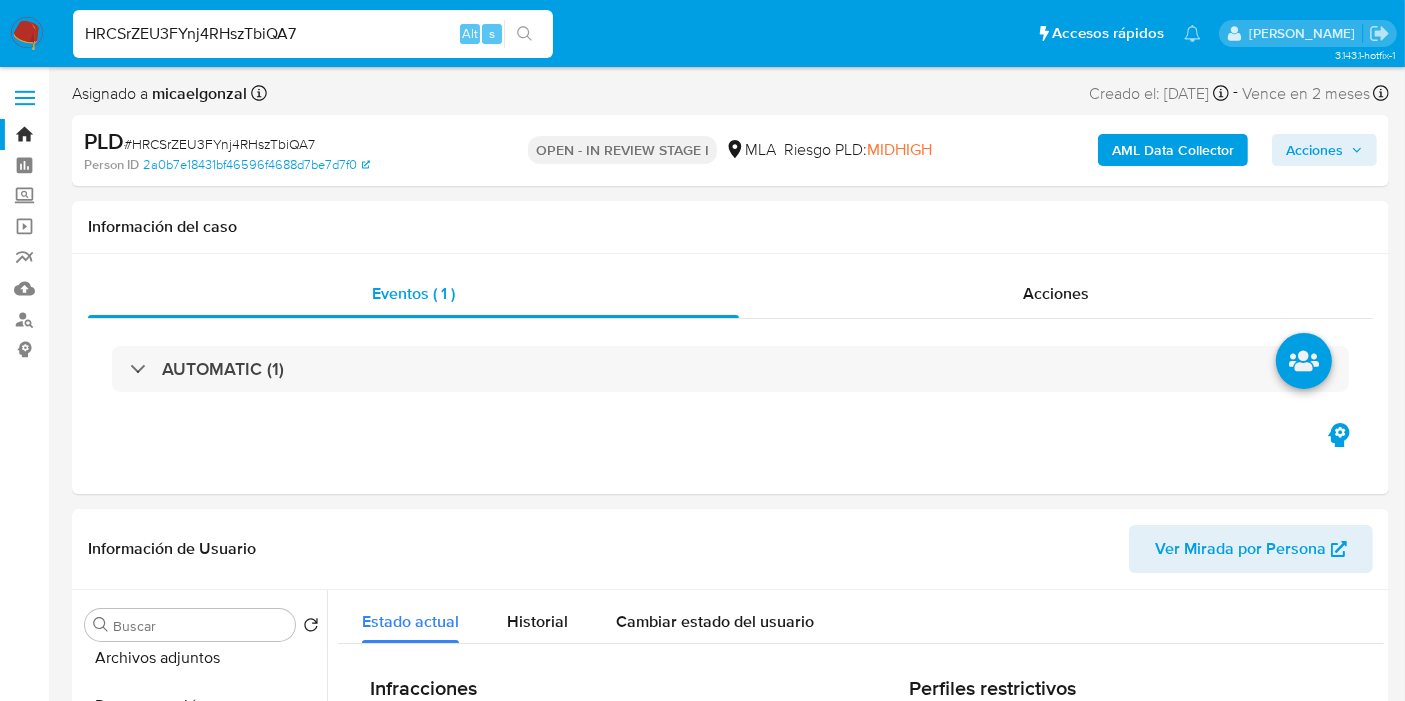 click on "HRCSrZEU3FYnj4RHszTbiQA7" at bounding box center (313, 34) 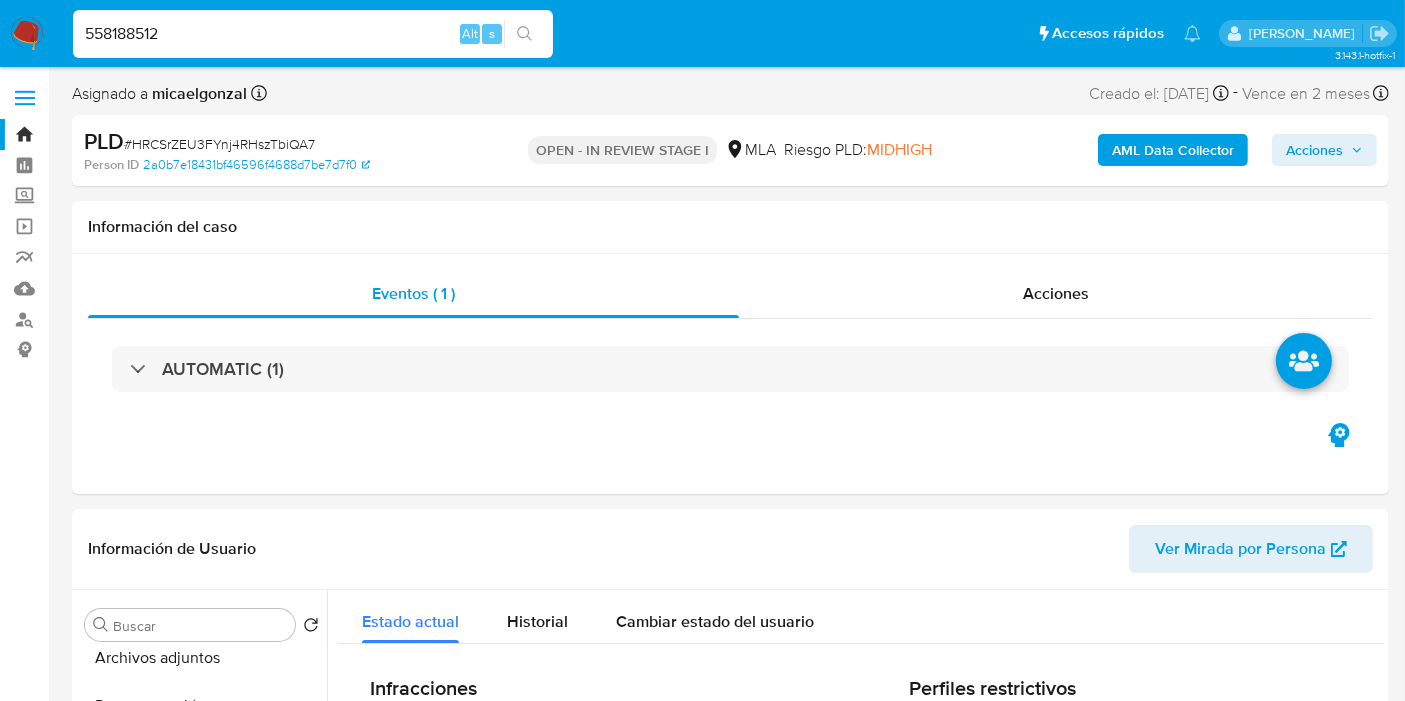 type on "558188512" 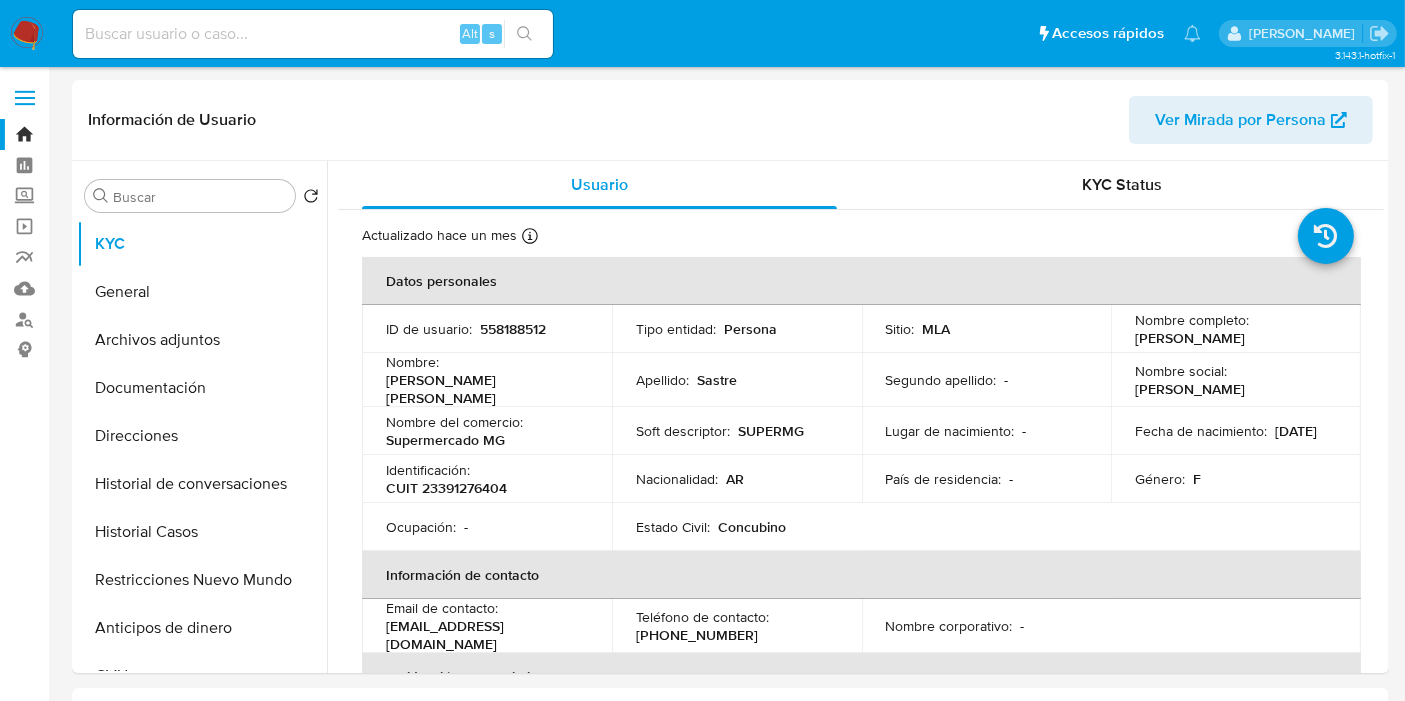 select on "10" 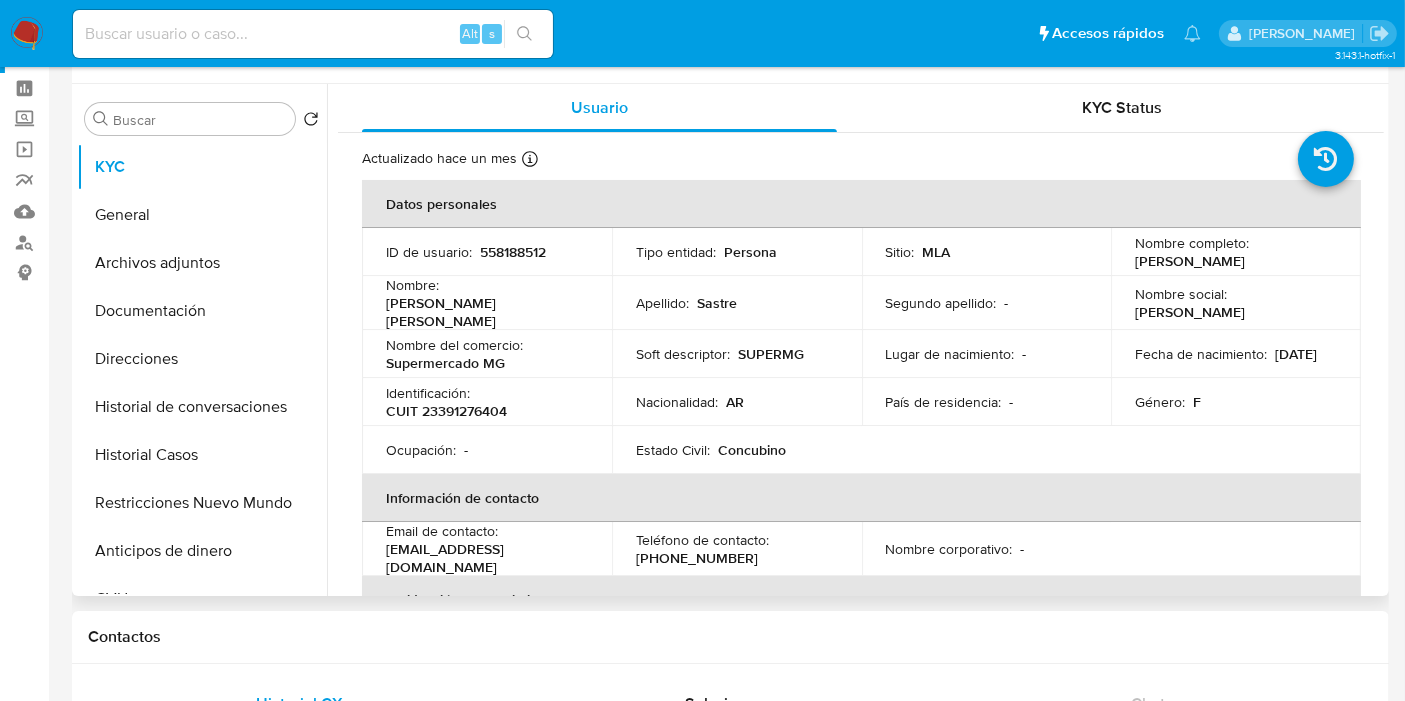 scroll, scrollTop: 111, scrollLeft: 0, axis: vertical 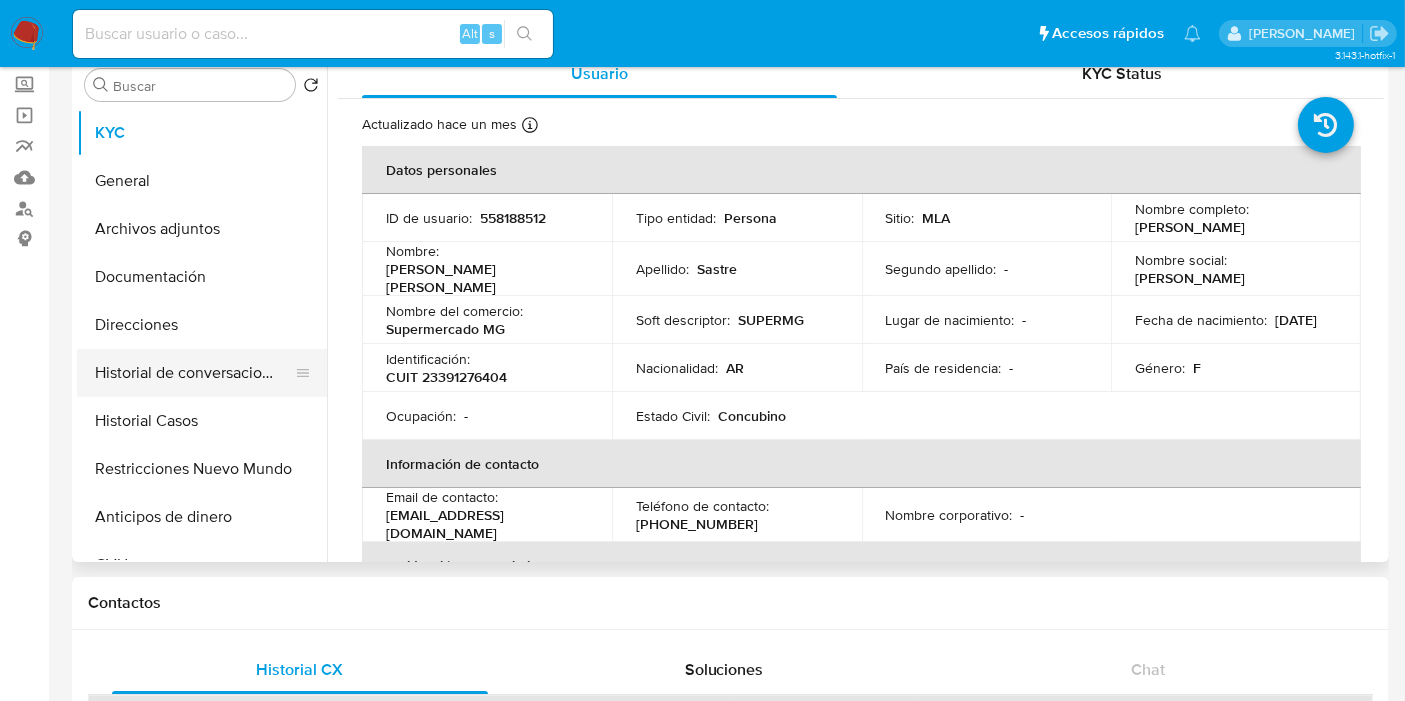 click on "Historial de conversaciones" at bounding box center (194, 373) 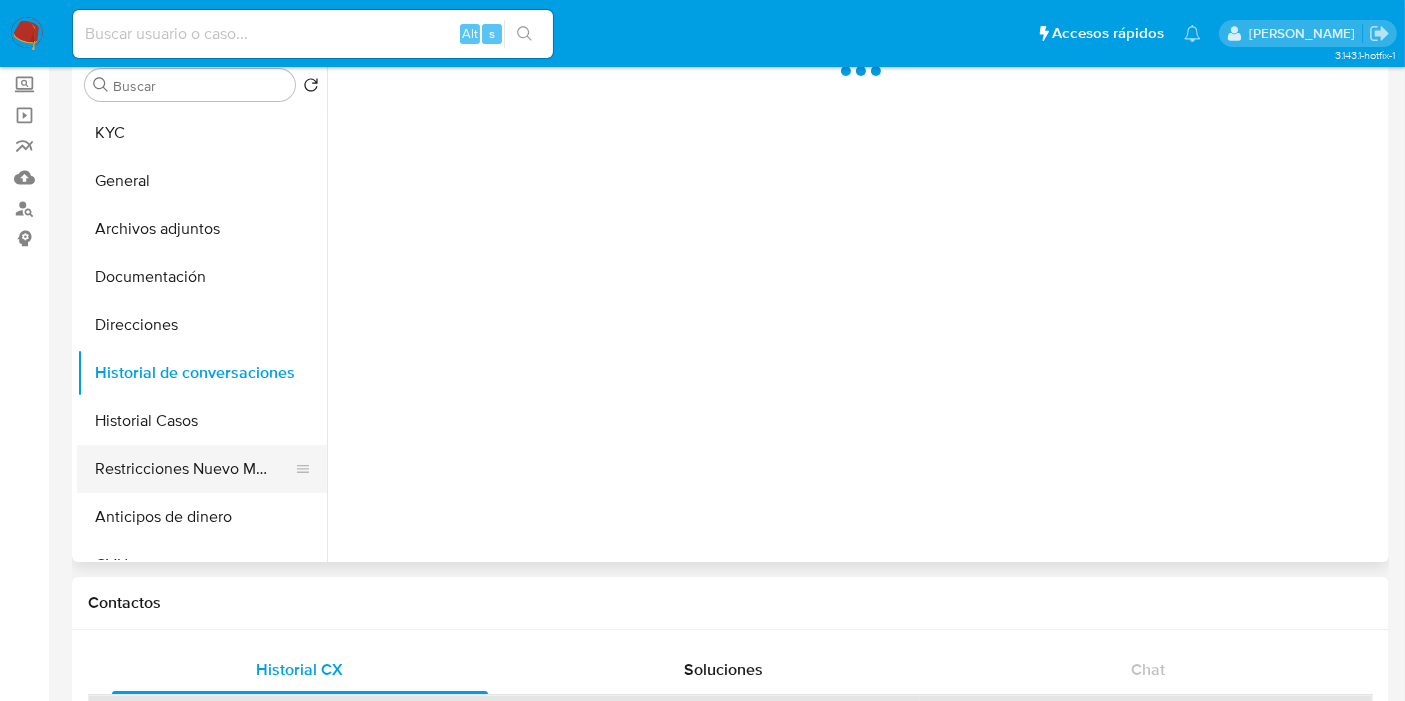 click on "Restricciones Nuevo Mundo" at bounding box center (194, 469) 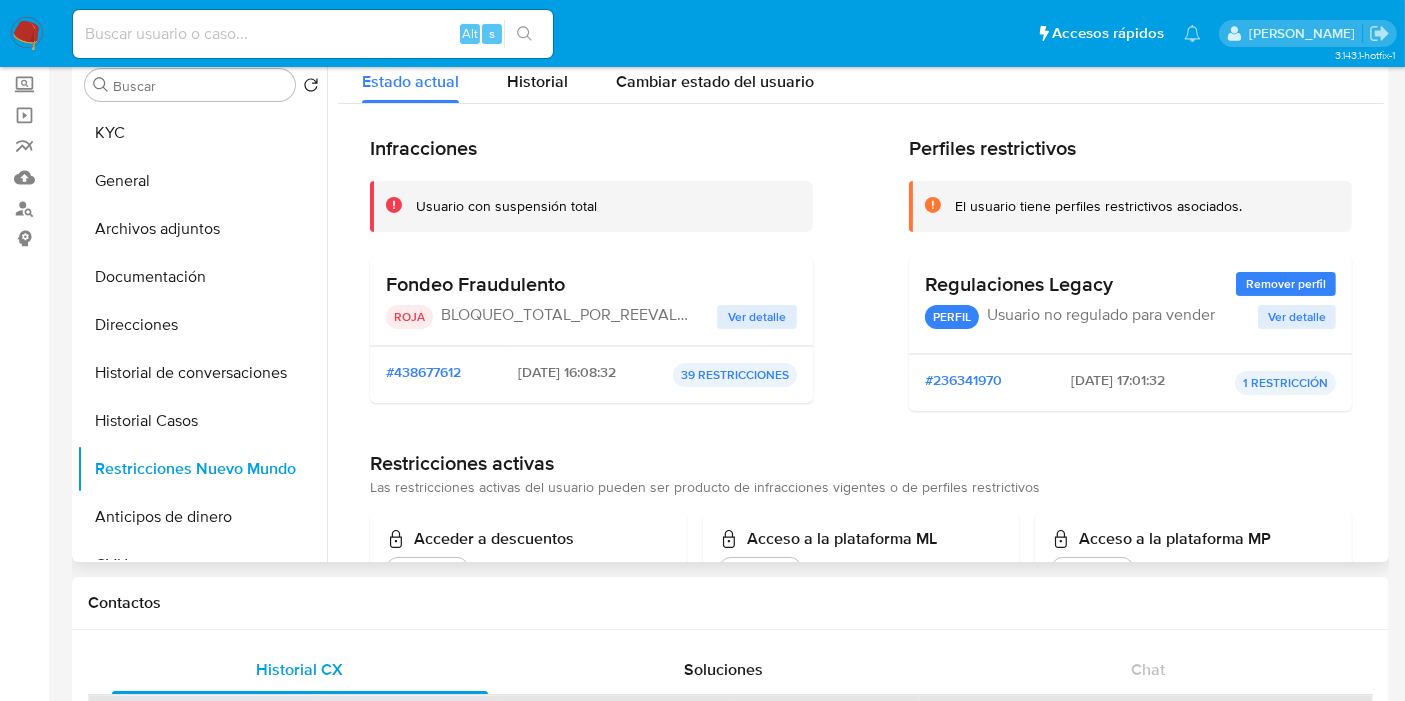 click on "Fondeo Fraudulento ROJA BLOQUEO_TOTAL_POR_REEVALUACION_MANUAL_O_AUTOMATICA Ver detalle" at bounding box center (591, 301) 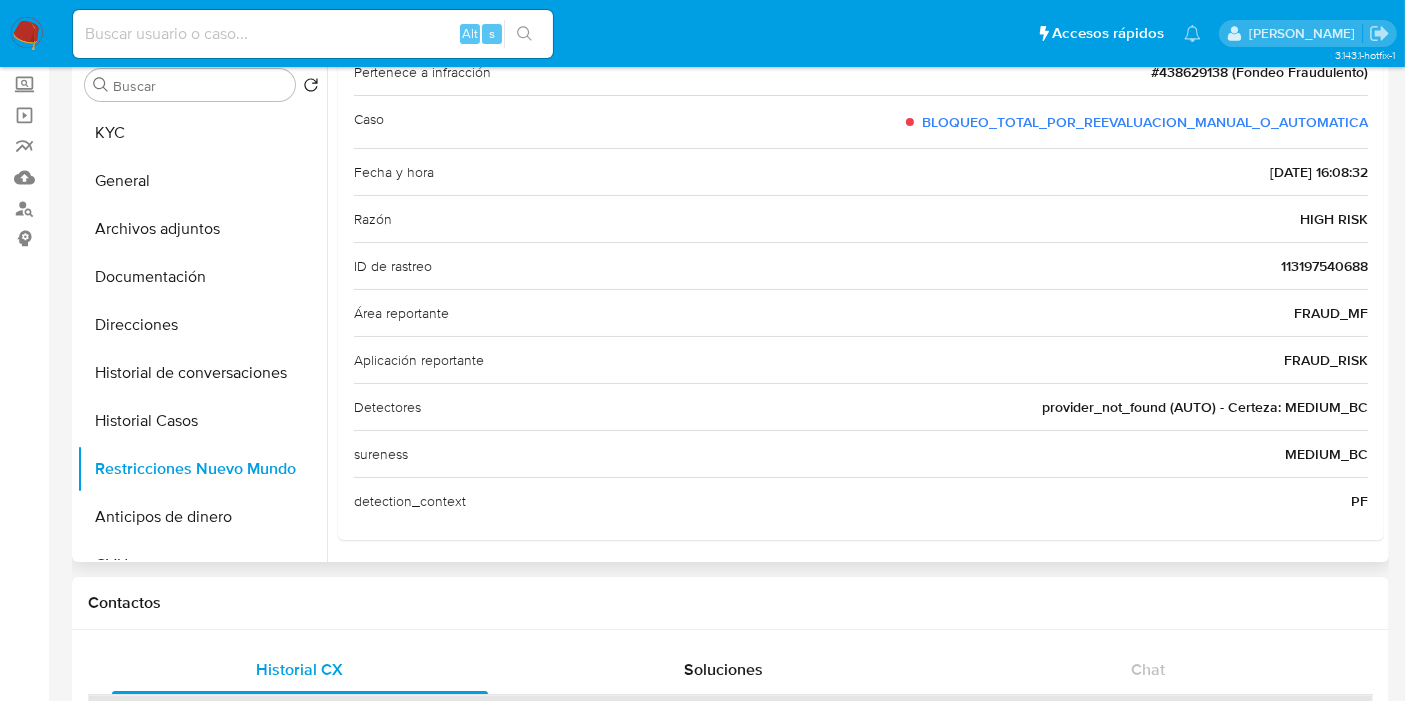 scroll, scrollTop: 127, scrollLeft: 0, axis: vertical 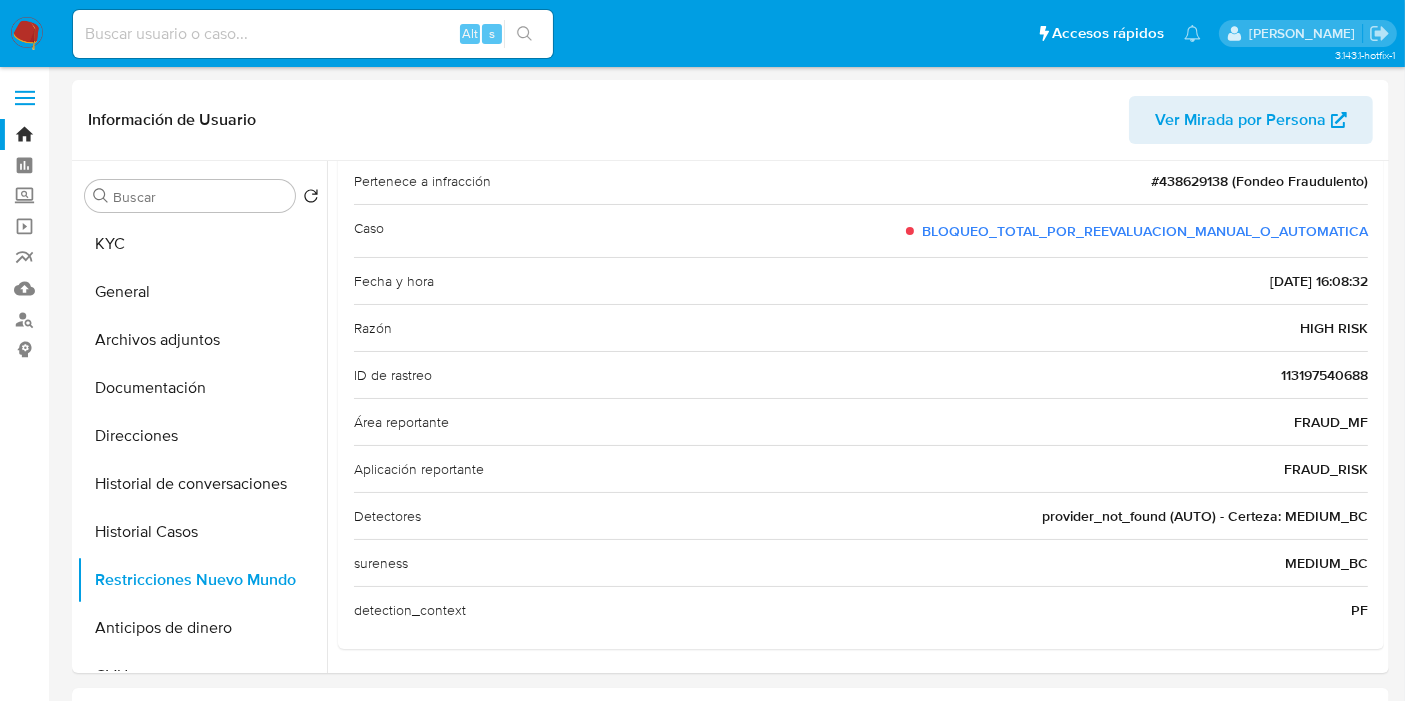 click on "Alt s" at bounding box center [313, 34] 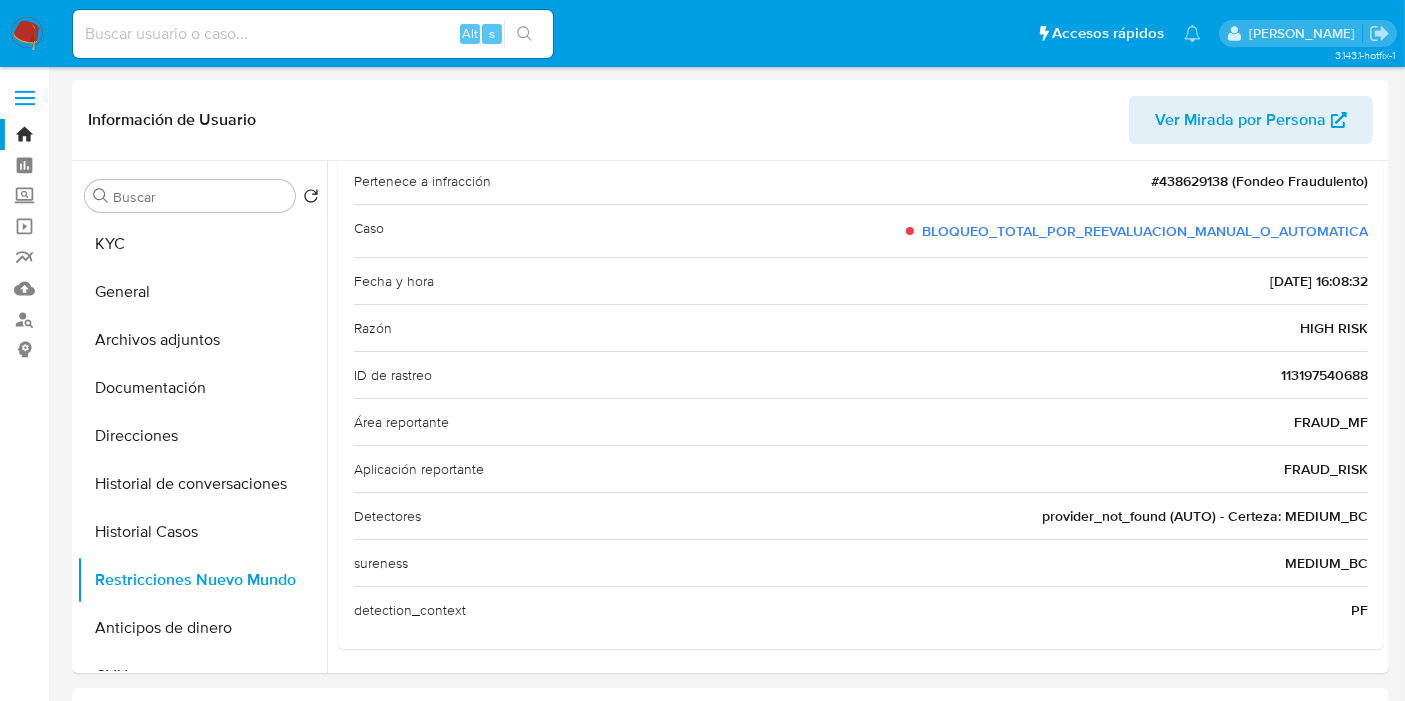 click at bounding box center [313, 34] 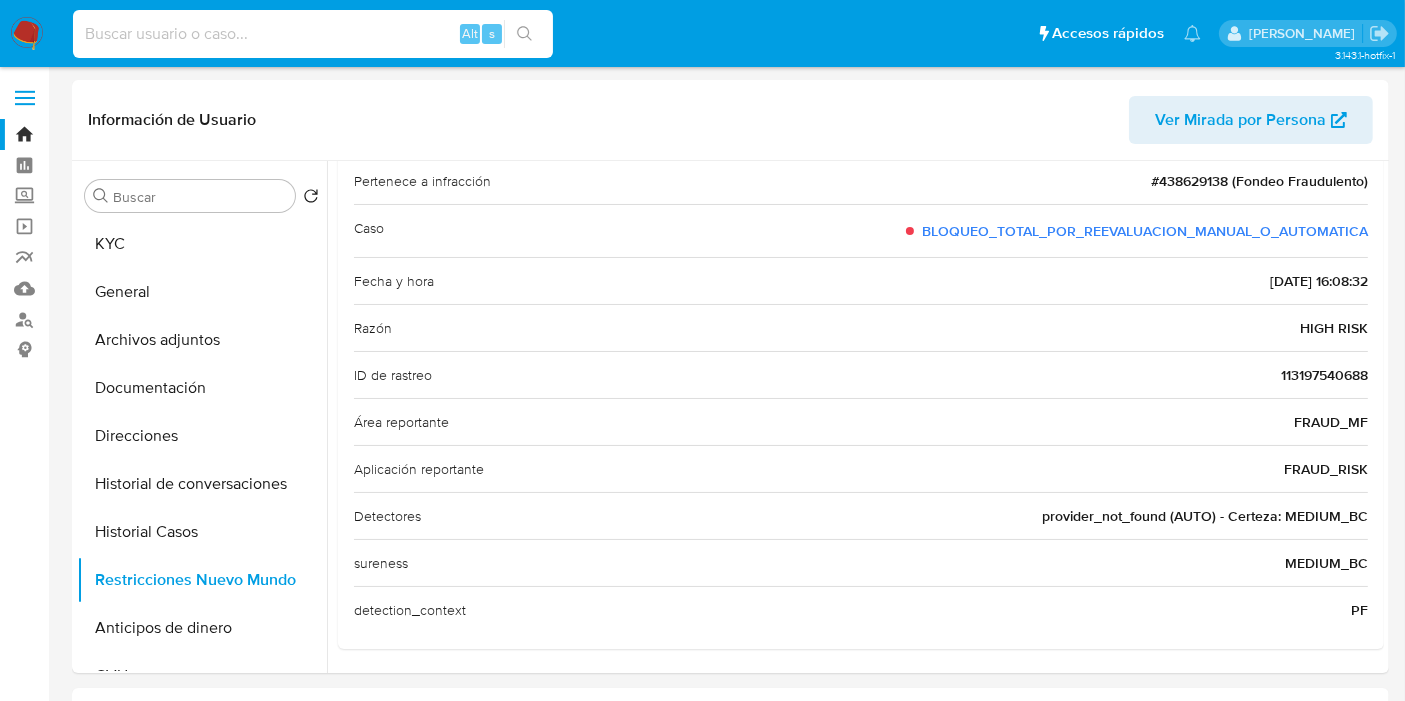 paste on "tSLSkjh5GPEcgH5jgJczB6zA" 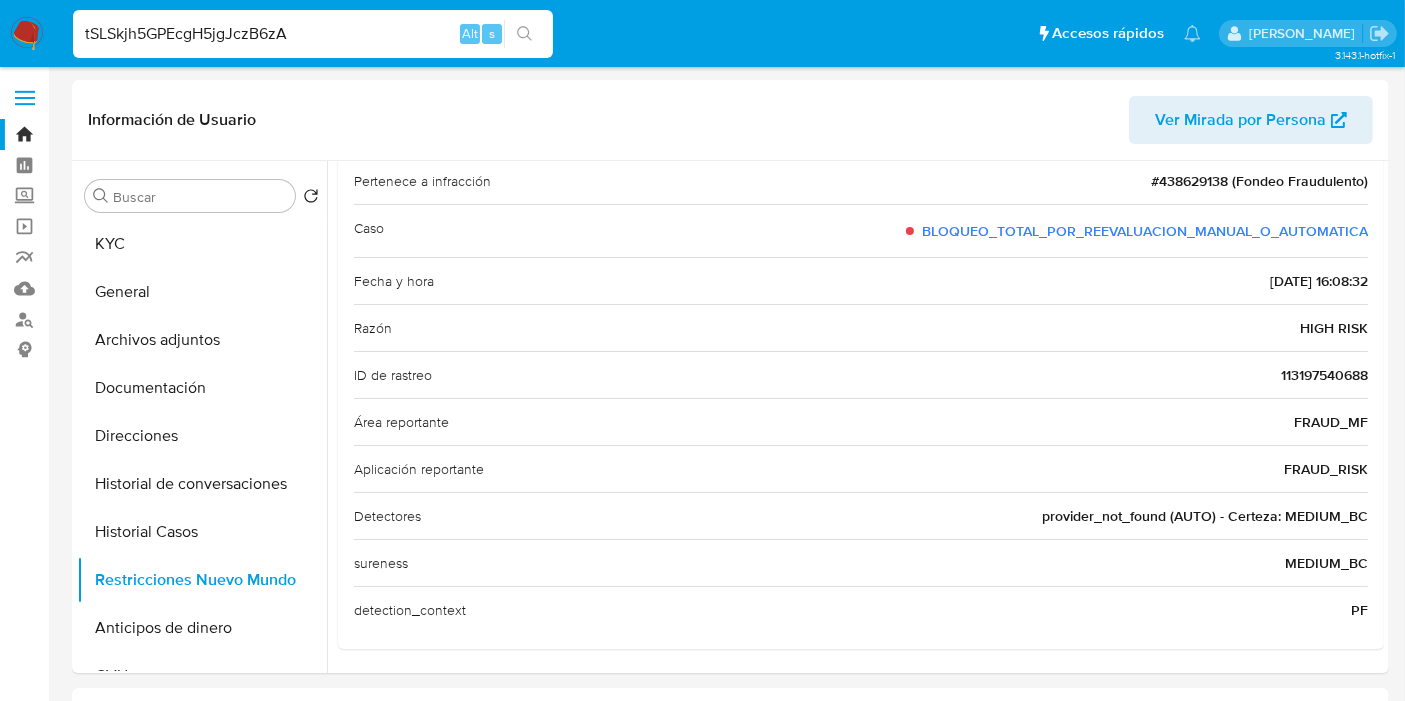 type on "tSLSkjh5GPEcgH5jgJczB6zA" 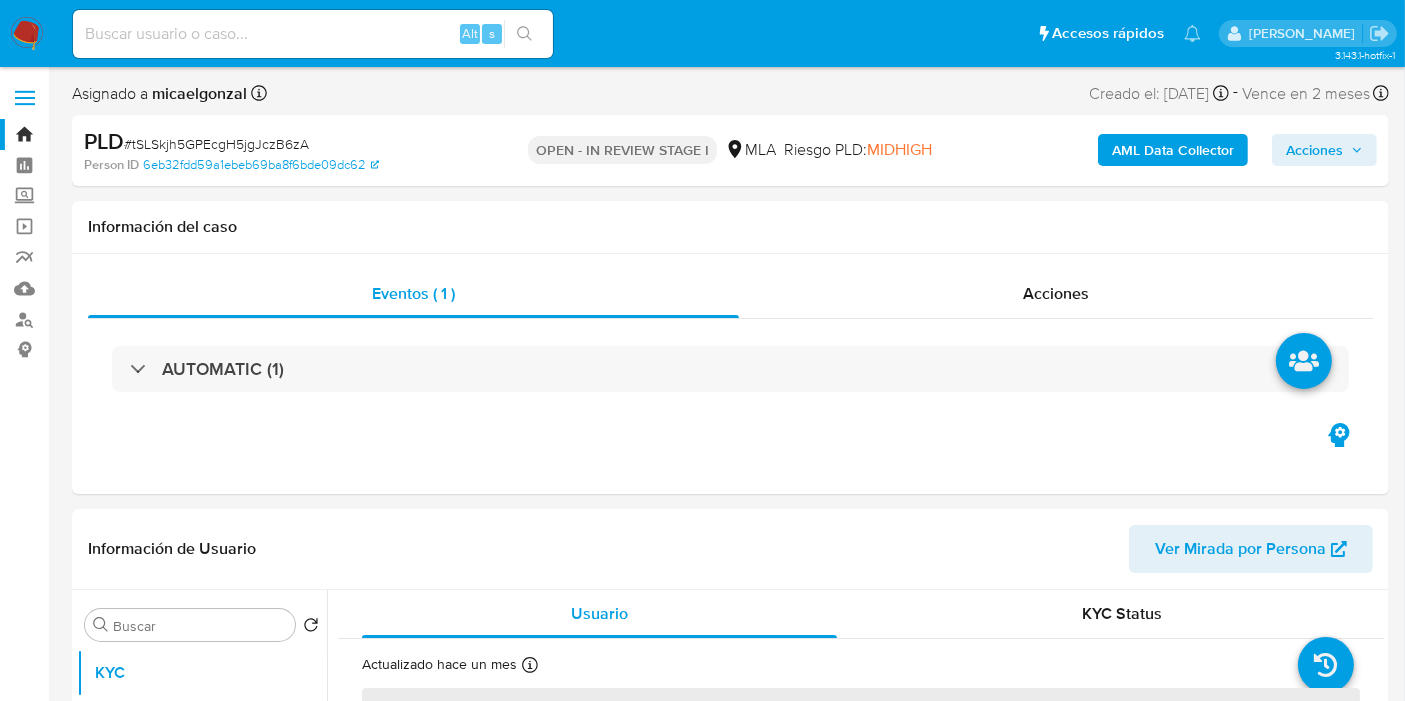 select on "10" 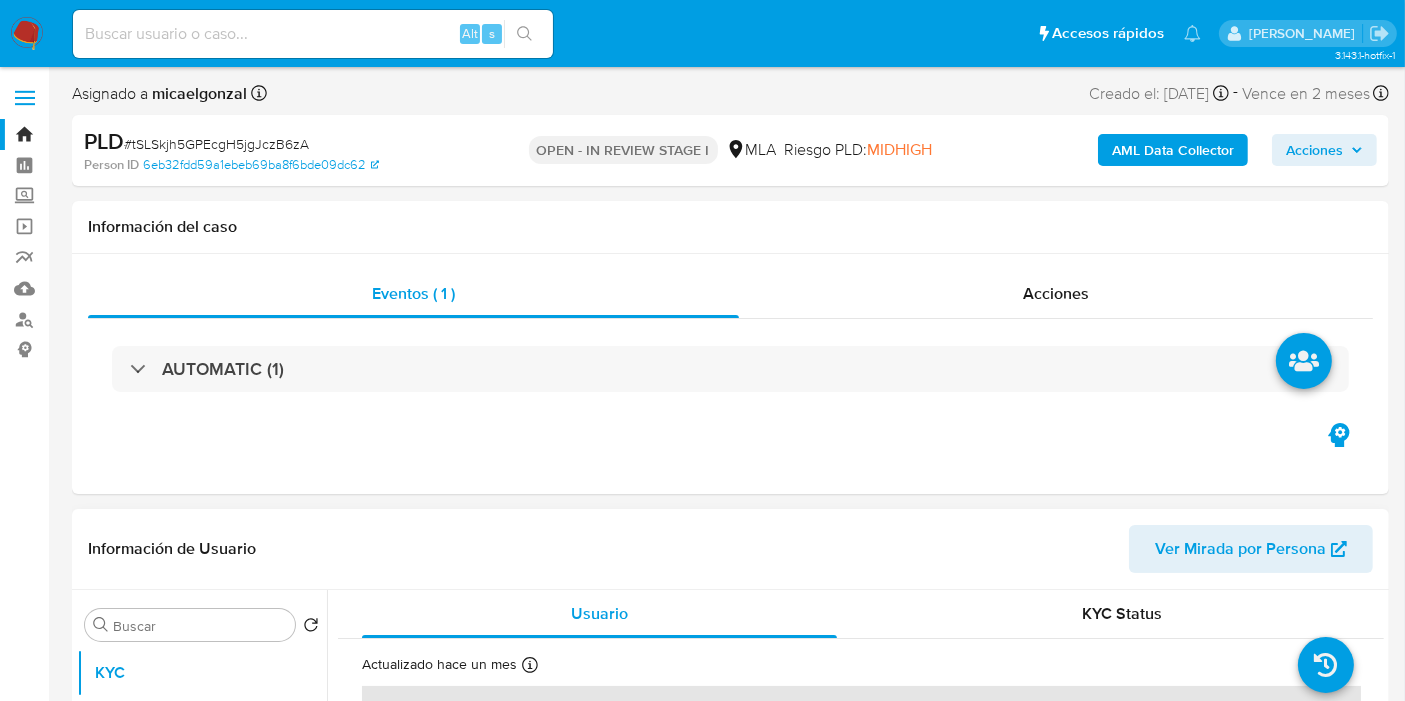 scroll, scrollTop: 333, scrollLeft: 0, axis: vertical 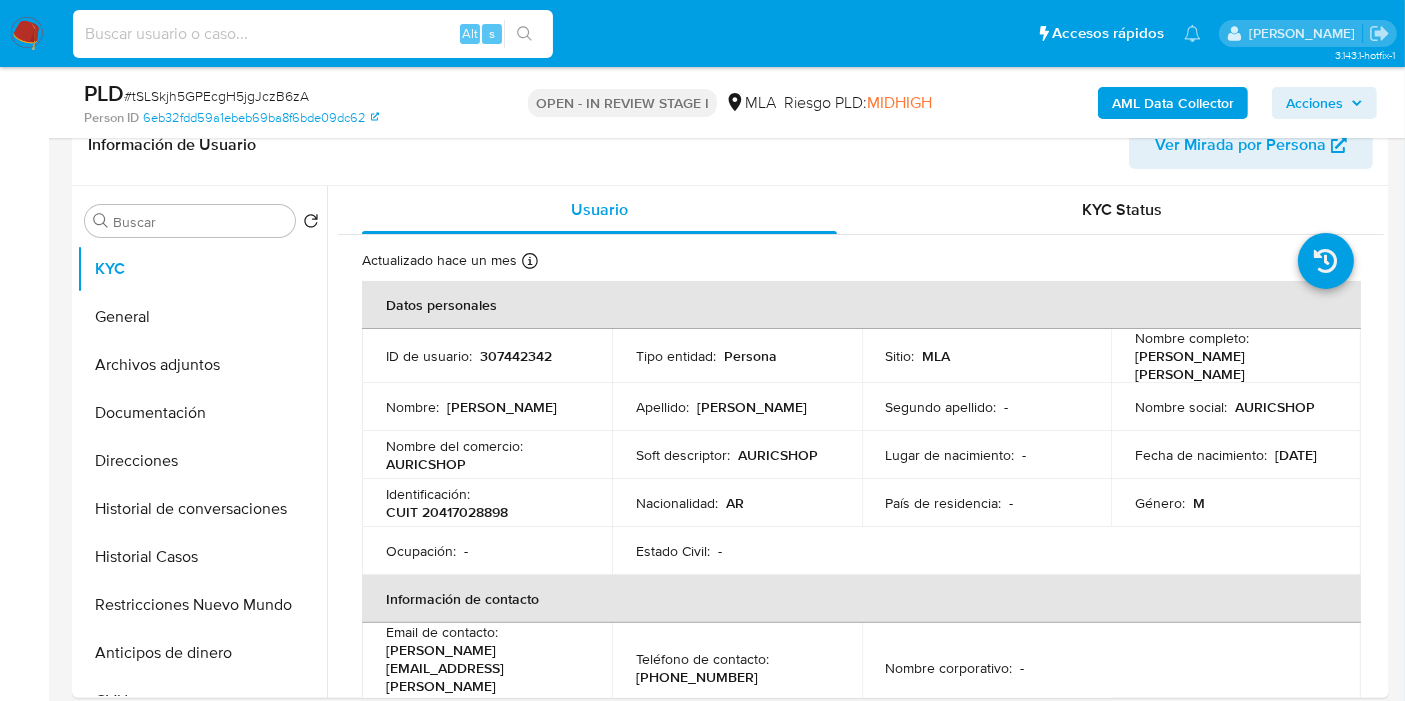 click at bounding box center (313, 34) 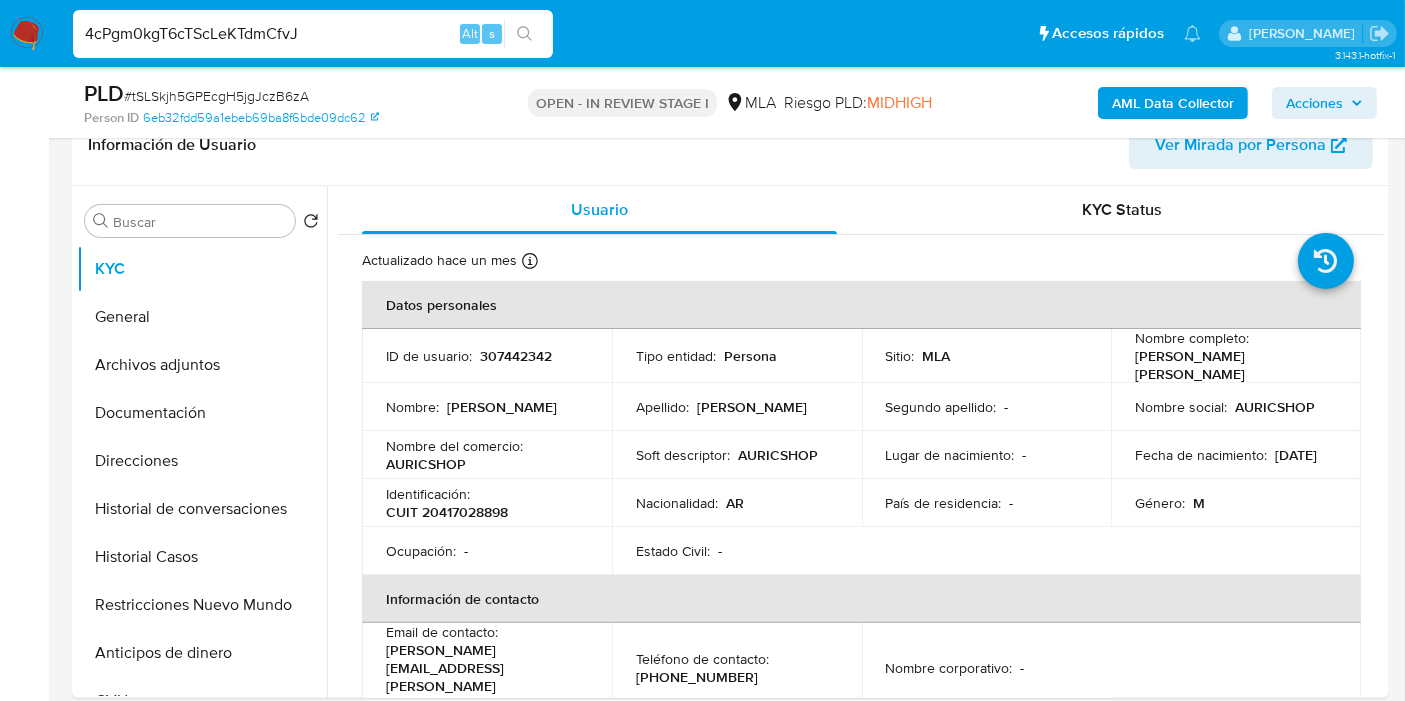type on "4cPgm0kgT6cTScLeKTdmCfvJ" 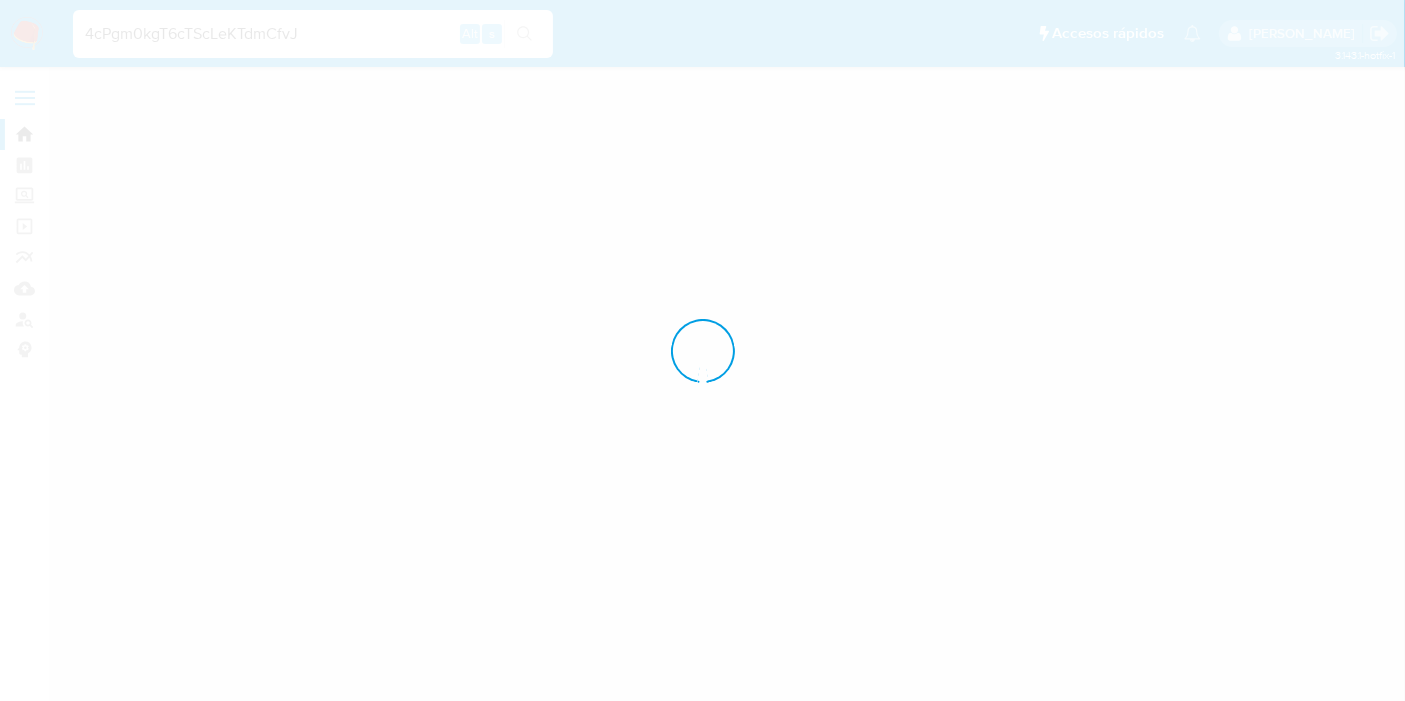 scroll, scrollTop: 0, scrollLeft: 0, axis: both 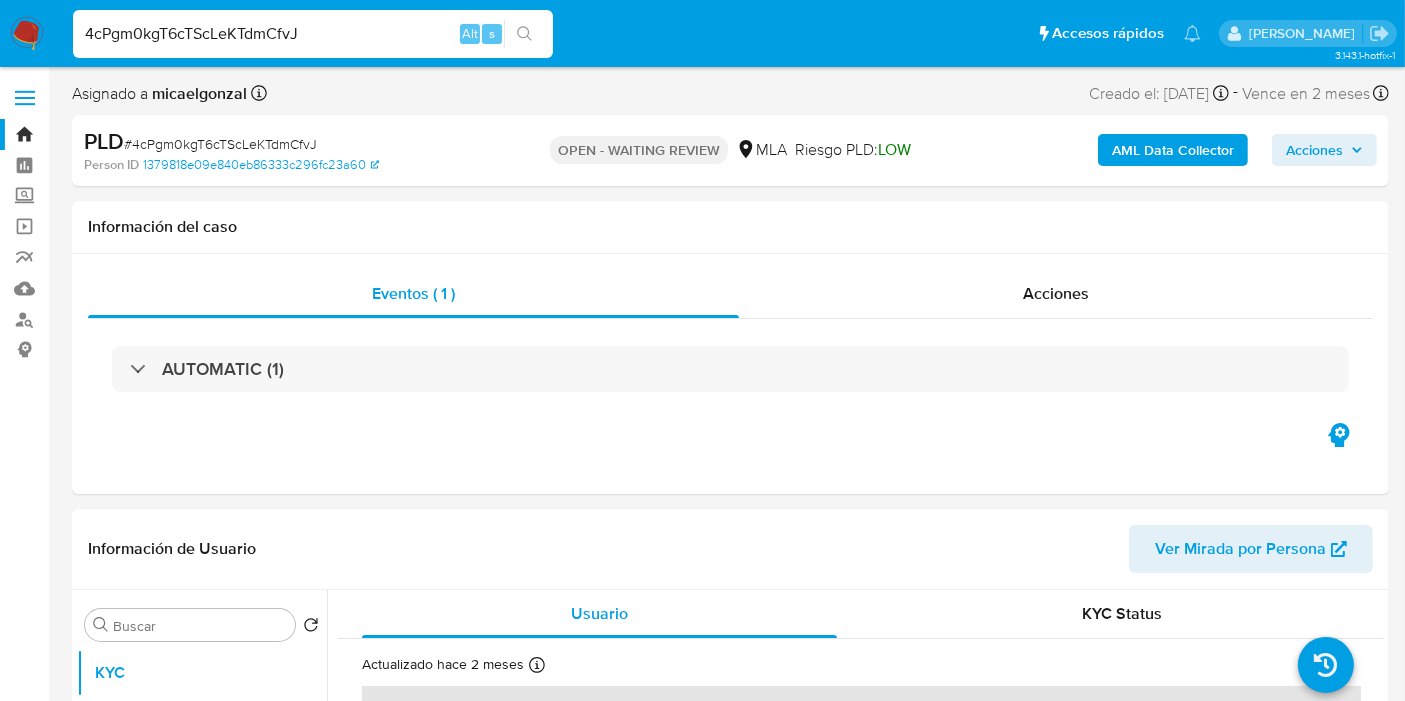 select on "10" 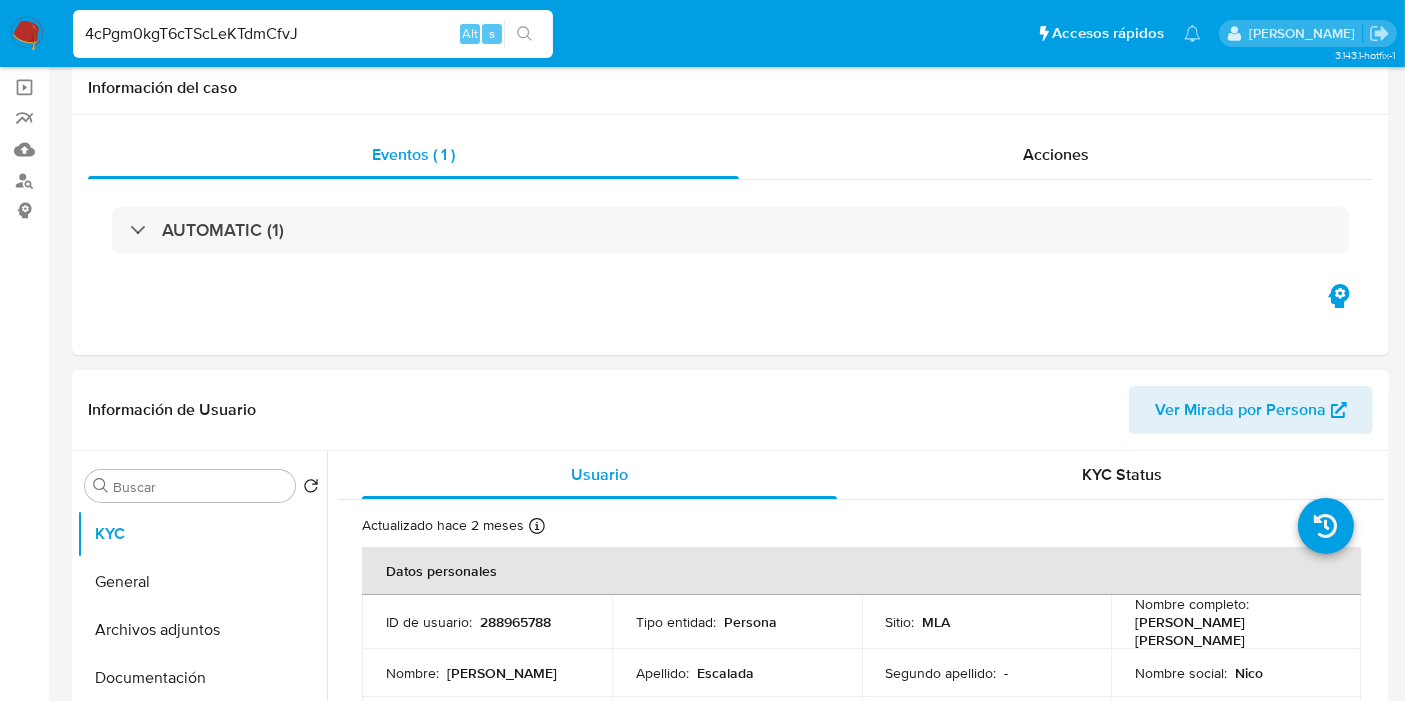scroll, scrollTop: 222, scrollLeft: 0, axis: vertical 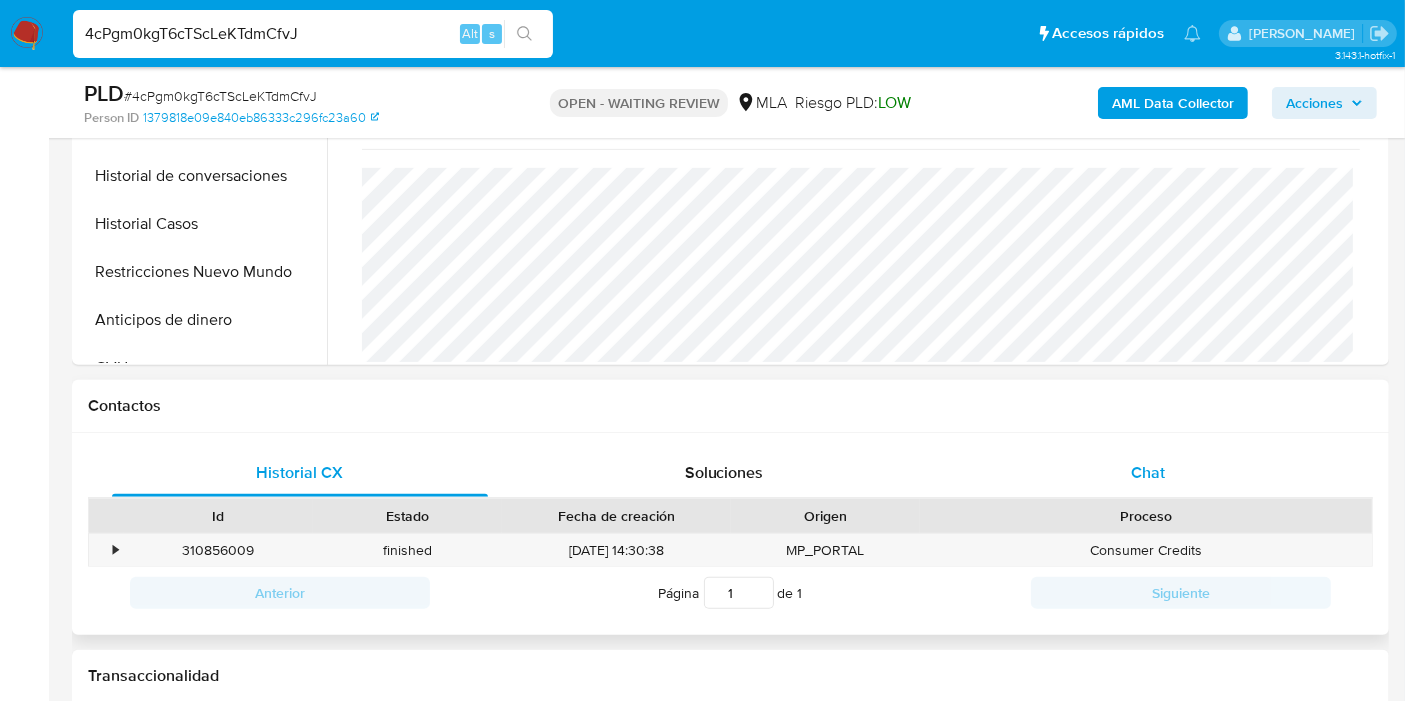 click on "Chat" at bounding box center (1148, 472) 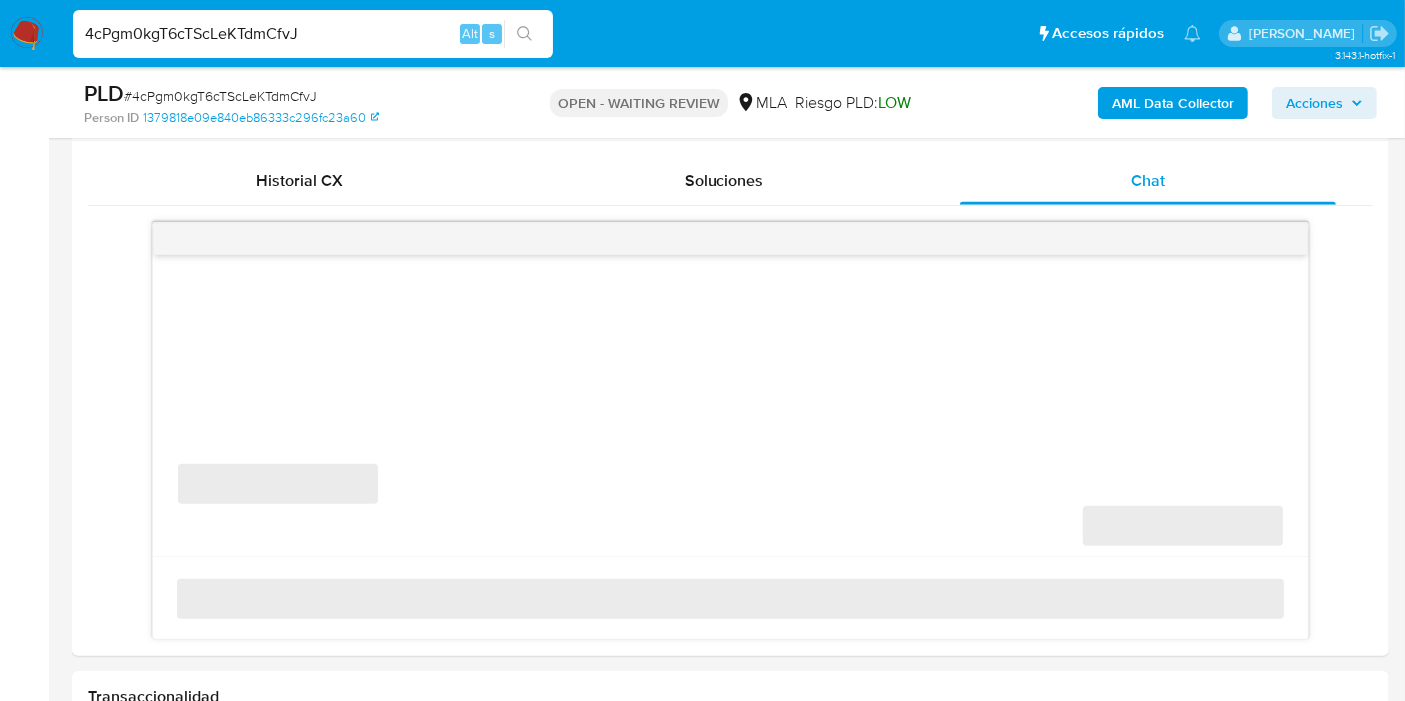 scroll, scrollTop: 1000, scrollLeft: 0, axis: vertical 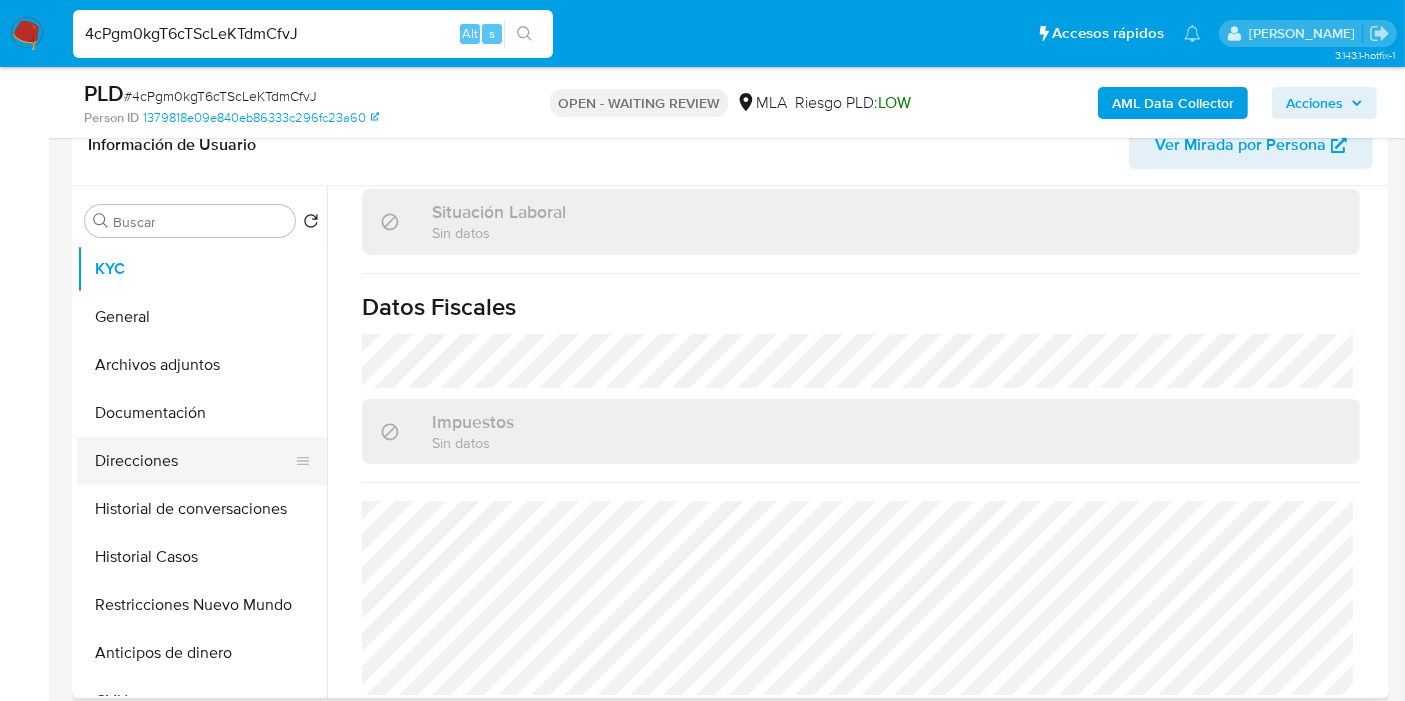 click on "Direcciones" at bounding box center [194, 461] 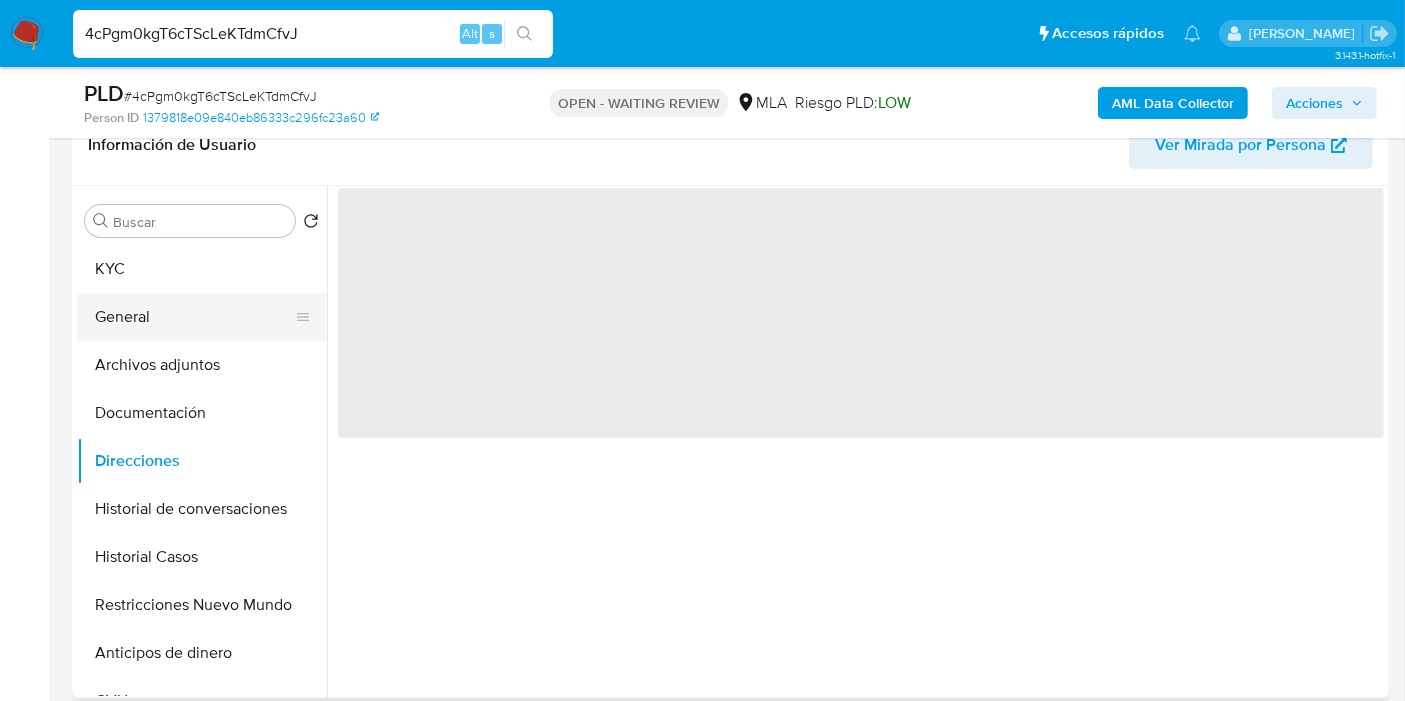 scroll, scrollTop: 0, scrollLeft: 0, axis: both 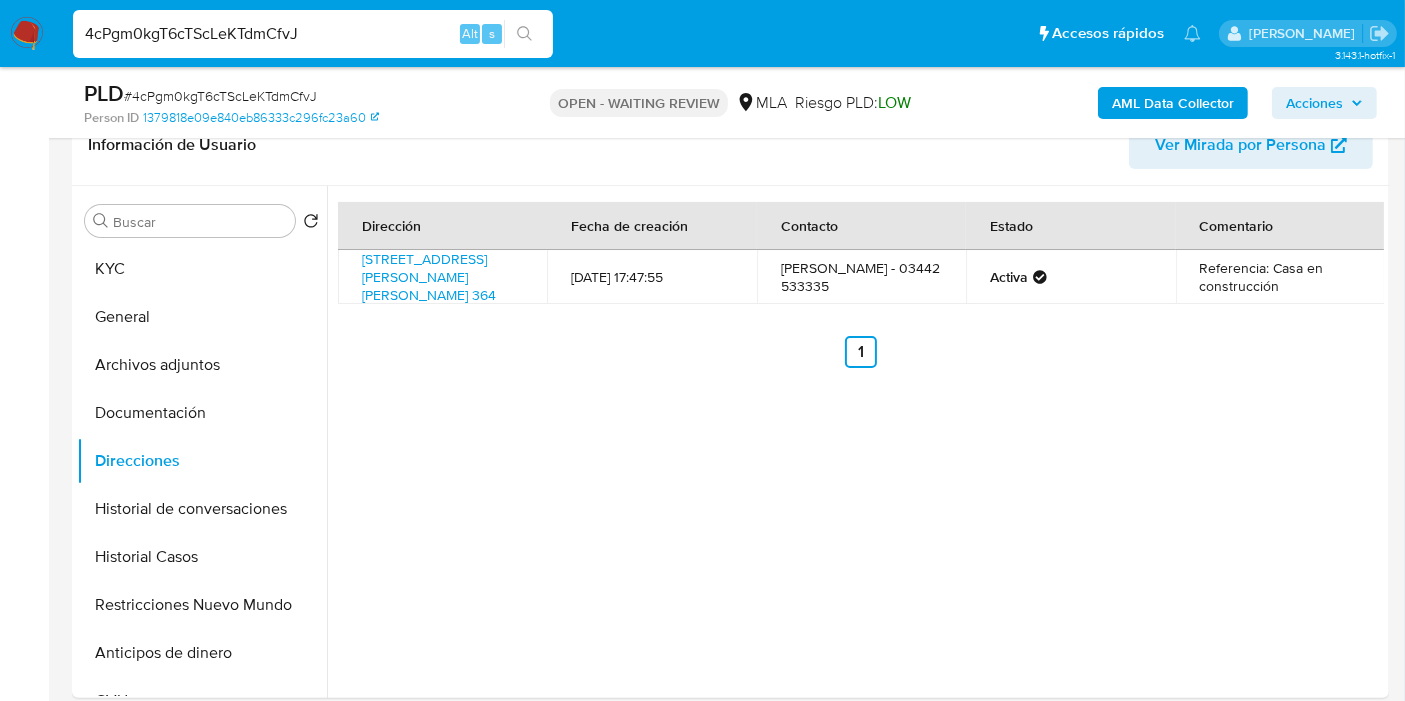 click on "4cPgm0kgT6cTScLeKTdmCfvJ" at bounding box center (313, 34) 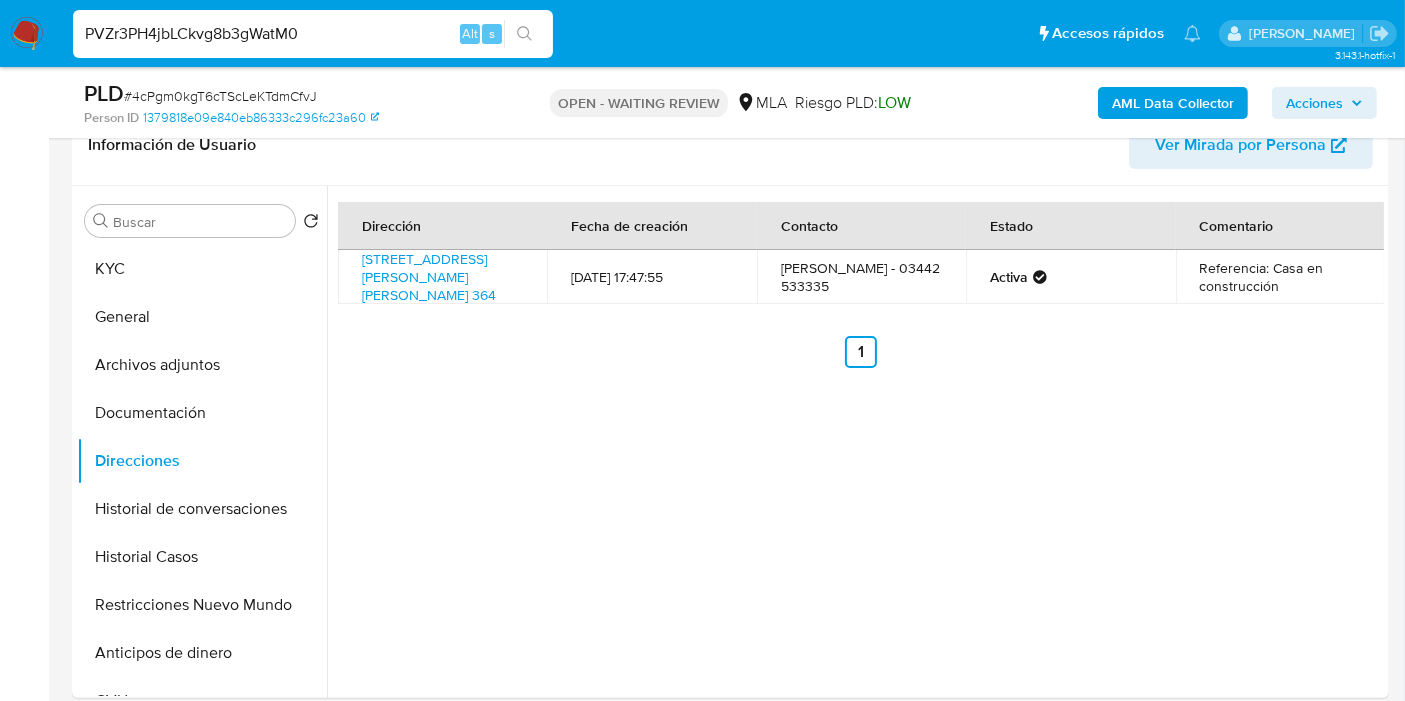 type on "PVZr3PH4jbLCkvg8b3gWatM0" 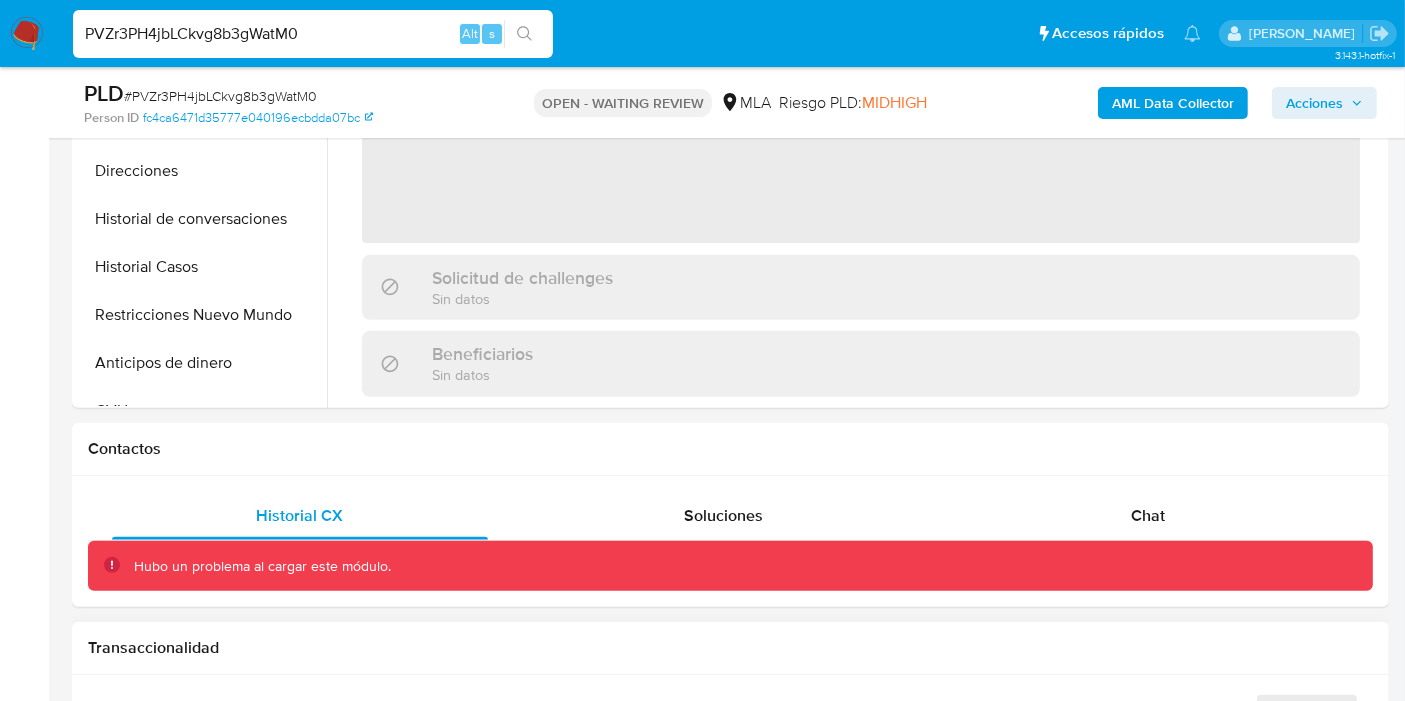 scroll, scrollTop: 777, scrollLeft: 0, axis: vertical 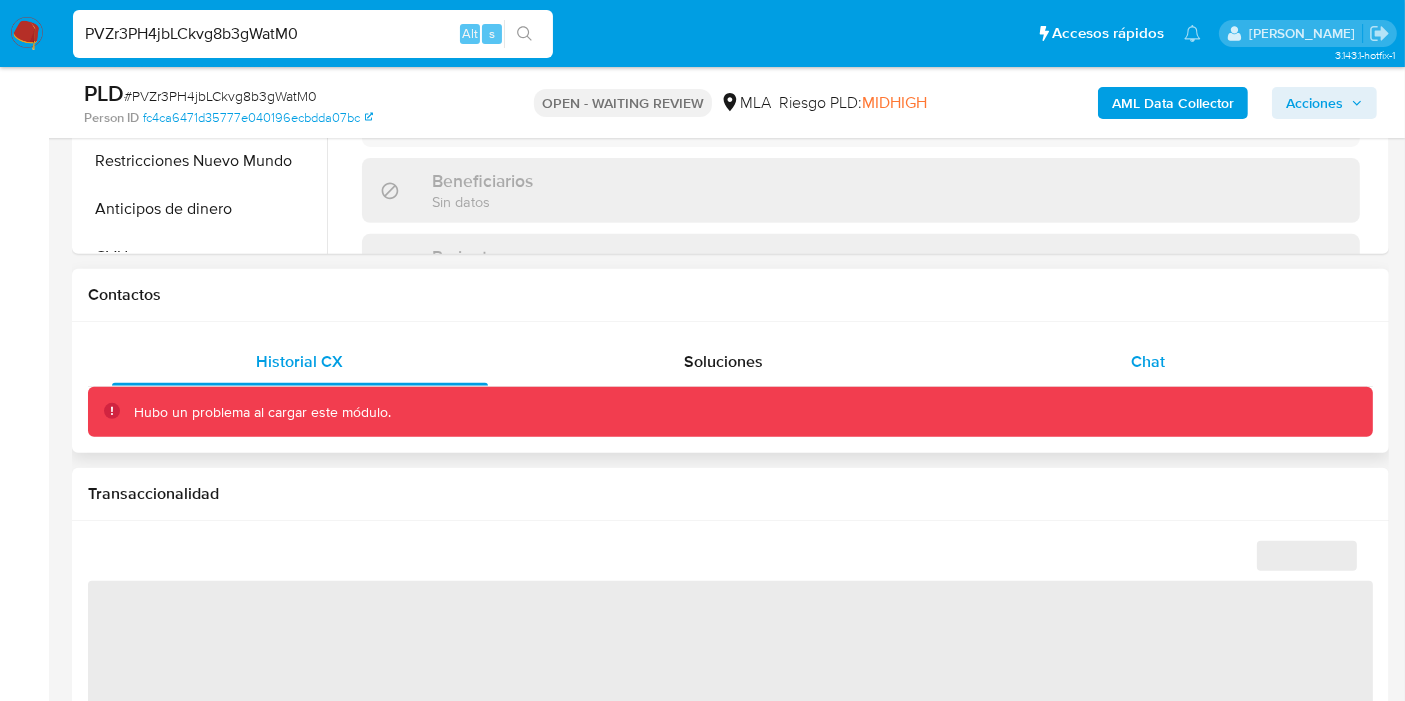 click on "Chat" at bounding box center (1148, 362) 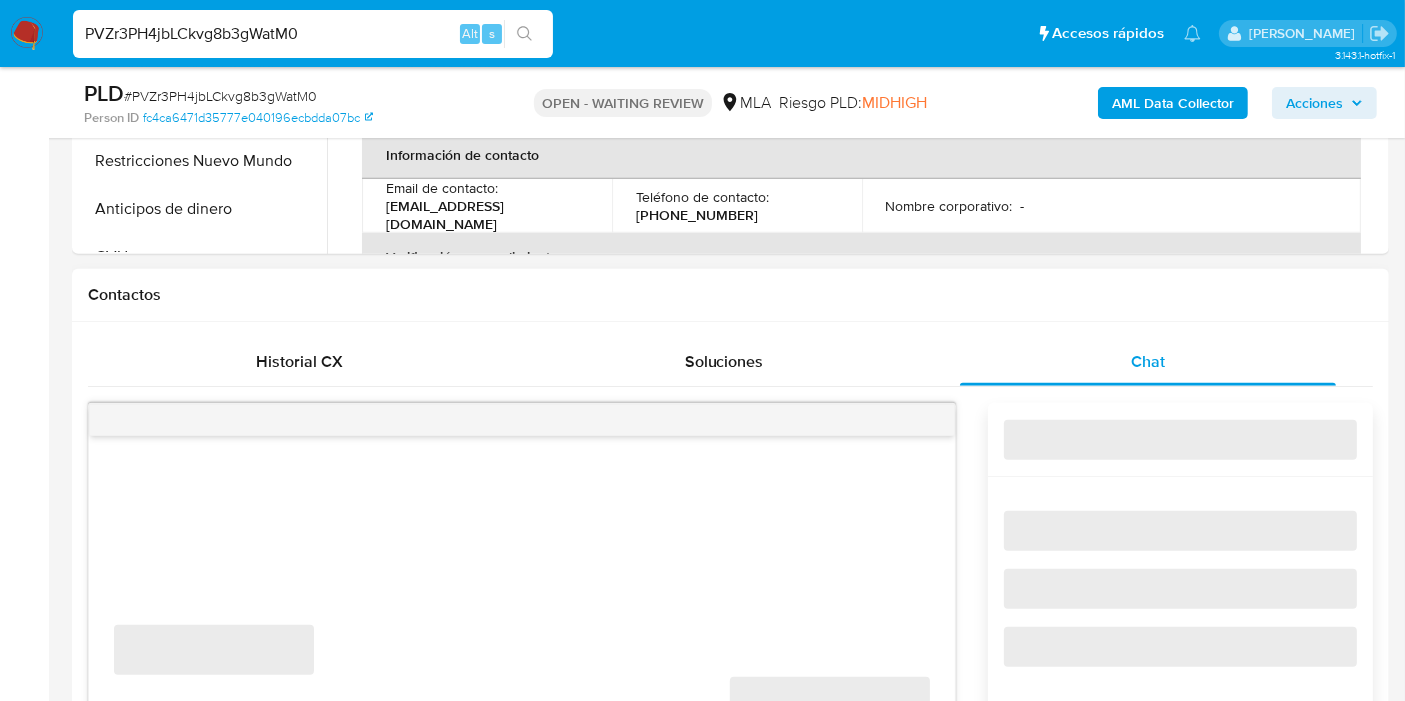 select on "10" 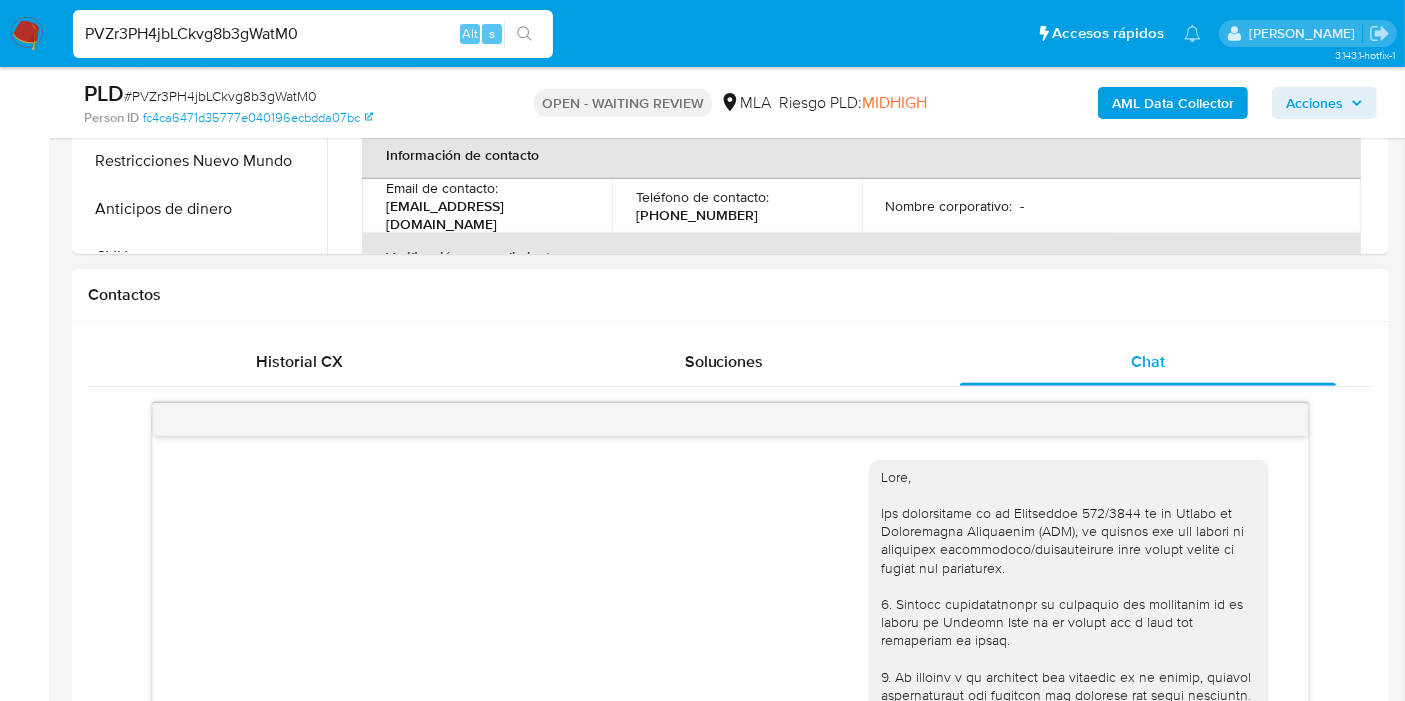 scroll, scrollTop: 2391, scrollLeft: 0, axis: vertical 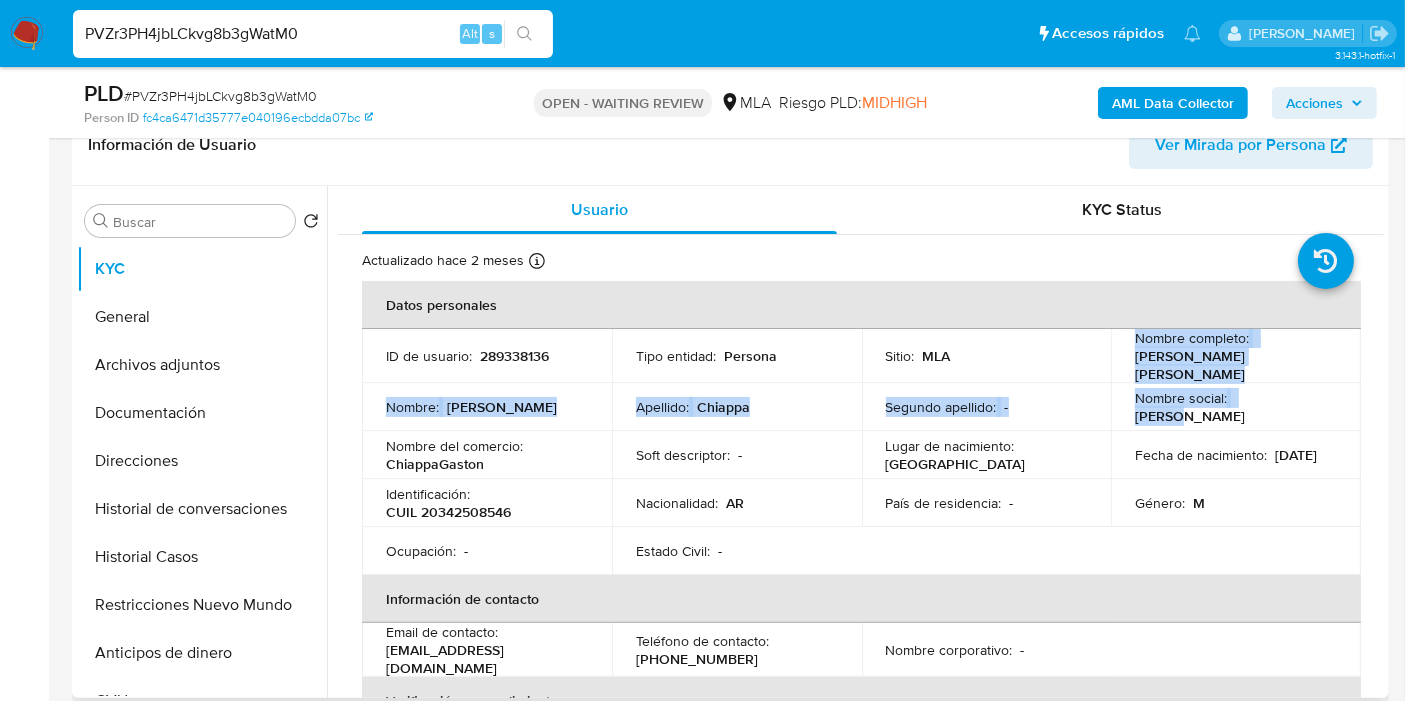 drag, startPoint x: 1296, startPoint y: 377, endPoint x: 1110, endPoint y: 360, distance: 186.77527 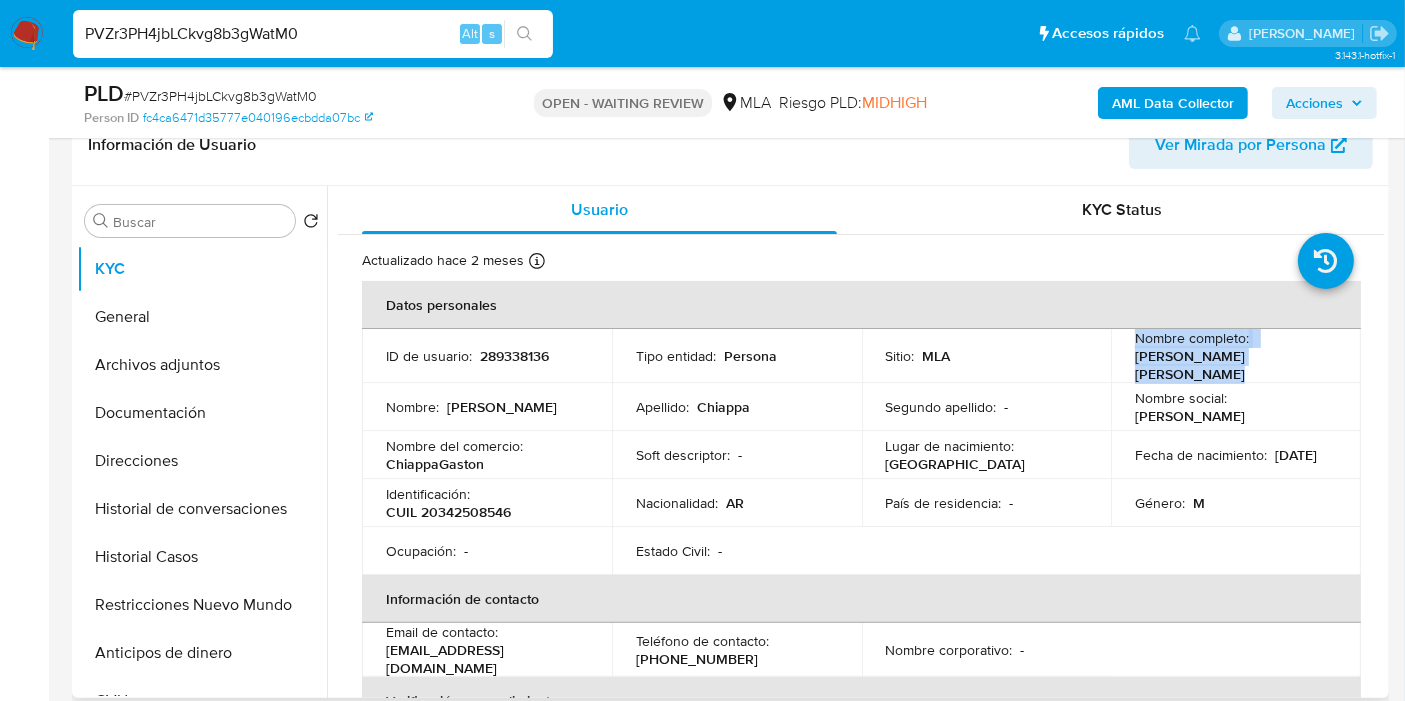 click on "Nombre completo :    Gaston Nicolas Chiappa" at bounding box center [1236, 356] 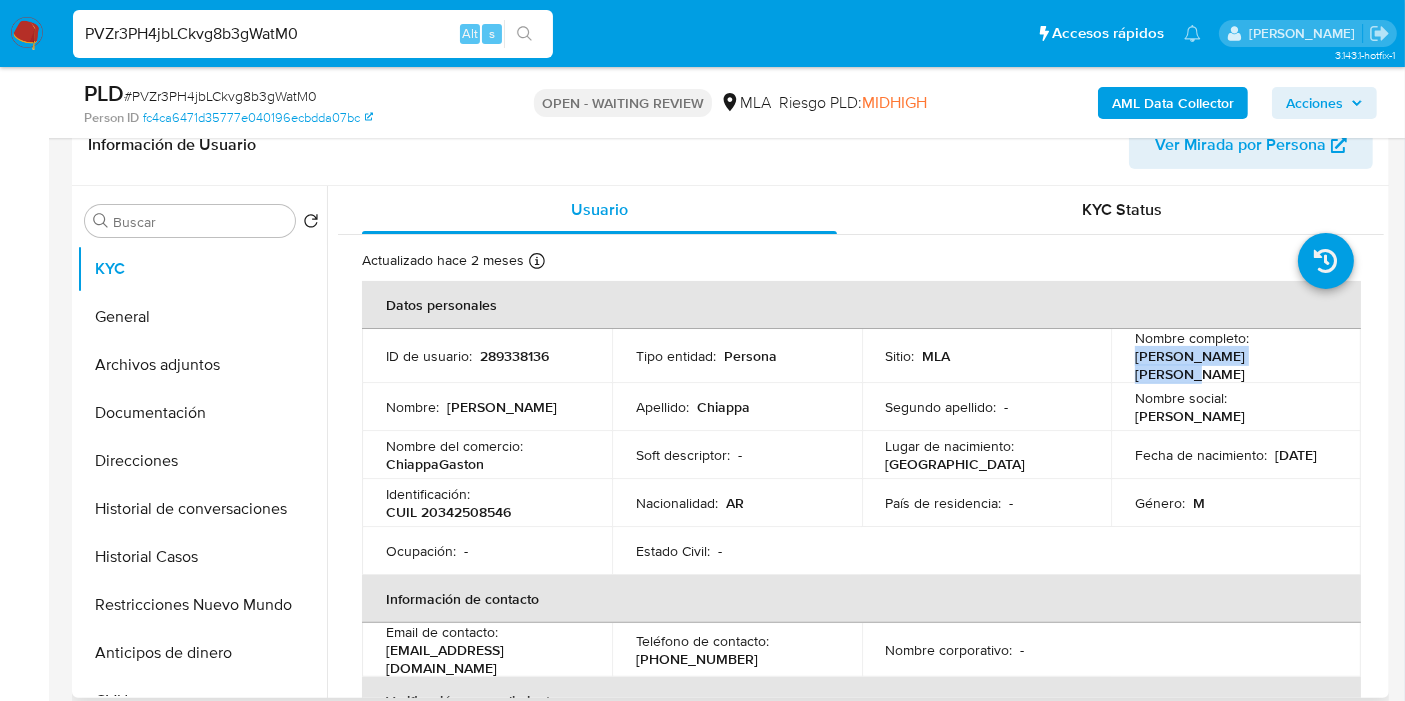 drag, startPoint x: 1127, startPoint y: 361, endPoint x: 1333, endPoint y: 368, distance: 206.1189 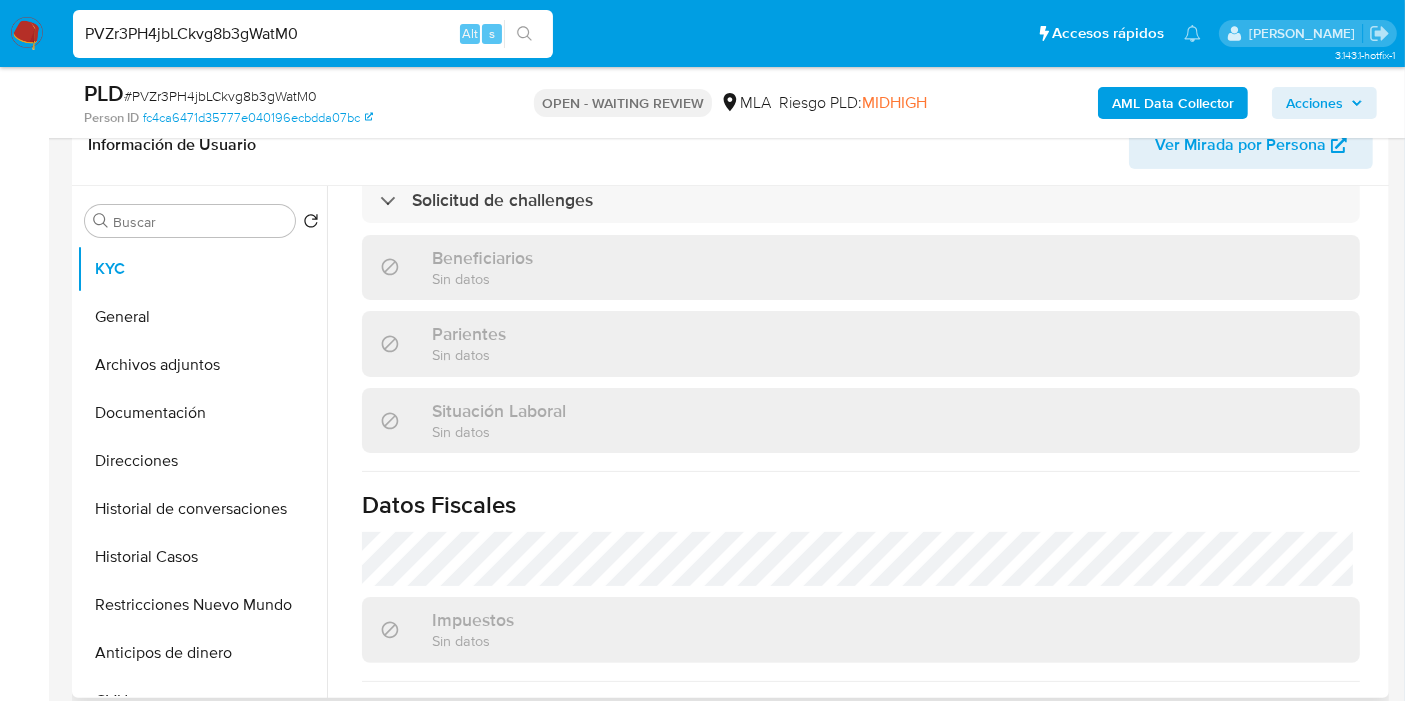 scroll, scrollTop: 1061, scrollLeft: 0, axis: vertical 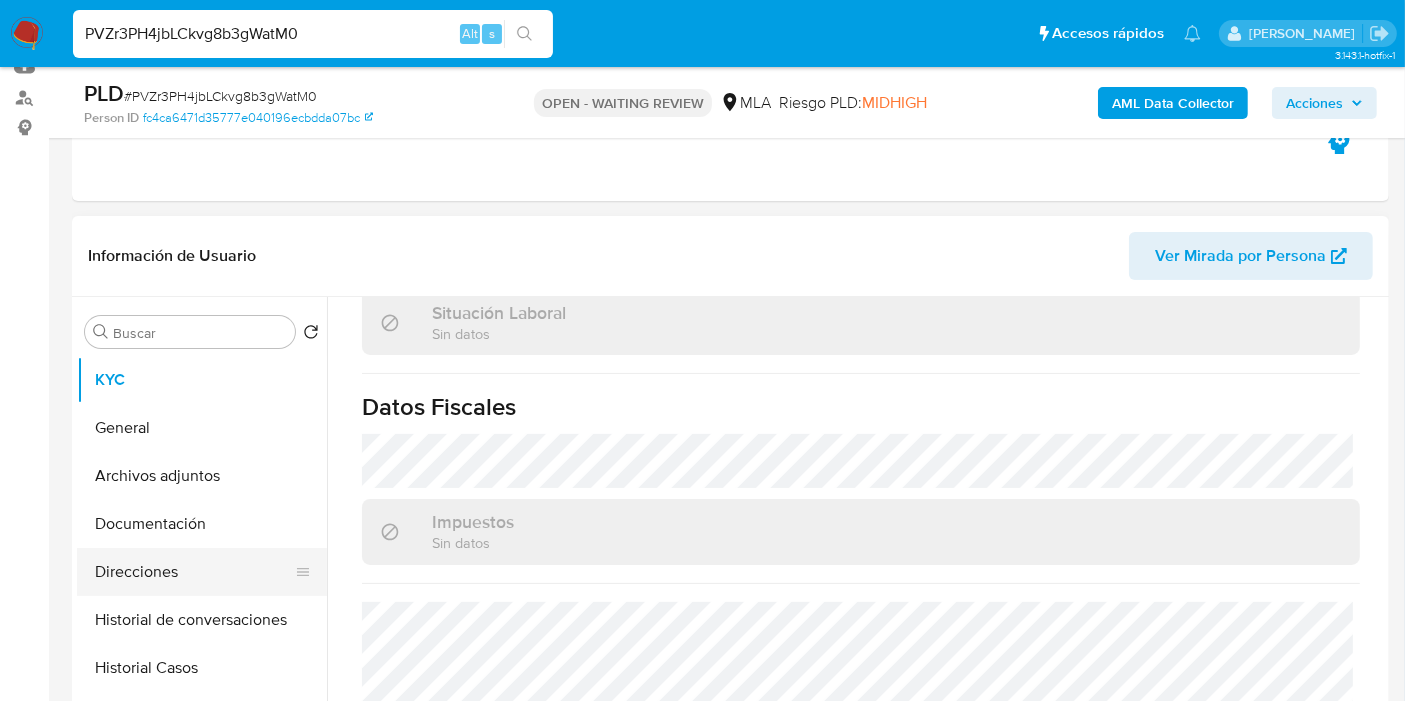 click on "Direcciones" at bounding box center (194, 572) 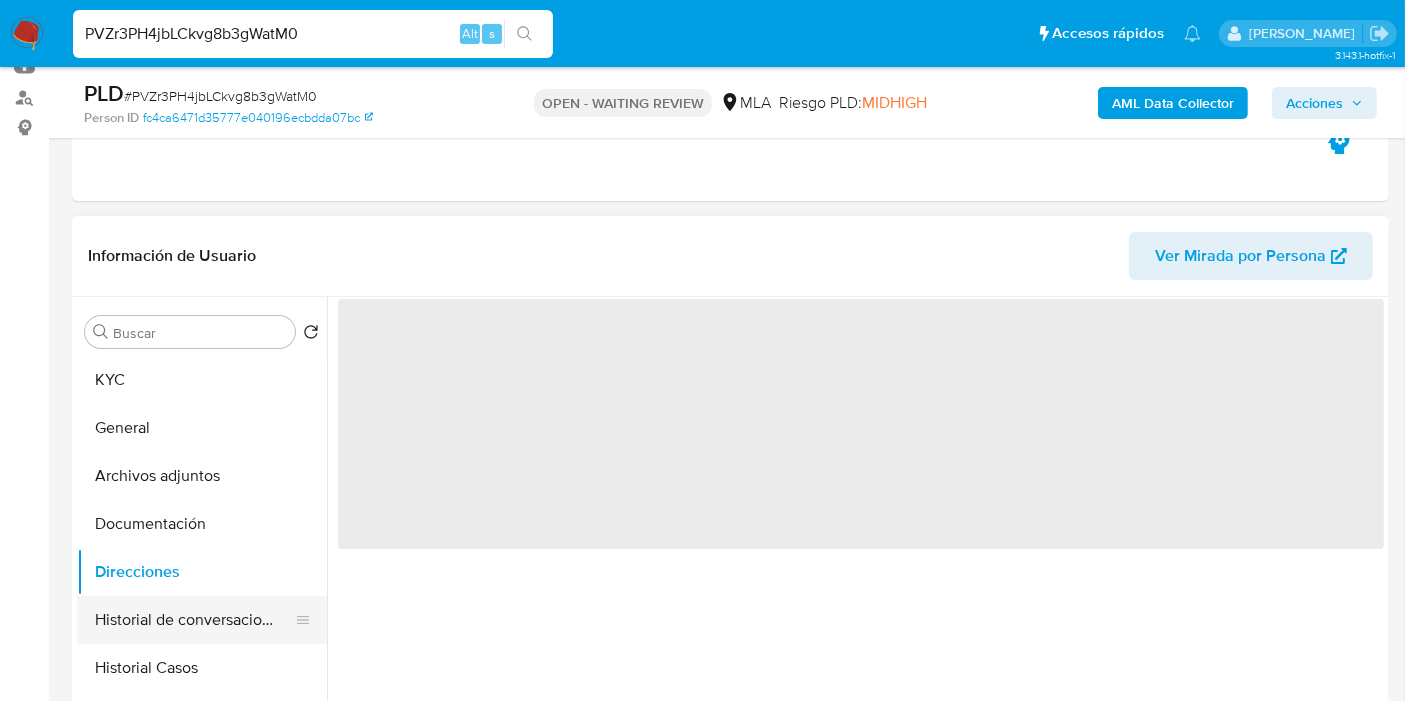 scroll, scrollTop: 0, scrollLeft: 0, axis: both 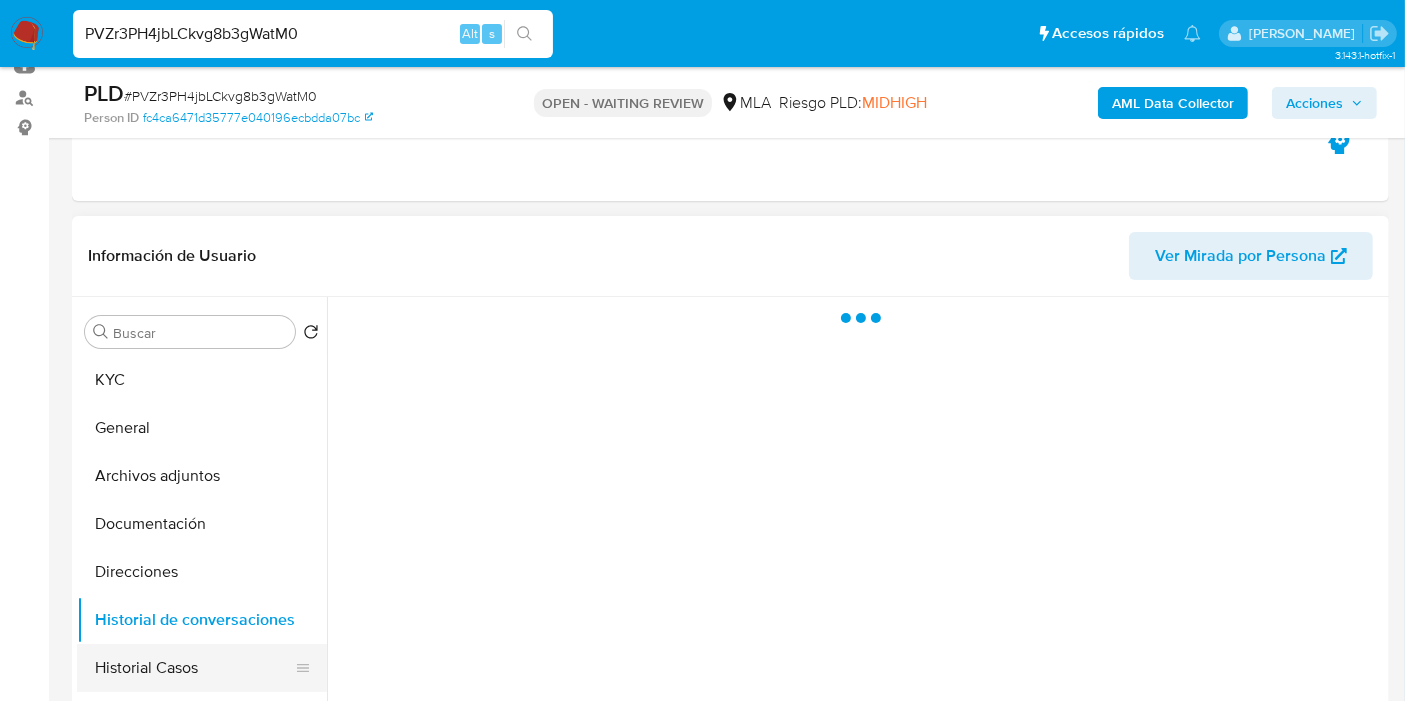 click on "Historial Casos" at bounding box center [194, 668] 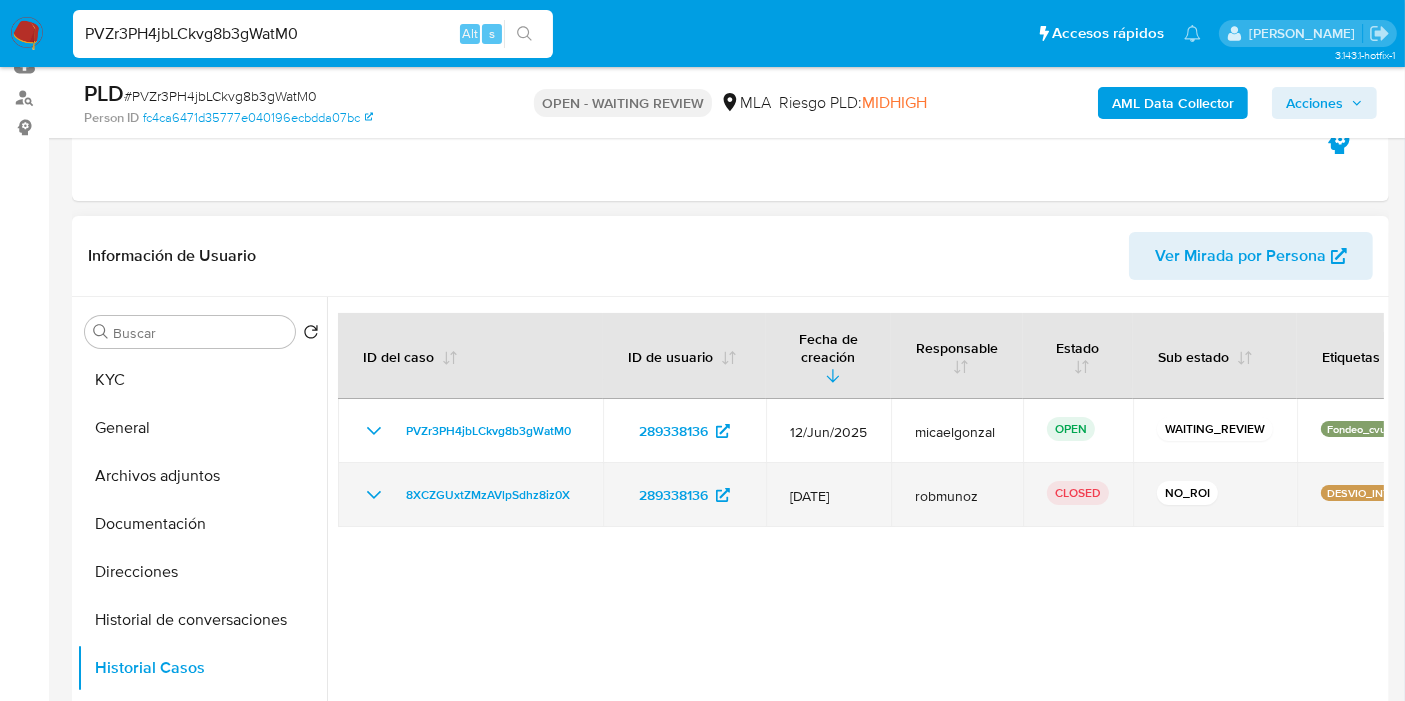 click 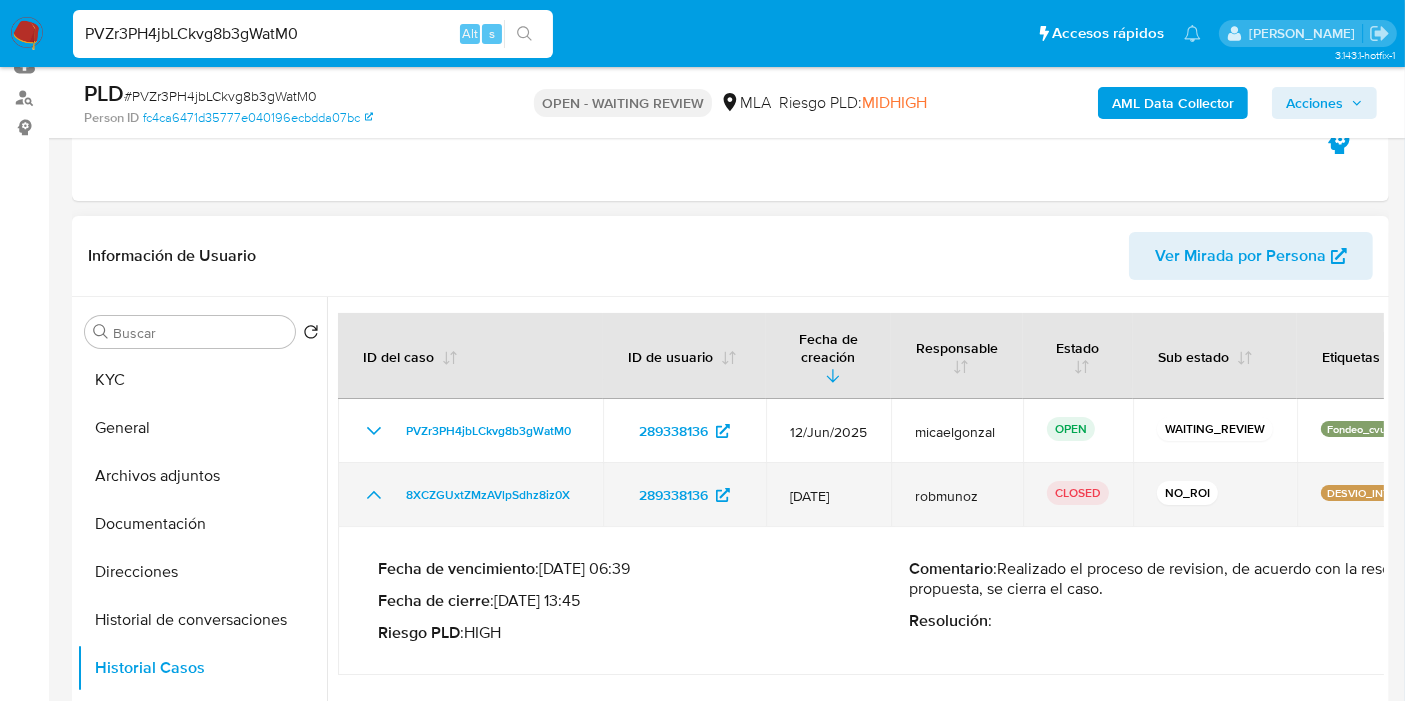 click 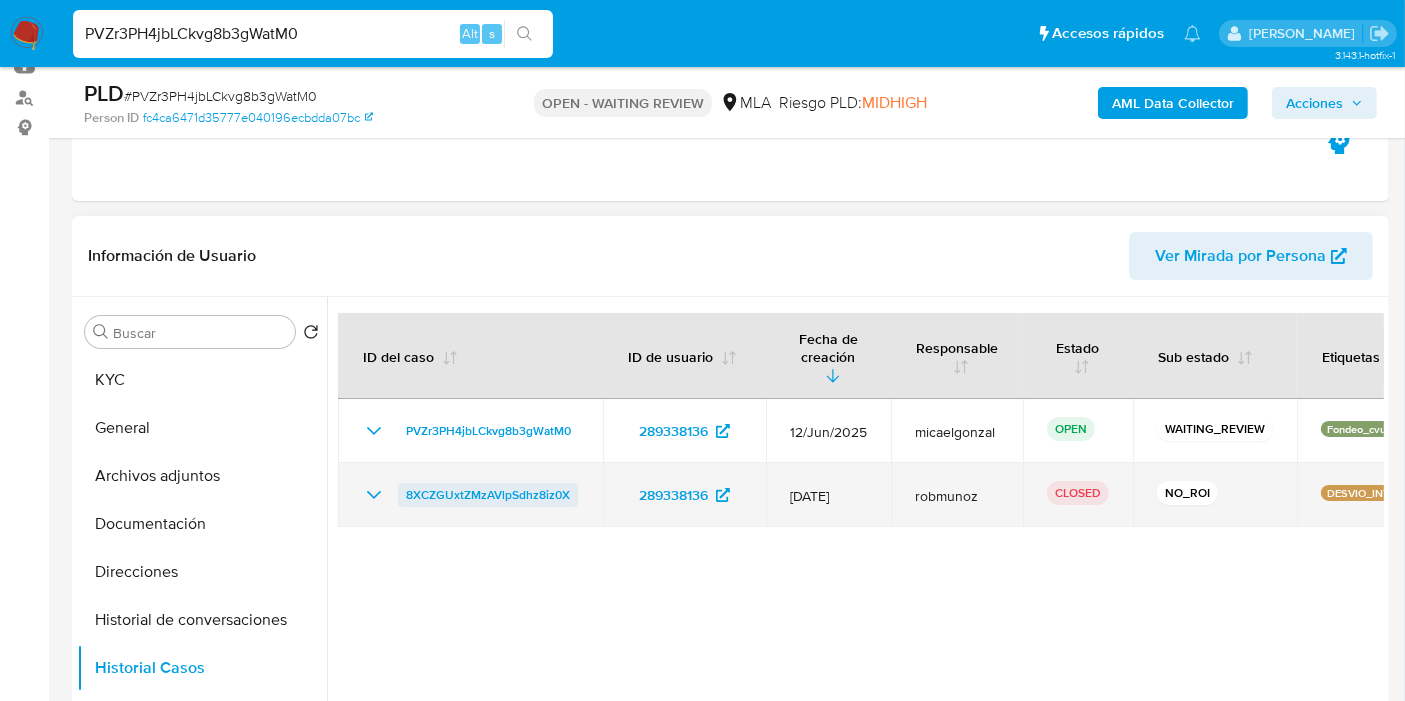 click on "8XCZGUxtZMzAVlpSdhz8iz0X" at bounding box center (488, 495) 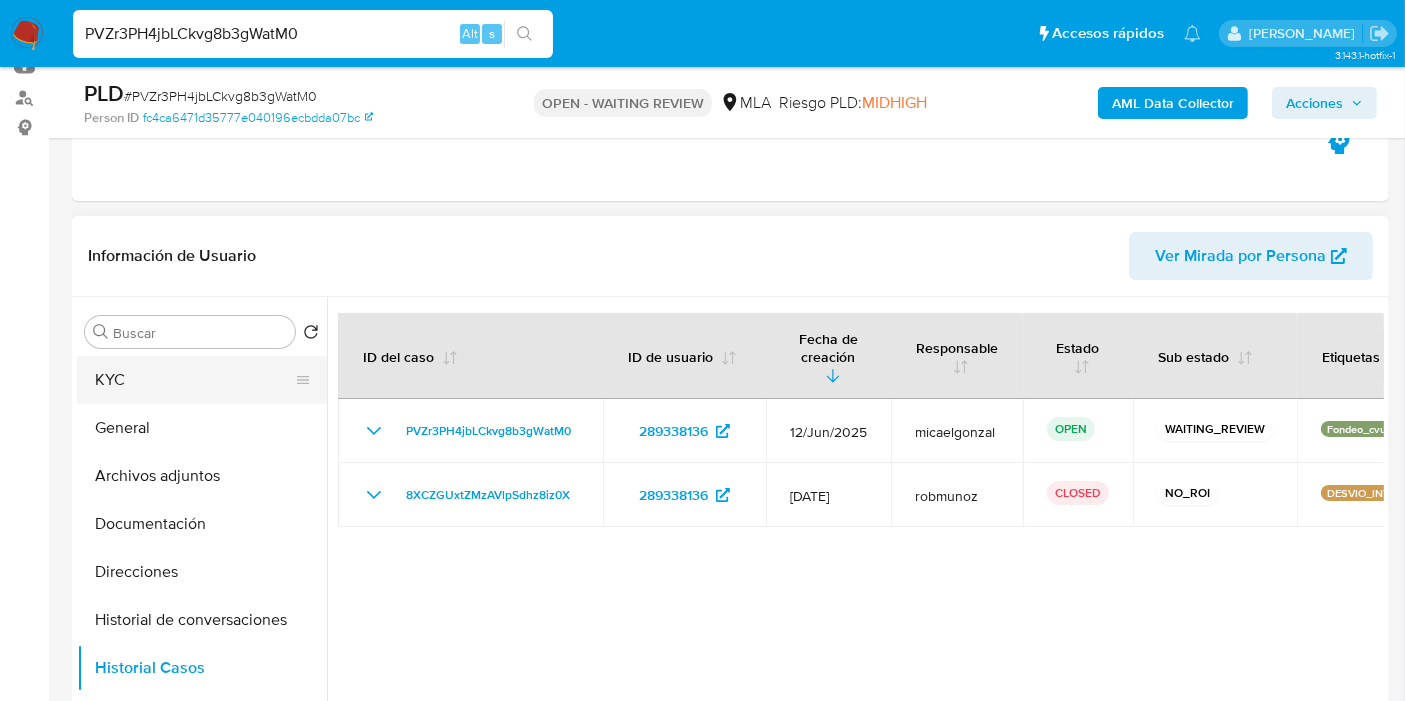 click on "KYC" at bounding box center (194, 380) 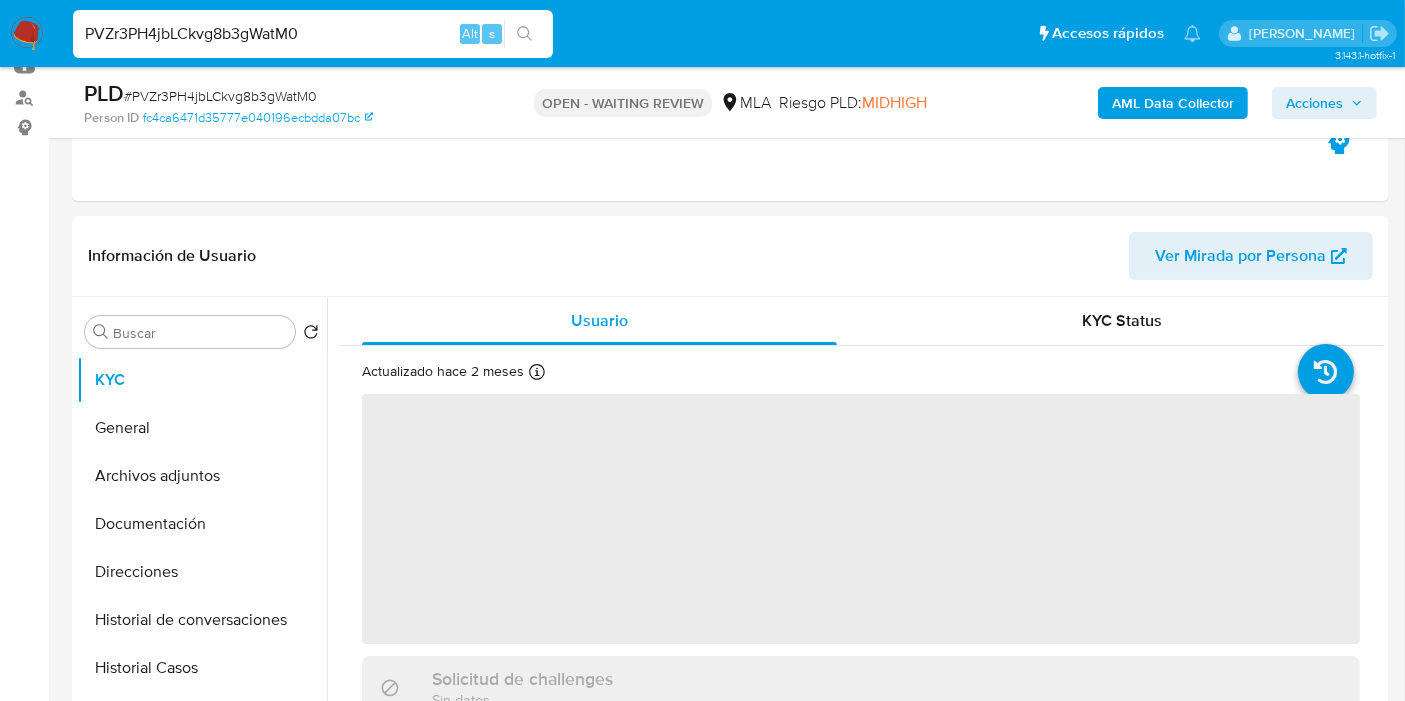 click at bounding box center (27, 34) 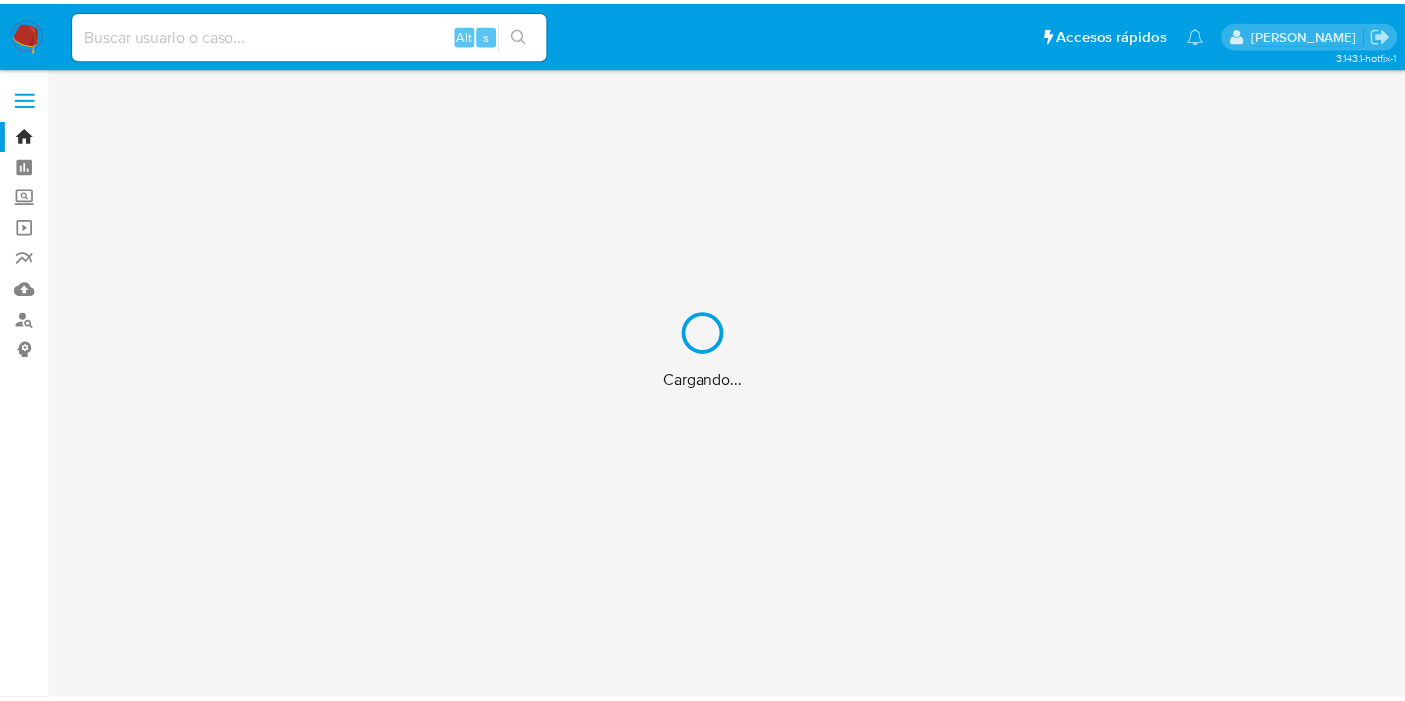 scroll, scrollTop: 0, scrollLeft: 0, axis: both 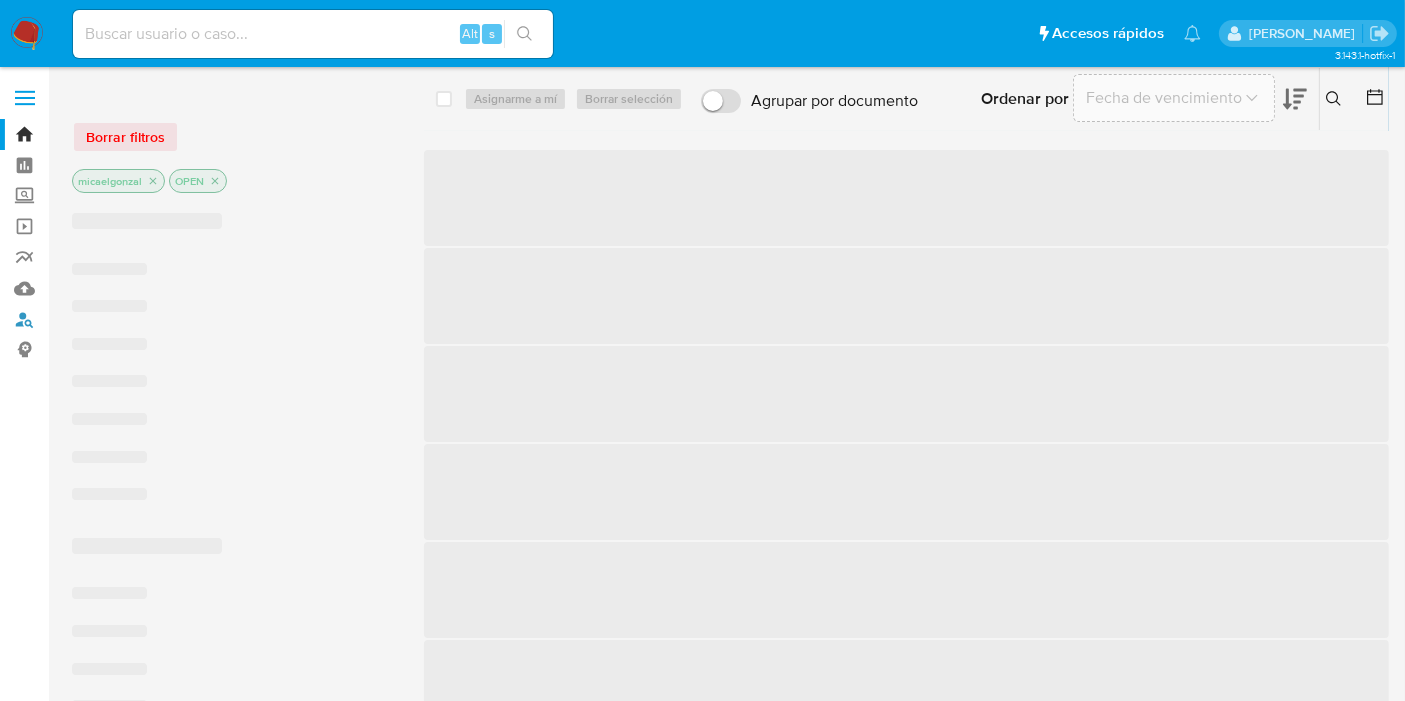 click on "Buscador de personas" at bounding box center (119, 319) 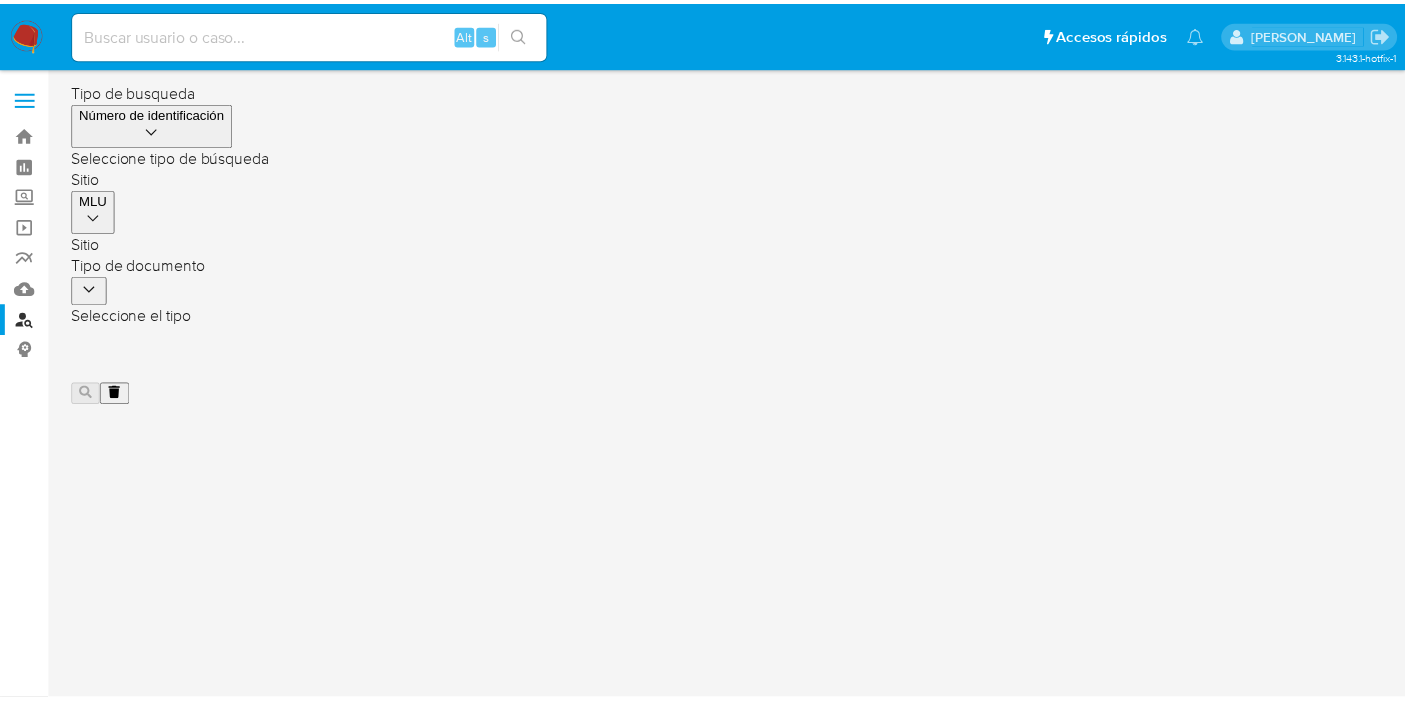 scroll, scrollTop: 0, scrollLeft: 0, axis: both 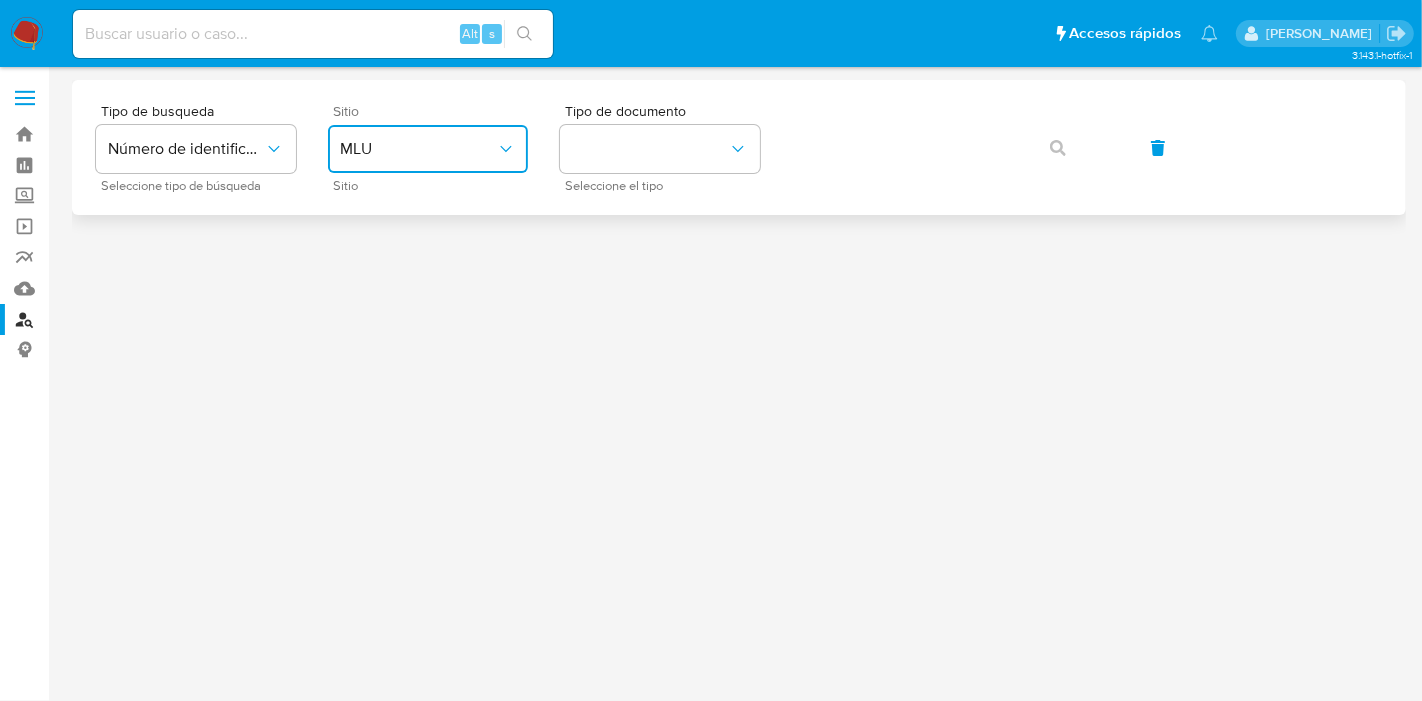 click on "MLU" at bounding box center (428, 149) 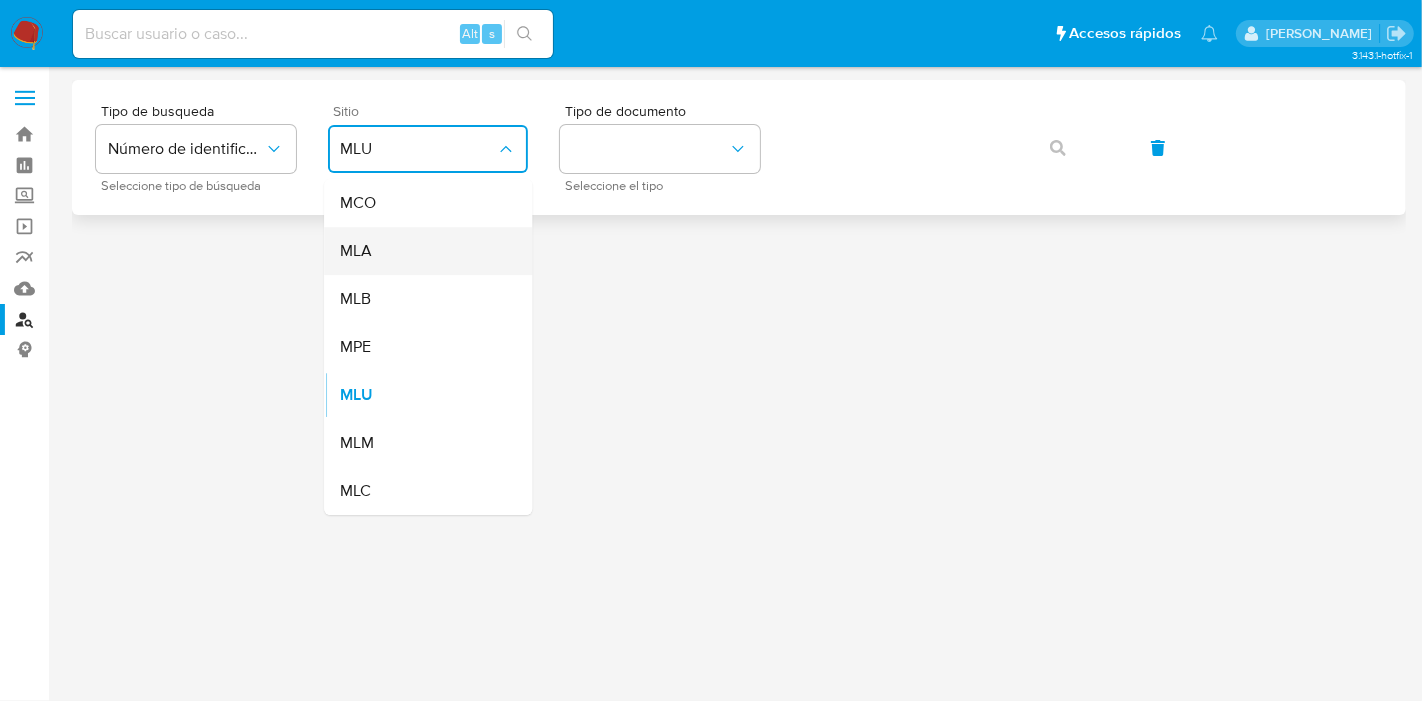 click on "MLA" at bounding box center [422, 251] 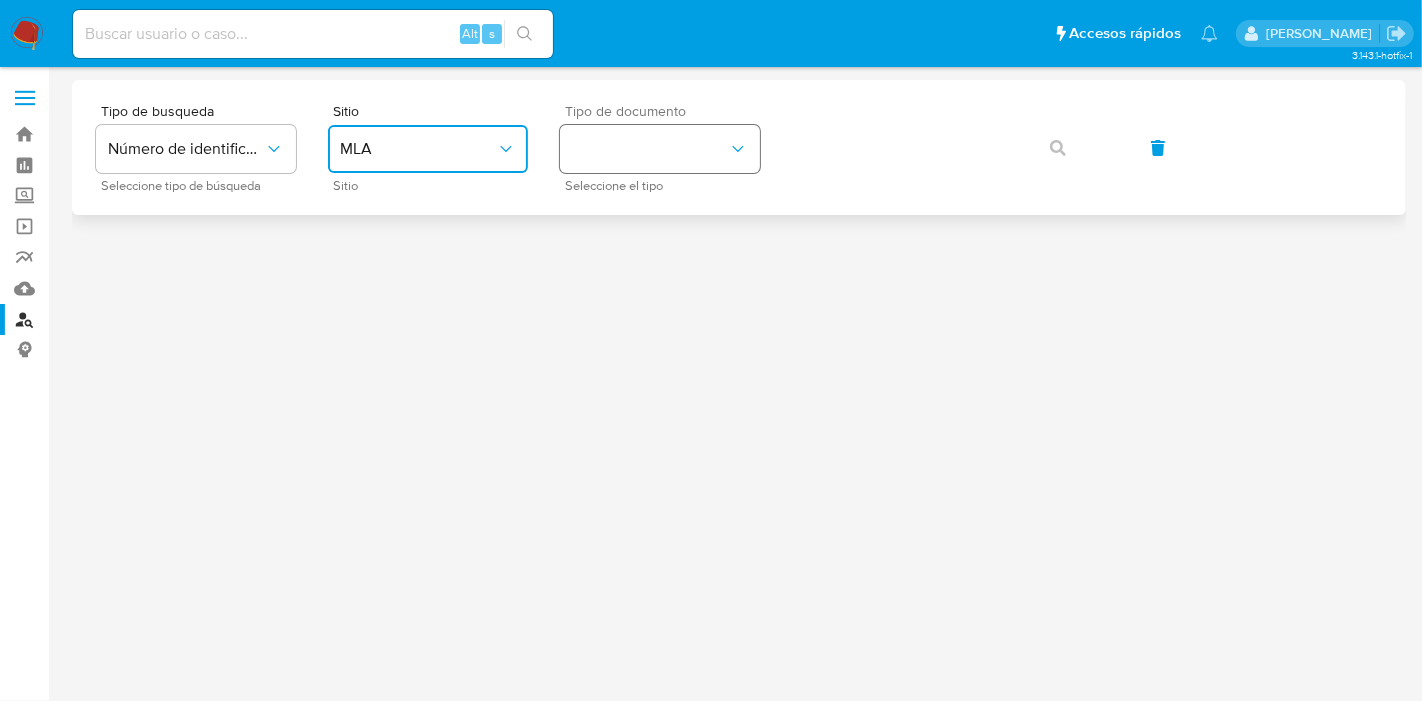 click at bounding box center (660, 149) 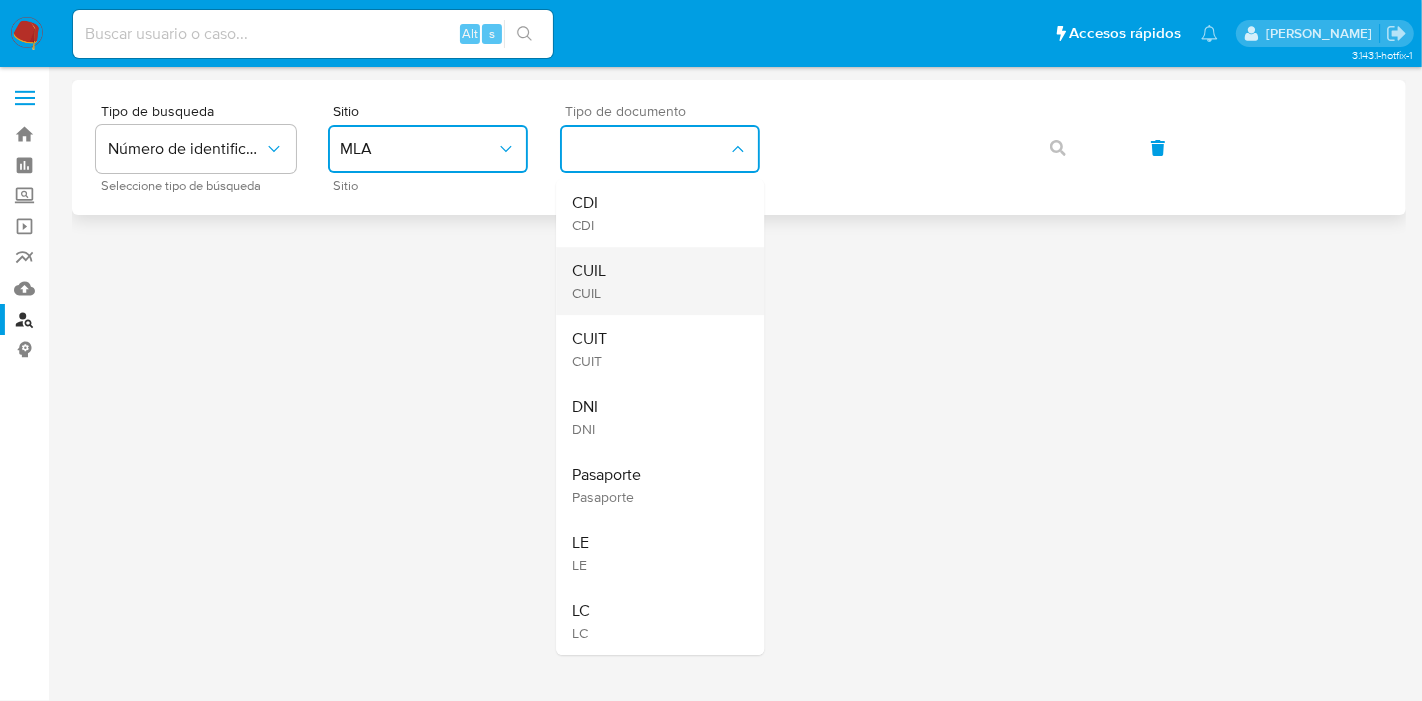 click on "CUIL CUIL" at bounding box center (654, 281) 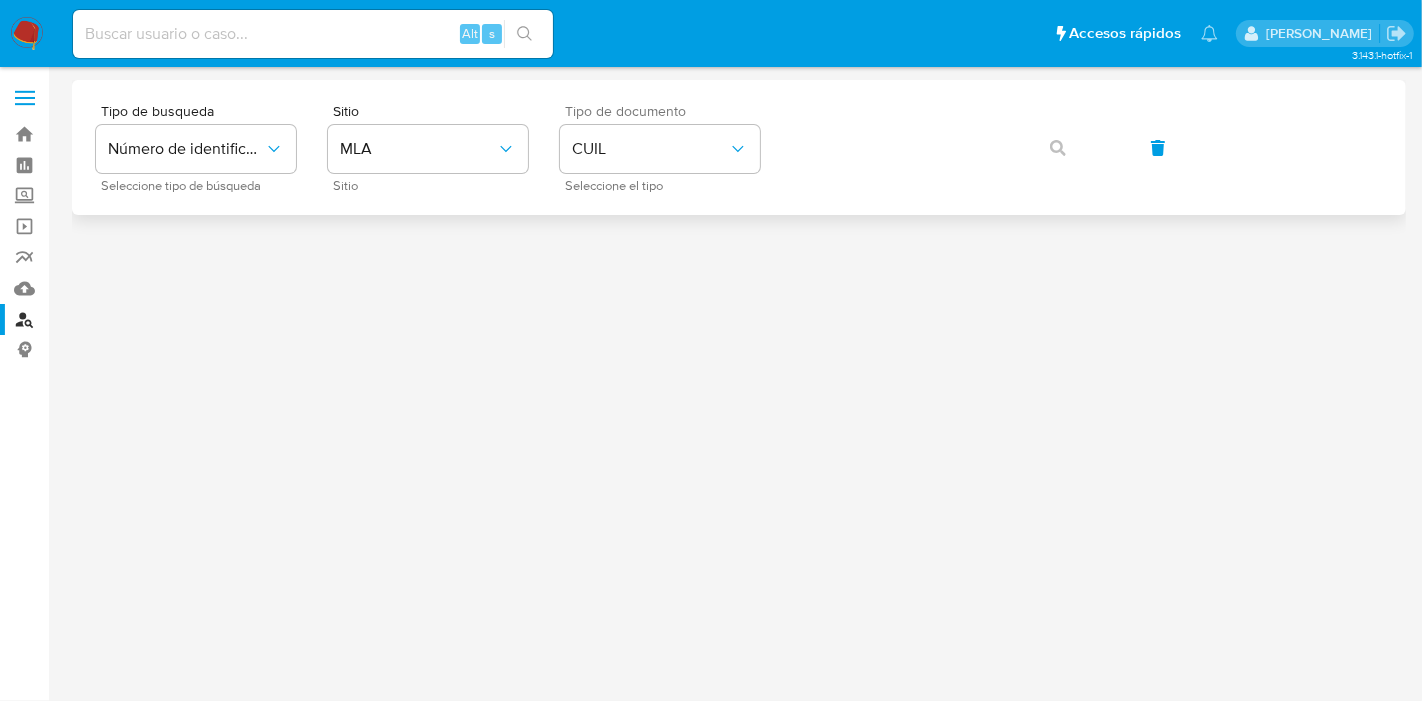 click on "Tipo de busqueda Número de identificación Seleccione tipo de búsqueda Sitio MLA Sitio Tipo de documento CUIL Seleccione el tipo" at bounding box center [739, 147] 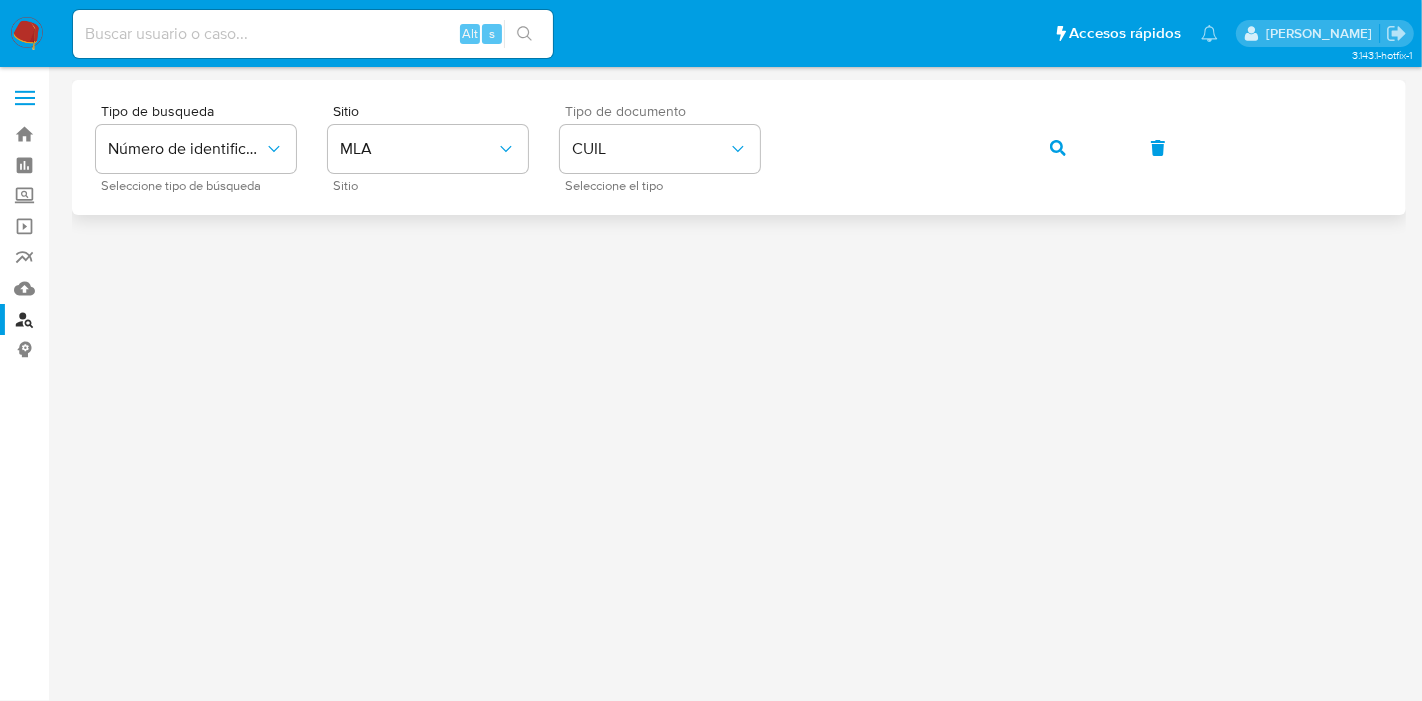 click on "Tipo de busqueda Número de identificación Seleccione tipo de búsqueda Sitio MLA Sitio Tipo de documento CUIL Seleccione el tipo" at bounding box center [739, 147] 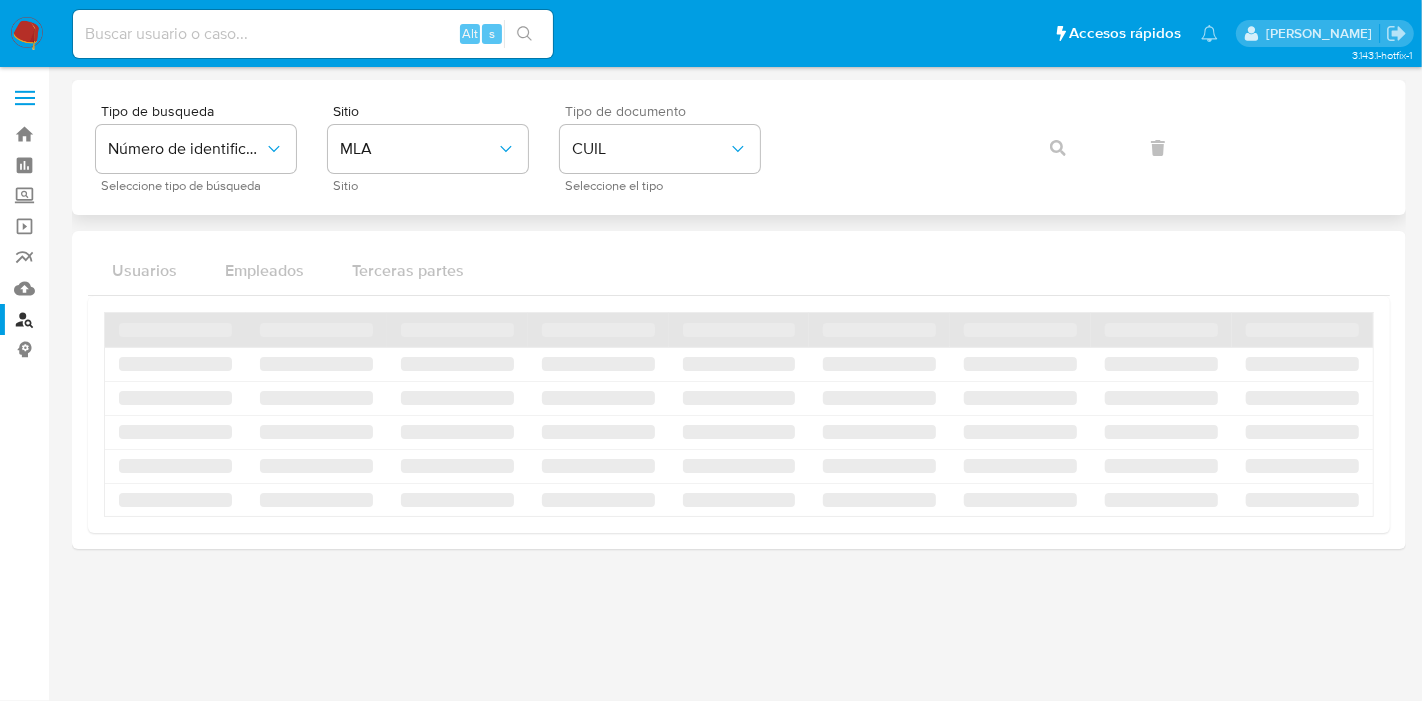 click on "Tipo de busqueda Número de identificación Seleccione tipo de búsqueda Sitio MLA Sitio Tipo de documento CUIL Seleccione el tipo" at bounding box center (739, 147) 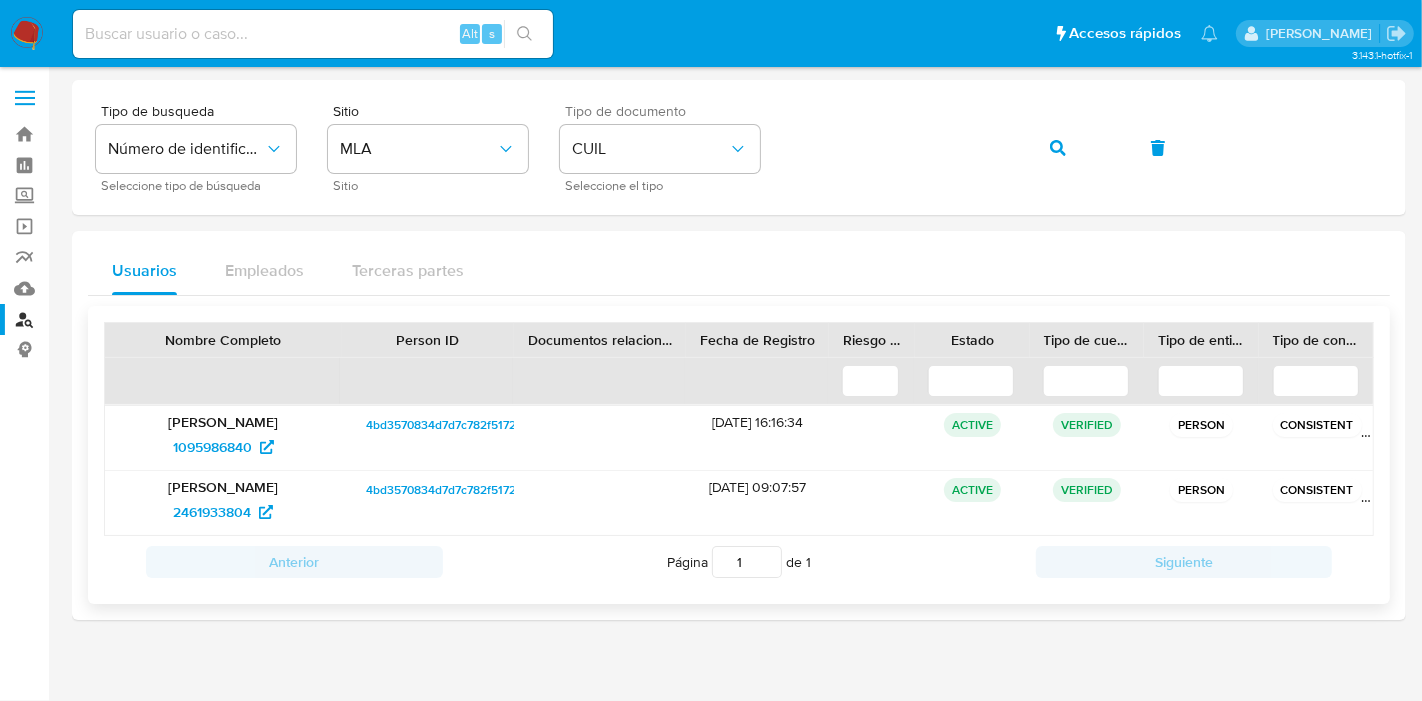 click on "4bd3570834d7d7c782f5172bfdae4583" at bounding box center [470, 425] 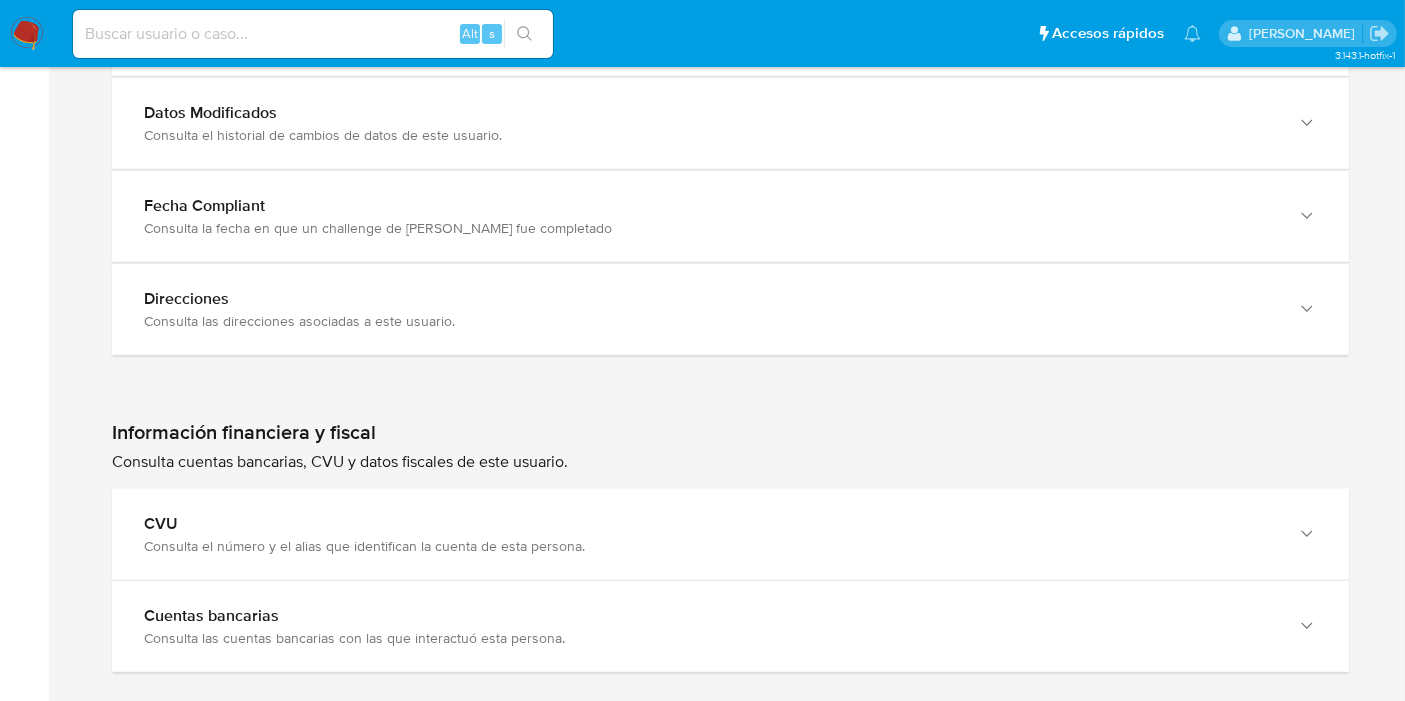 scroll, scrollTop: 2111, scrollLeft: 0, axis: vertical 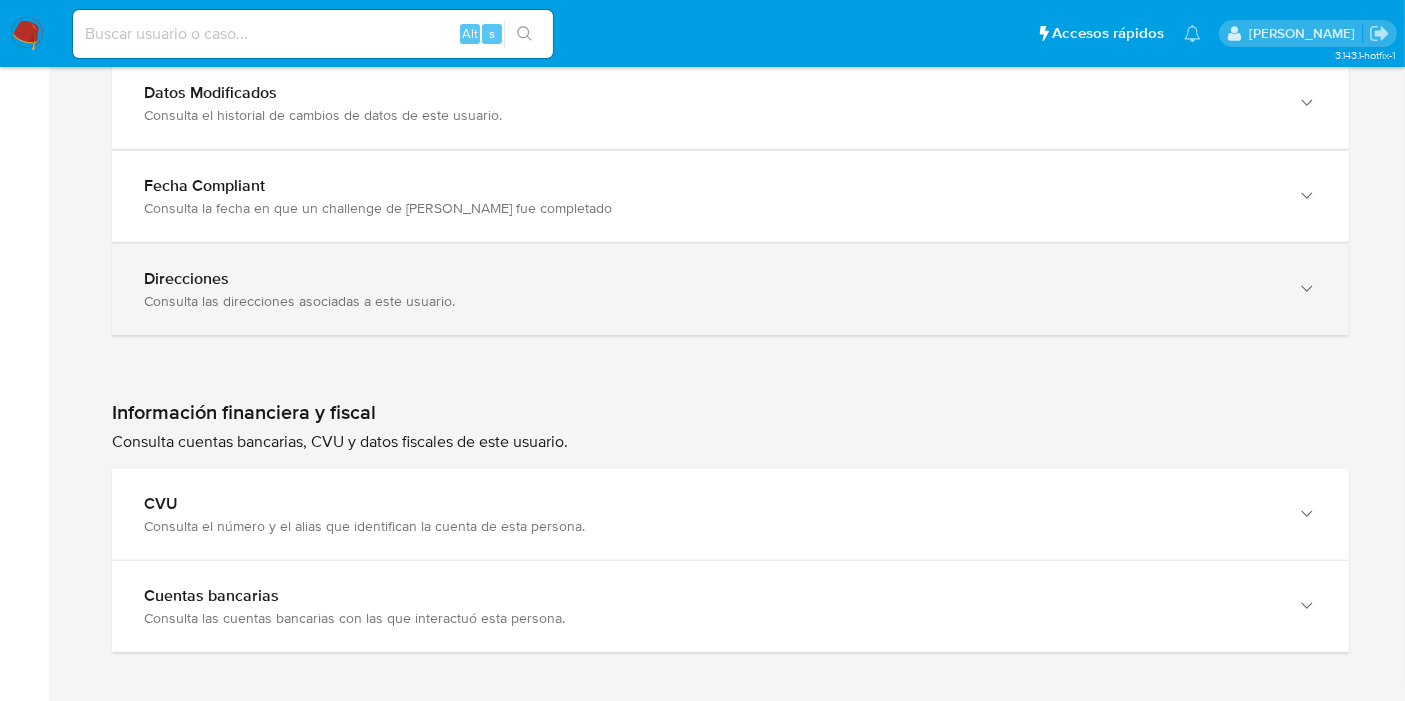click on "Direcciones Consulta las direcciones asociadas a este usuario." at bounding box center [730, 289] 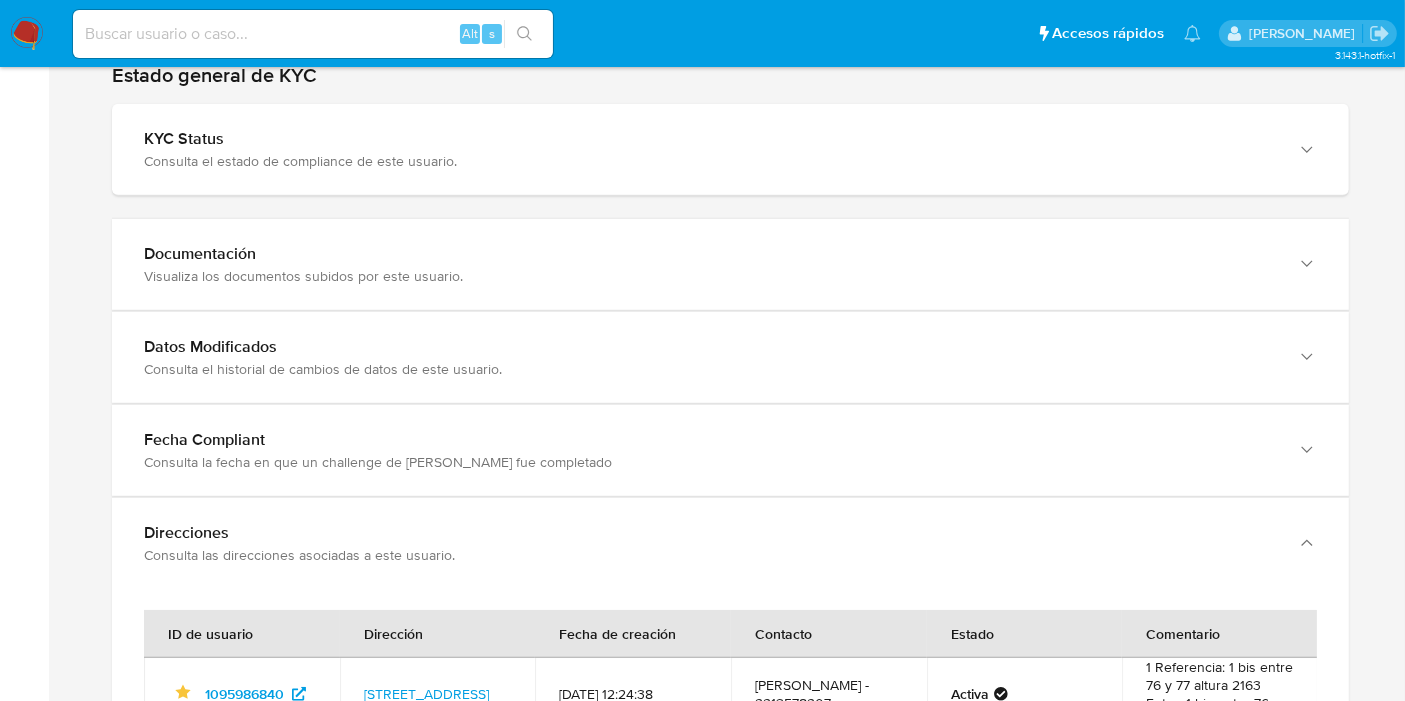 scroll, scrollTop: 1777, scrollLeft: 0, axis: vertical 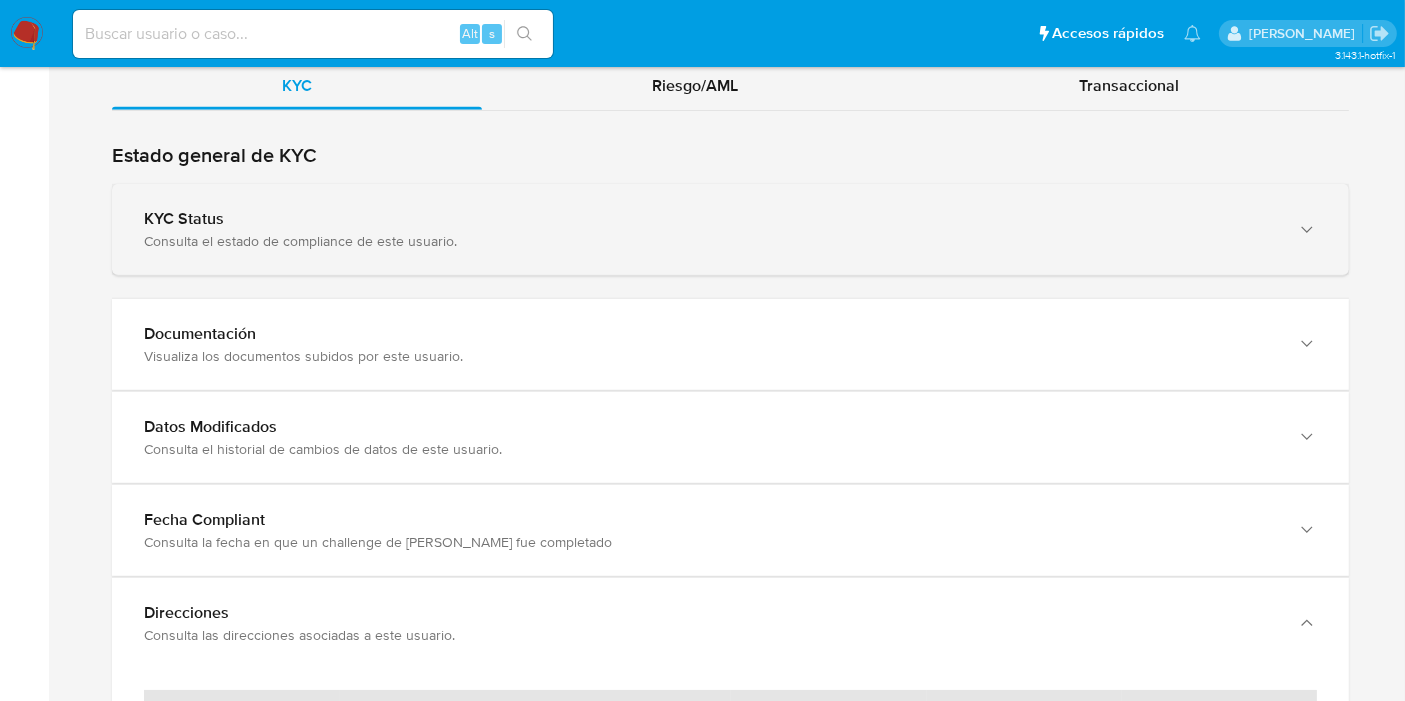 click on "KYC Status Consulta el estado de compliance de este usuario." at bounding box center (730, 229) 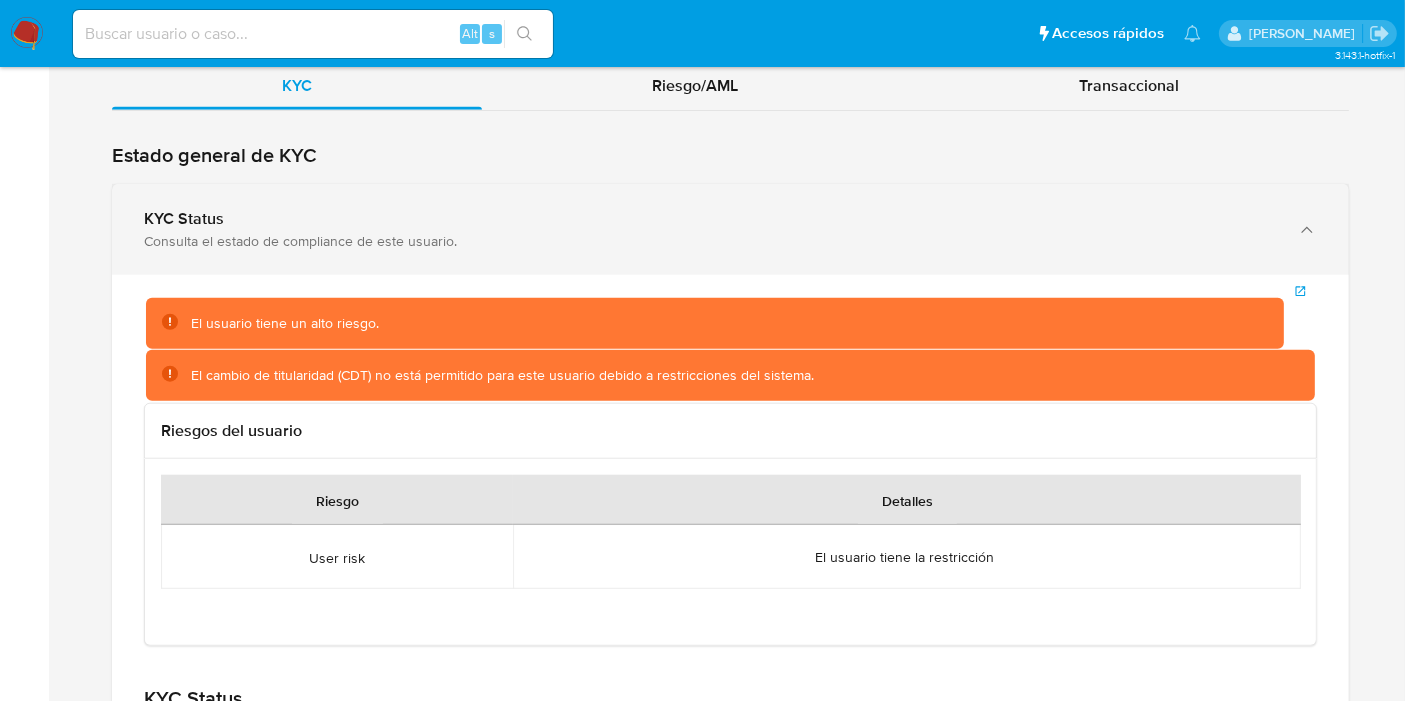 click on "KYC Status Consulta el estado de compliance de este usuario." at bounding box center (730, 229) 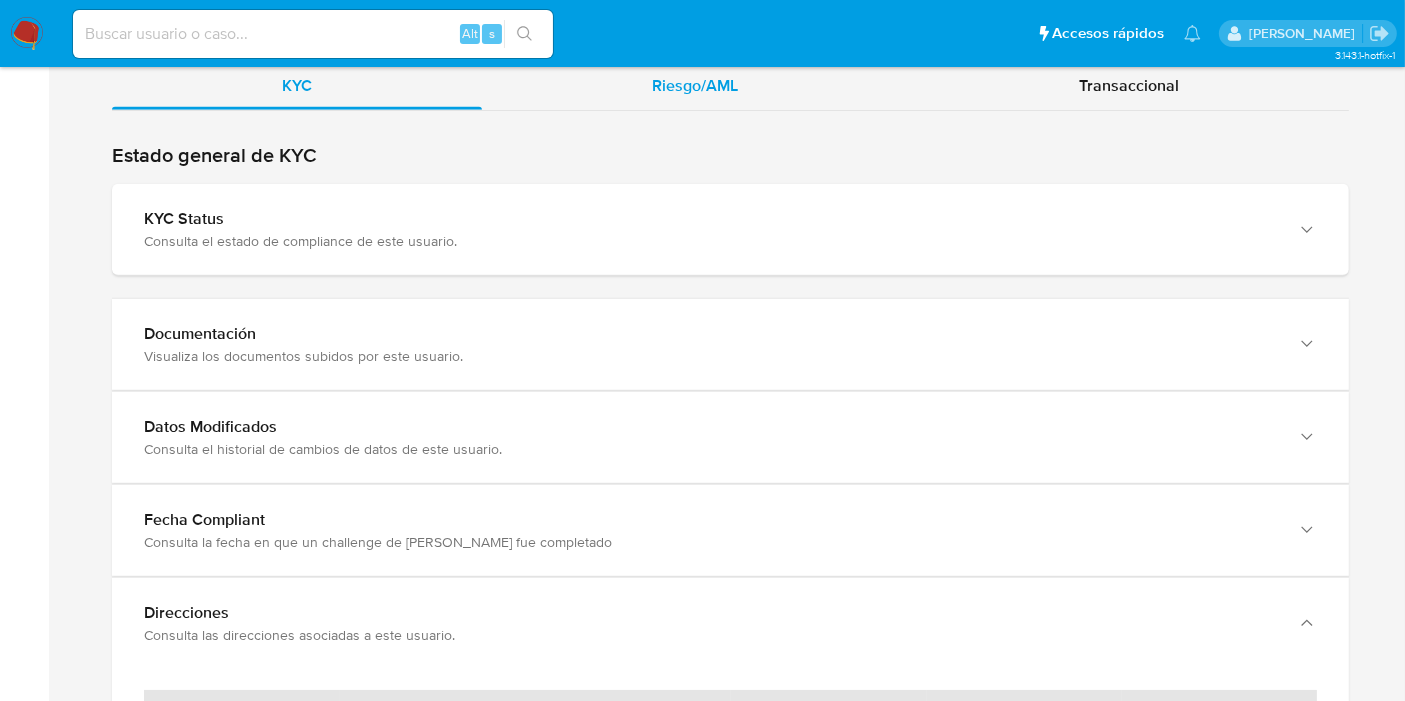 click on "Riesgo/AML" at bounding box center [695, 86] 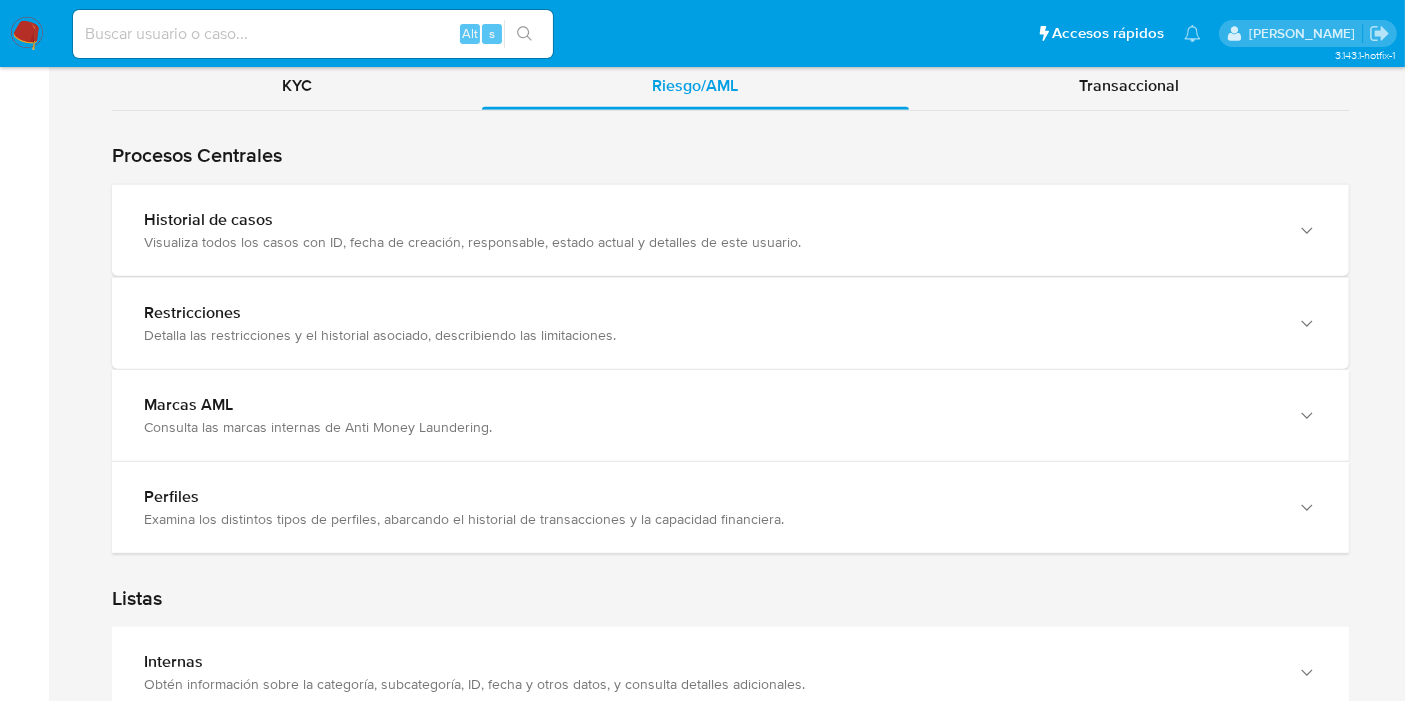 click on "Historial de casos" at bounding box center (710, 220) 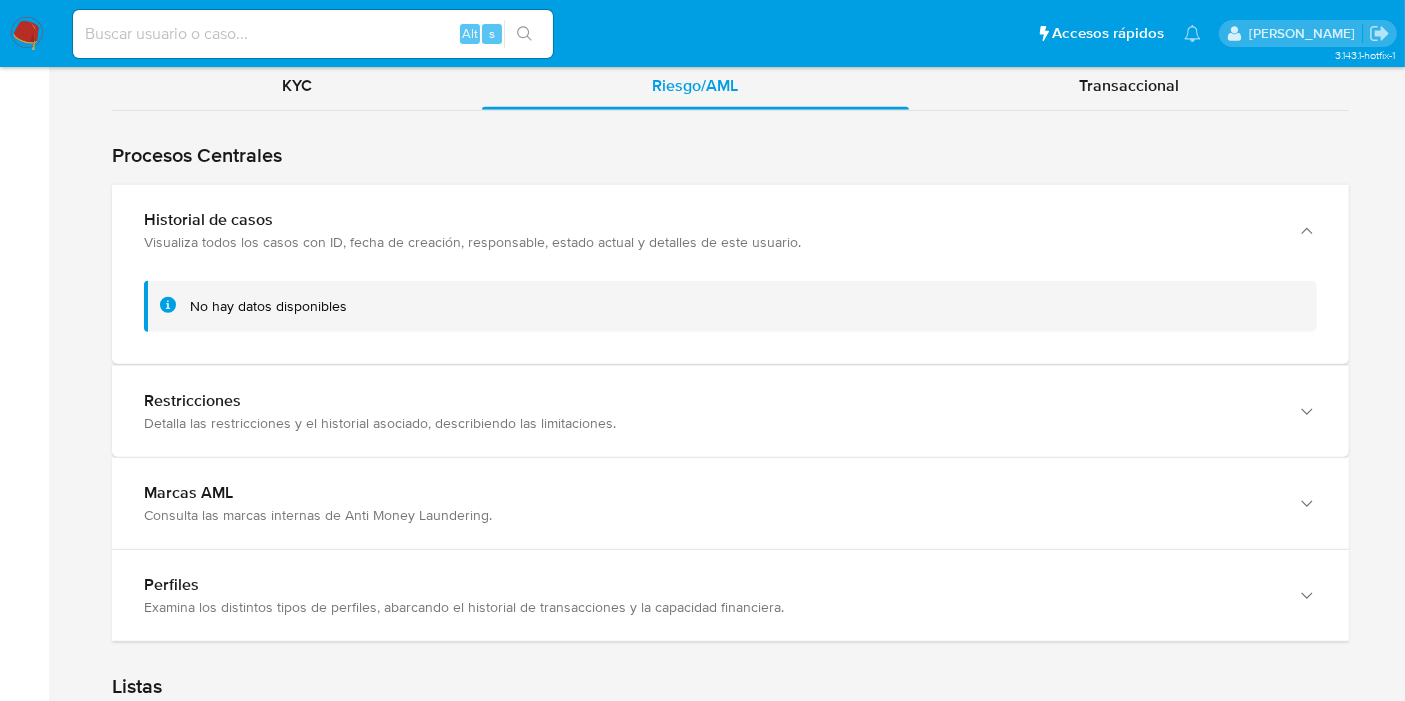 click on "Historial de casos" at bounding box center (710, 220) 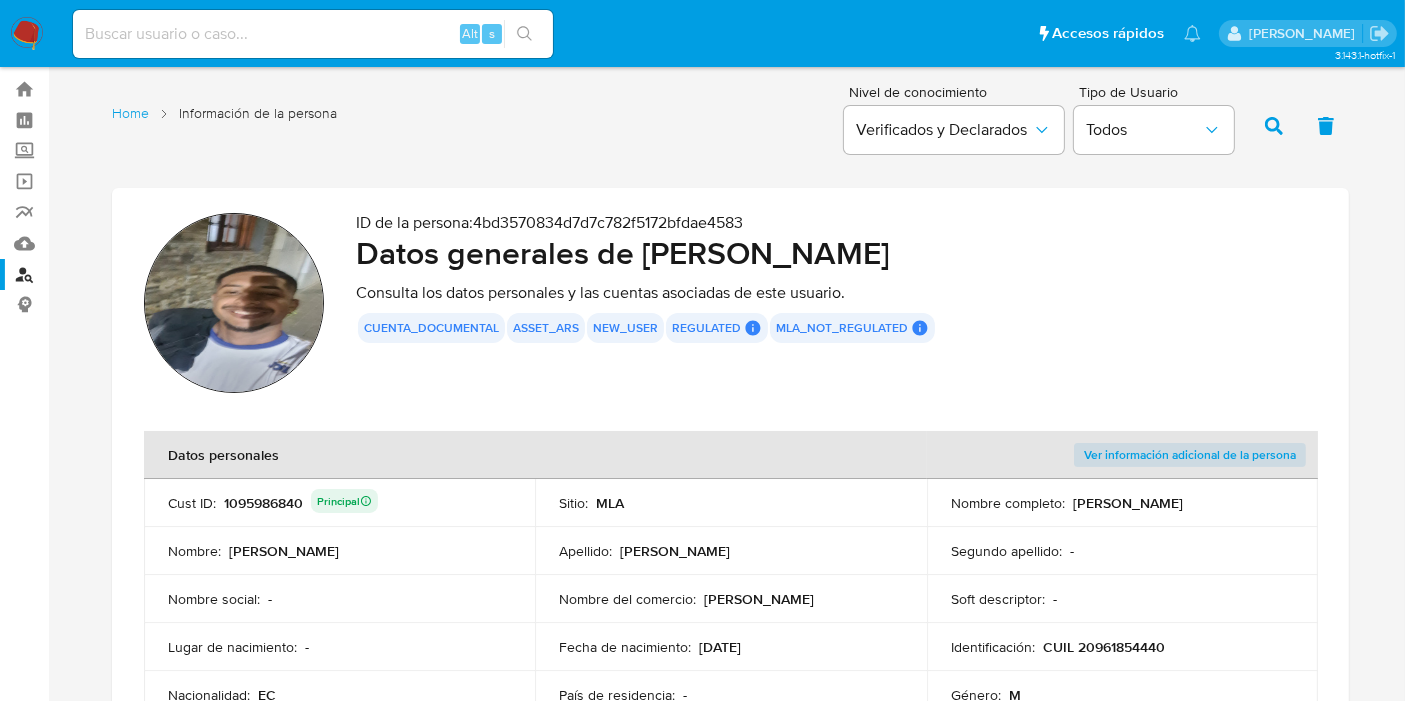 scroll, scrollTop: 0, scrollLeft: 0, axis: both 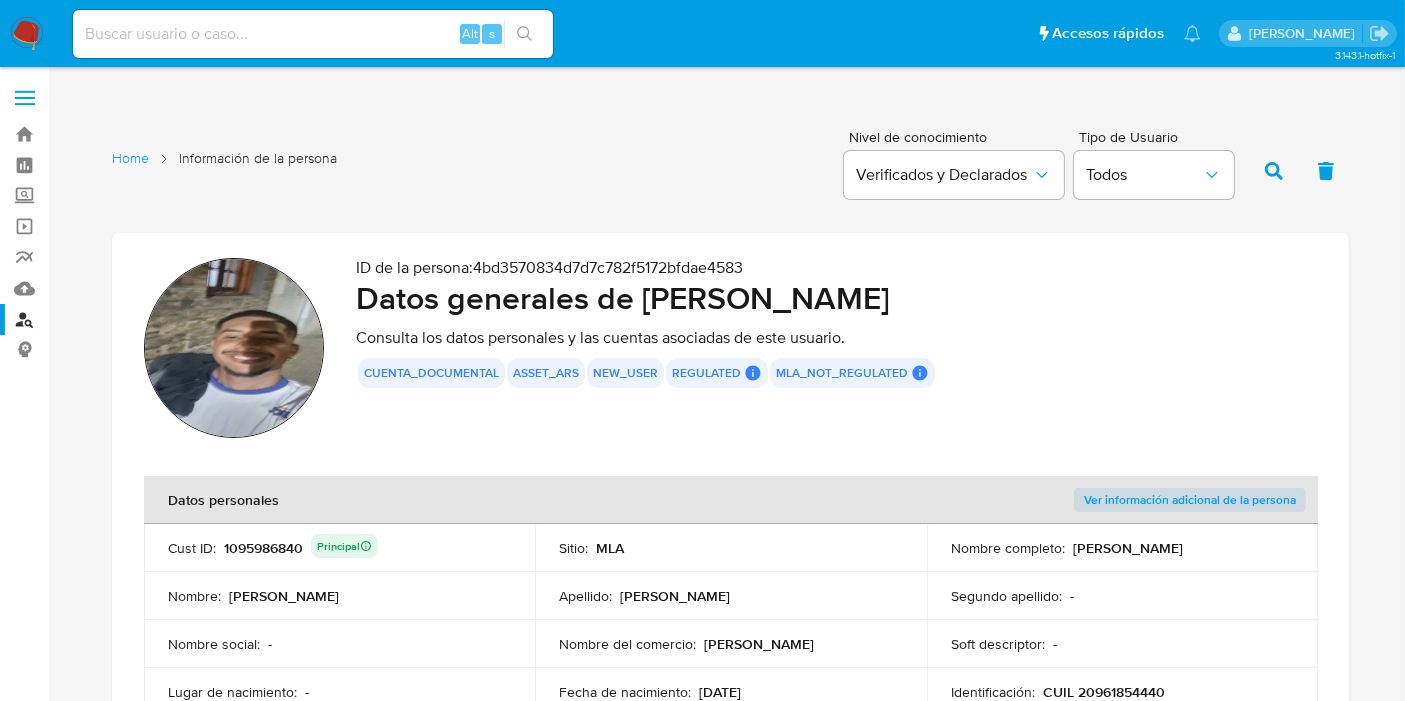 click on "Buscador de personas" at bounding box center [119, 319] 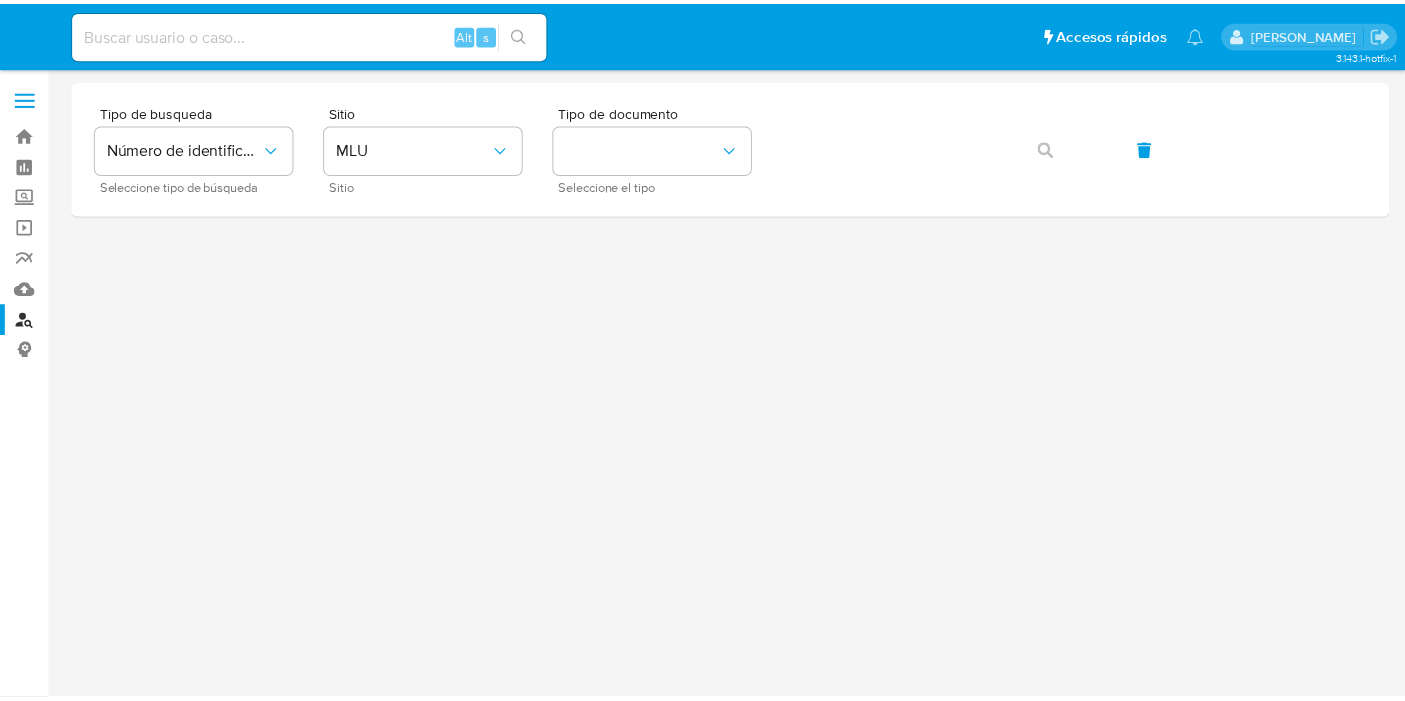 scroll, scrollTop: 0, scrollLeft: 0, axis: both 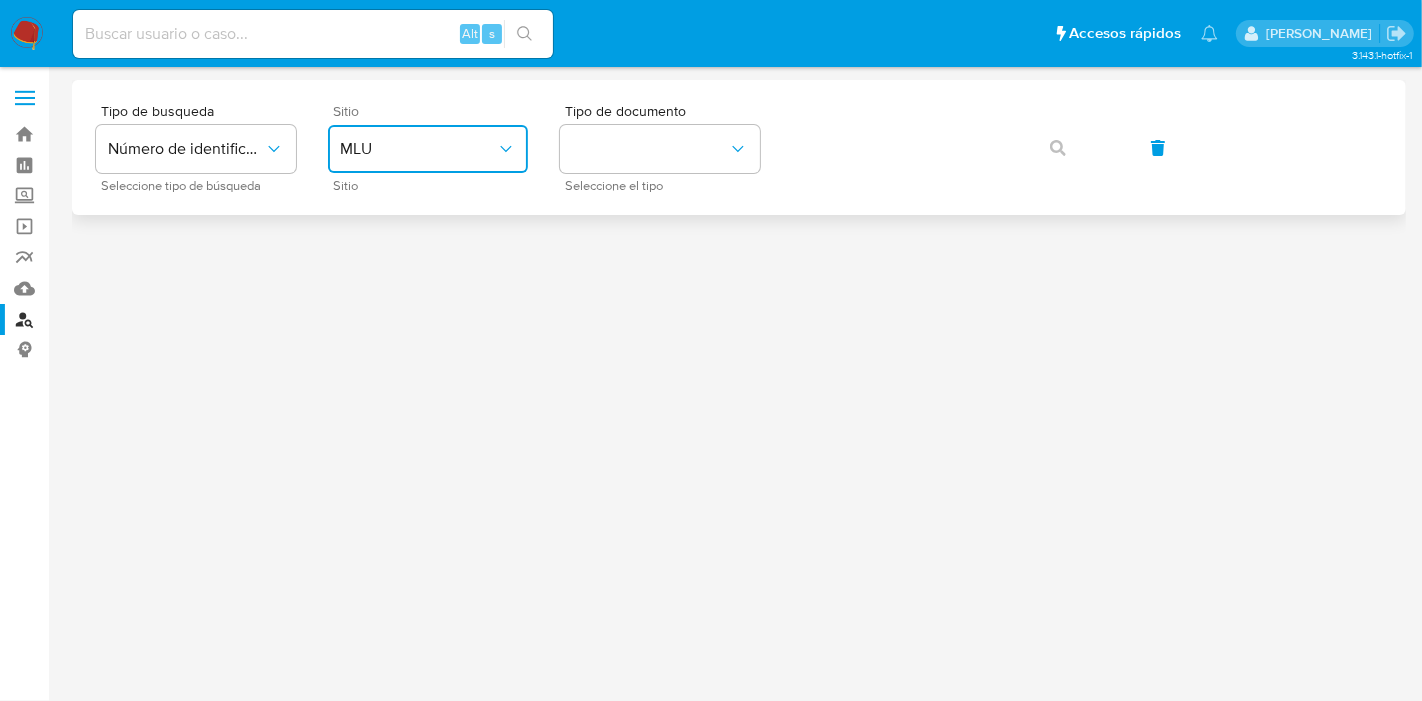 click on "MLU" at bounding box center (428, 149) 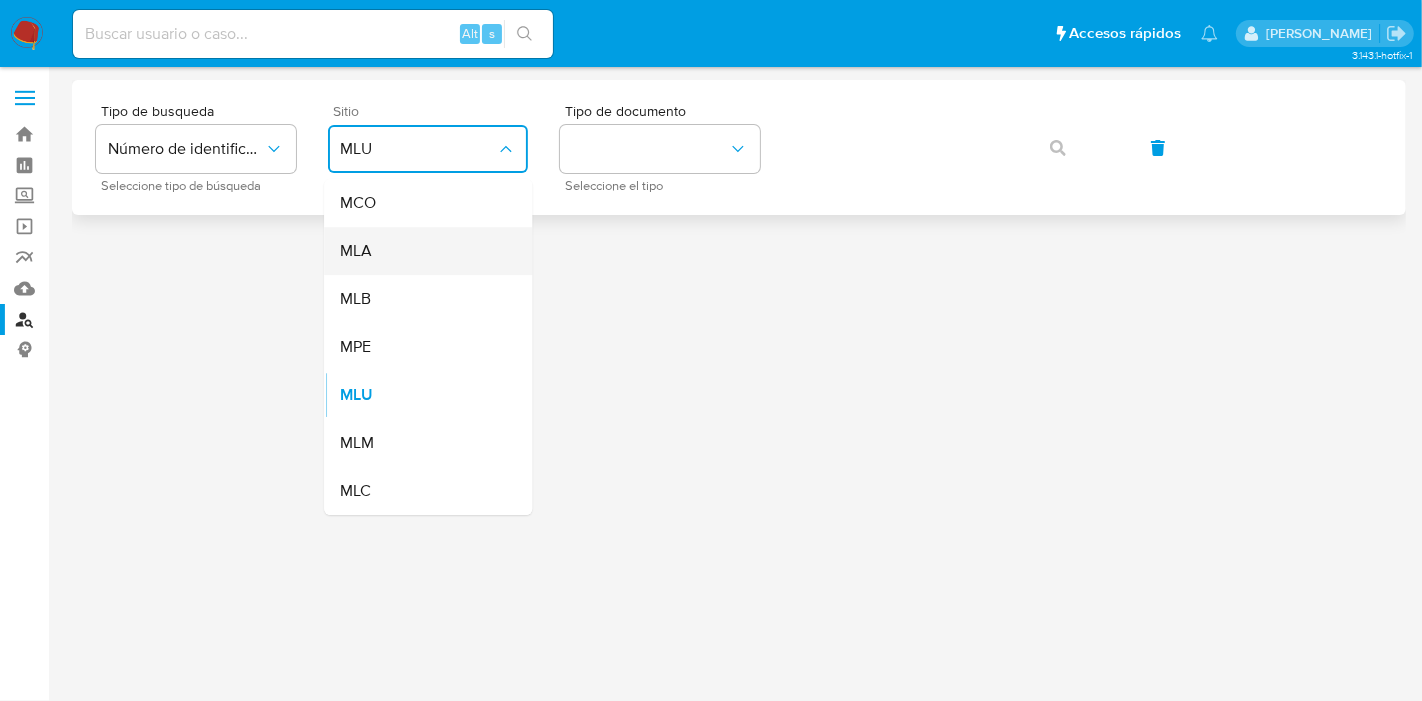 click on "MLA" at bounding box center (422, 251) 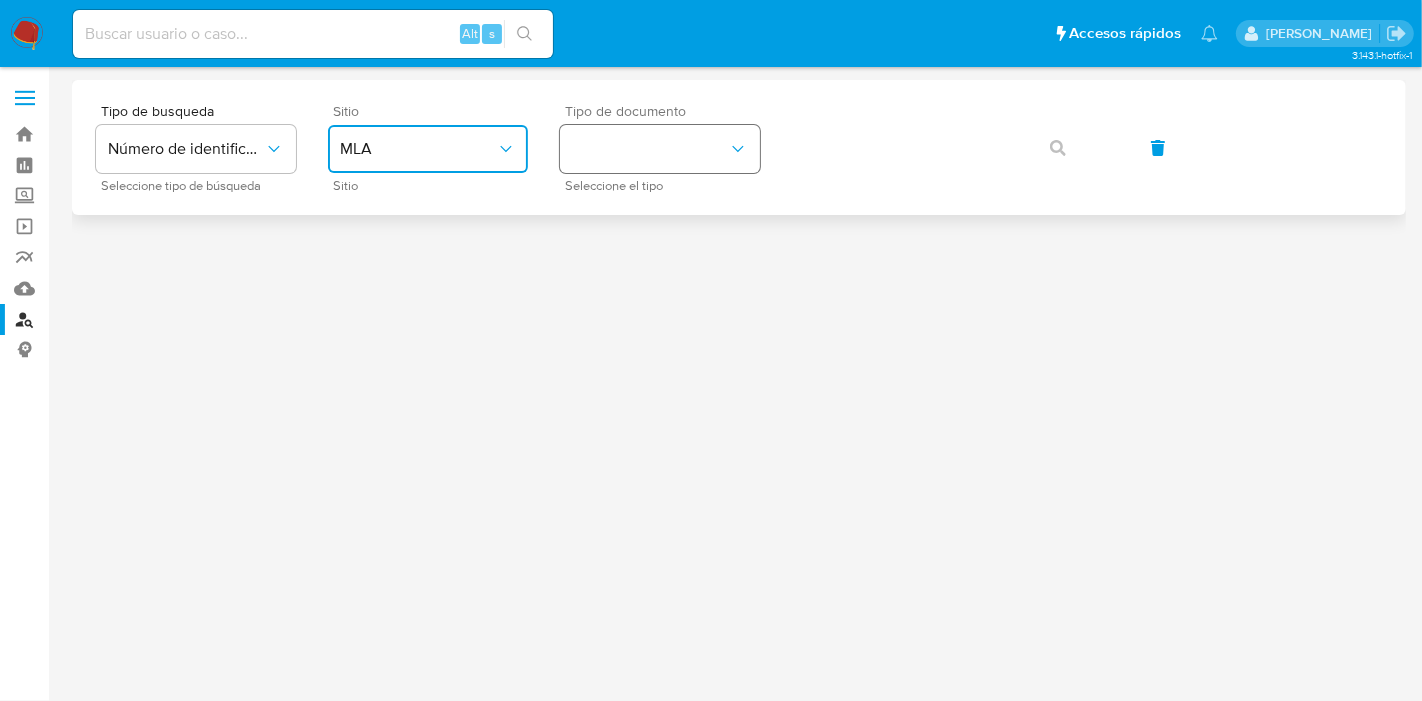 click at bounding box center [660, 149] 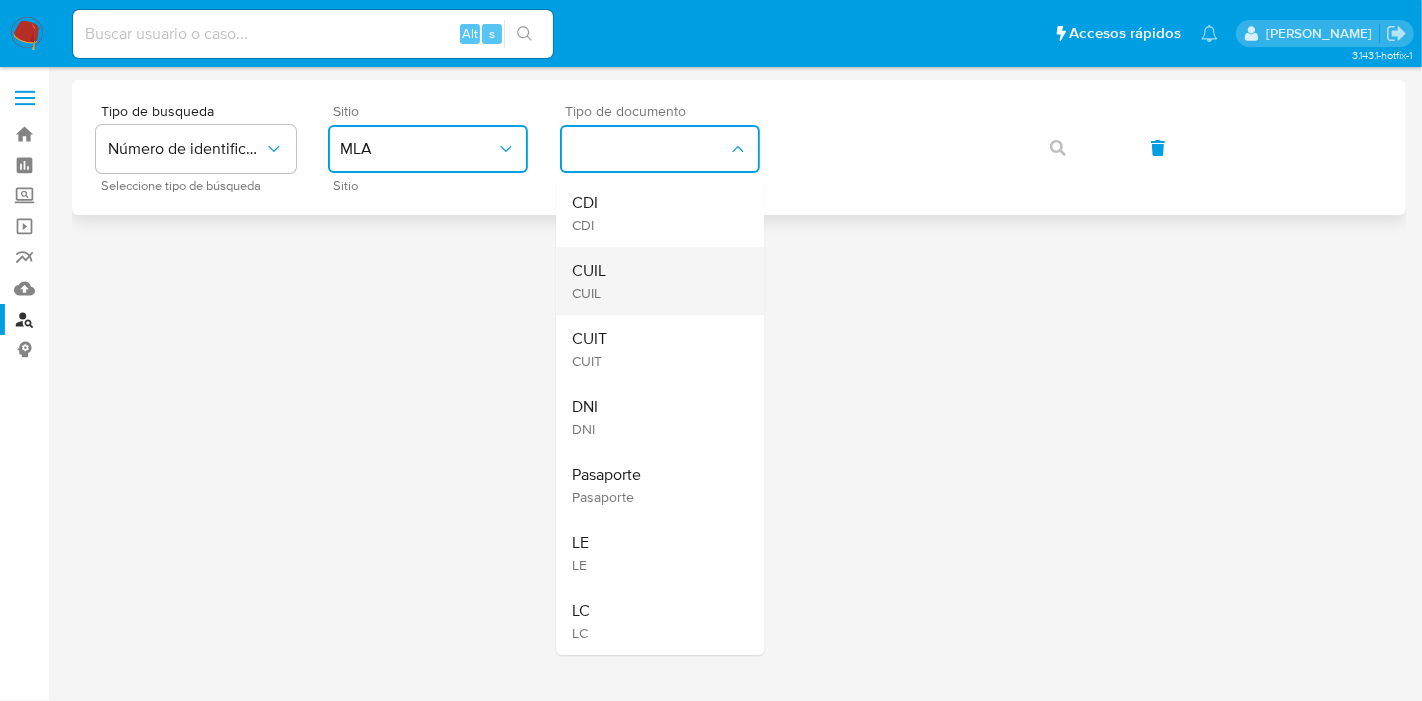 click on "CUIL CUIL" at bounding box center (654, 281) 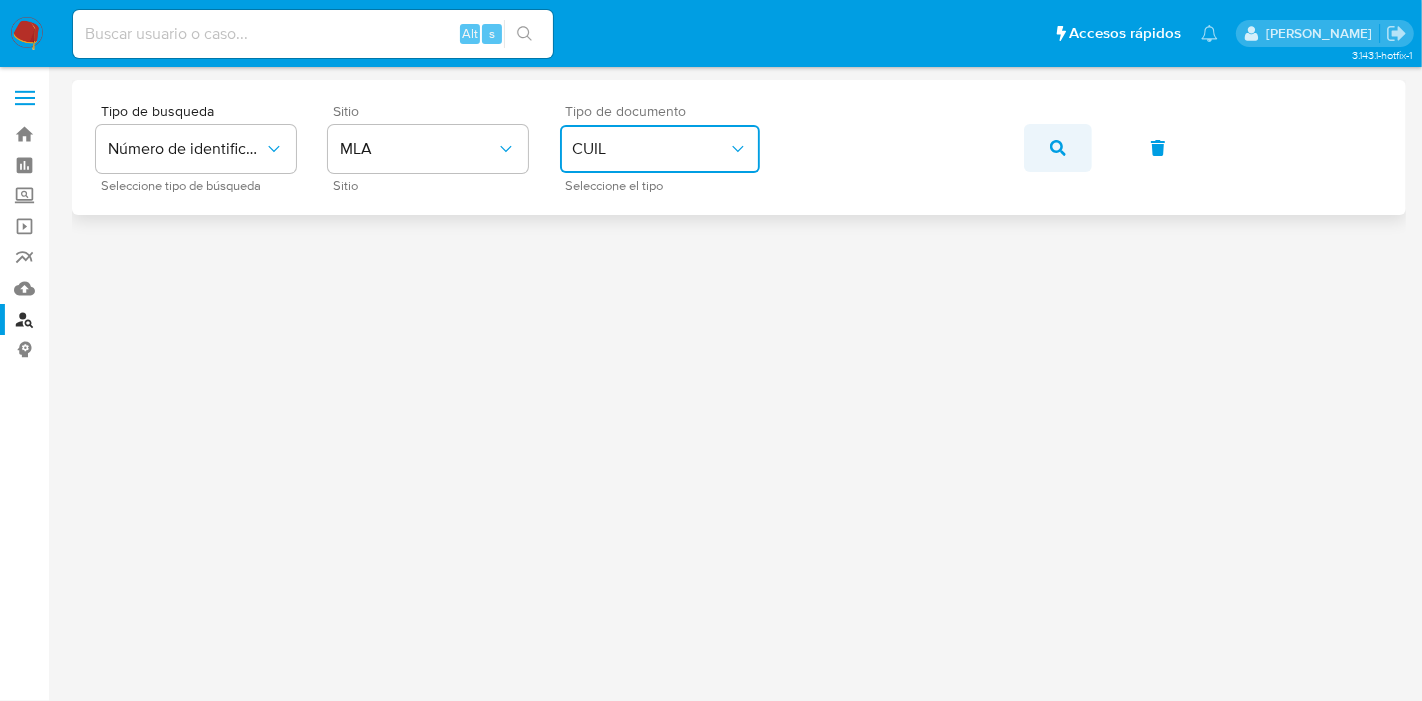 click 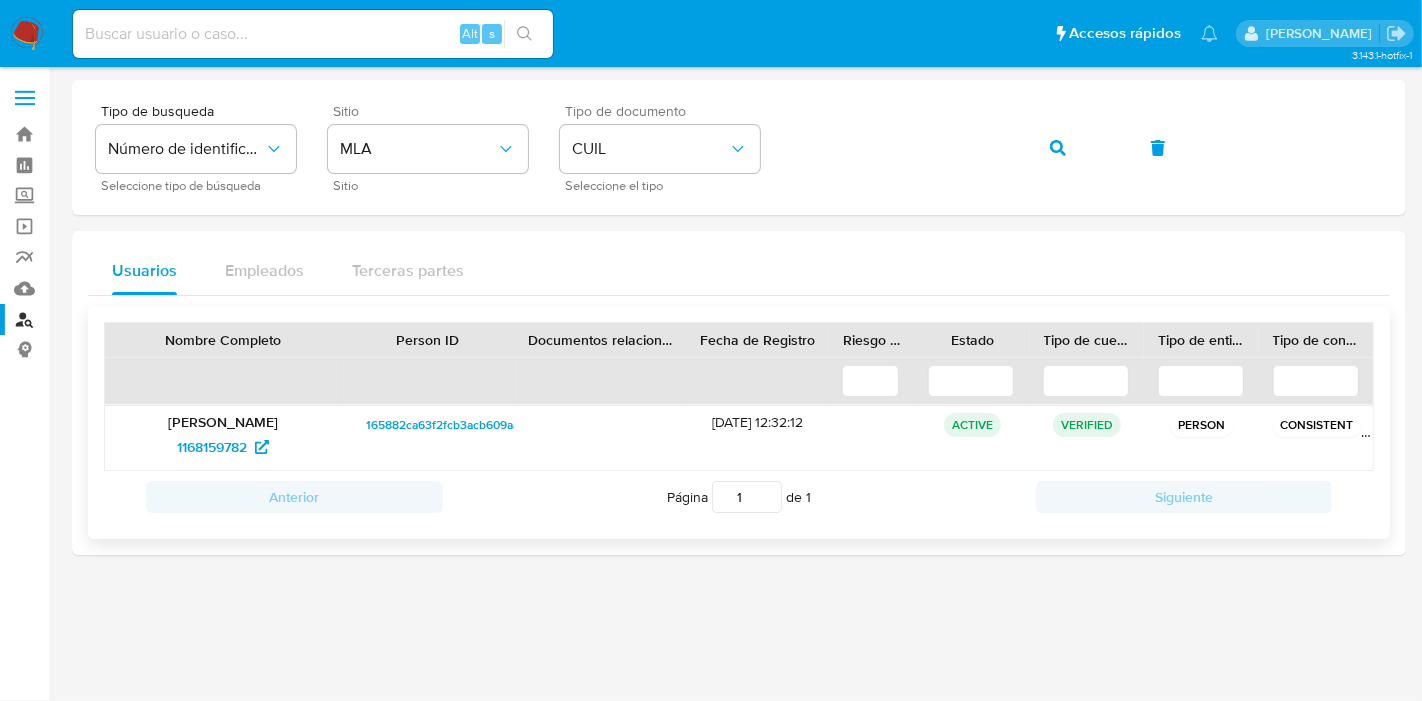 click on "Santiago Nahuel Moreno" at bounding box center [223, 422] 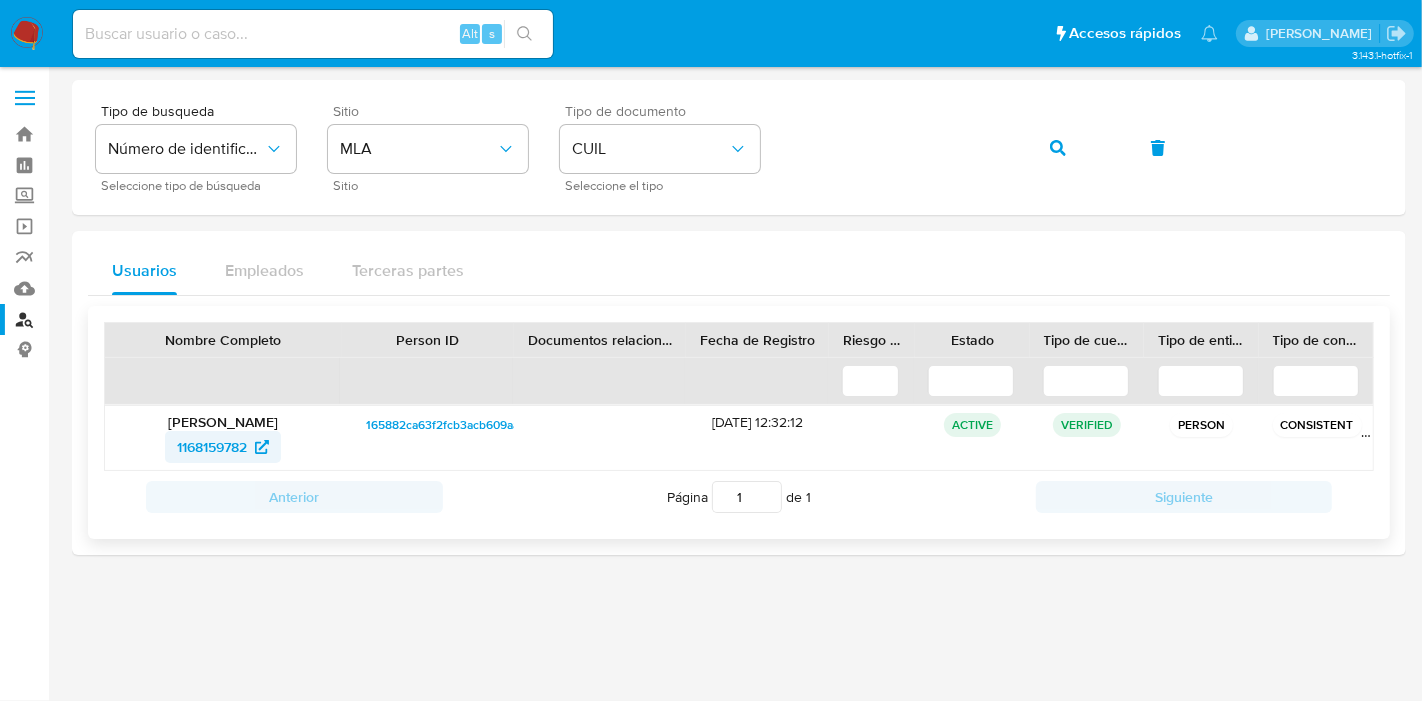 click on "1168159782" at bounding box center [212, 447] 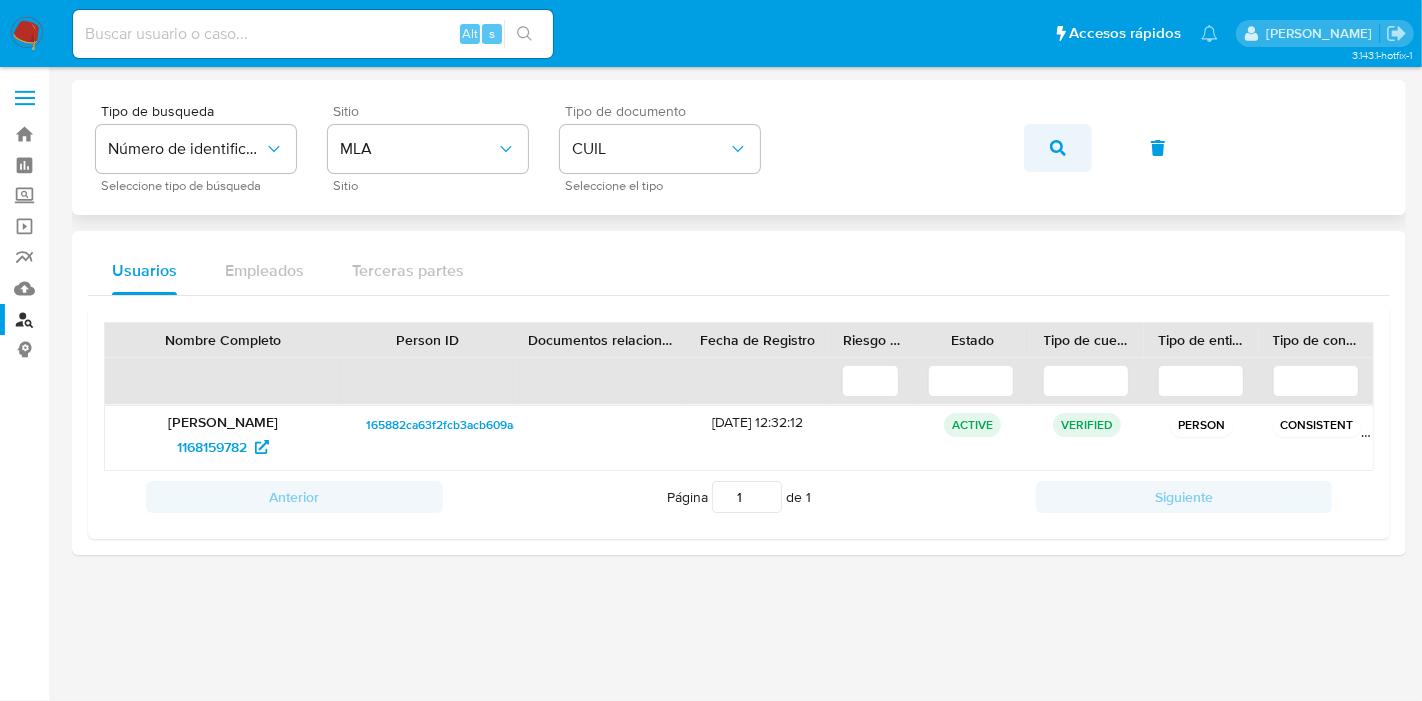 click 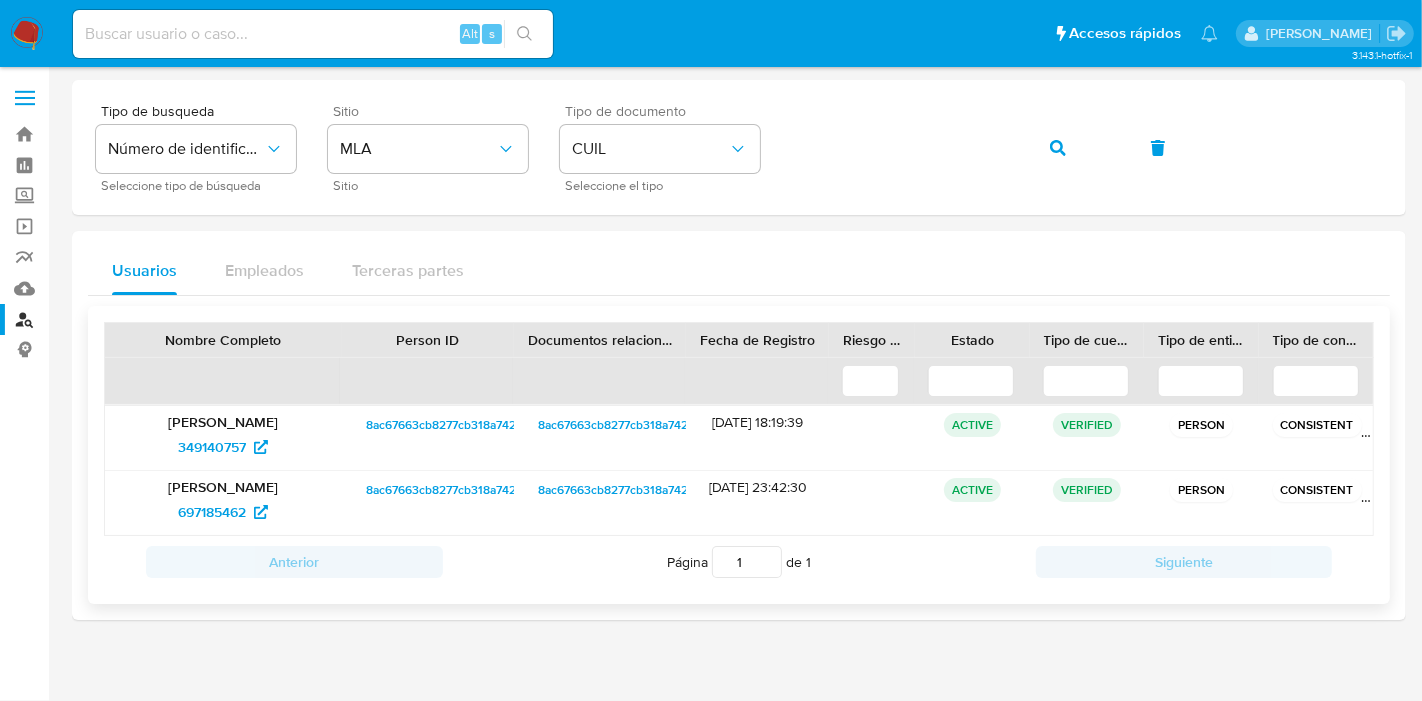 click at bounding box center (426, 381) 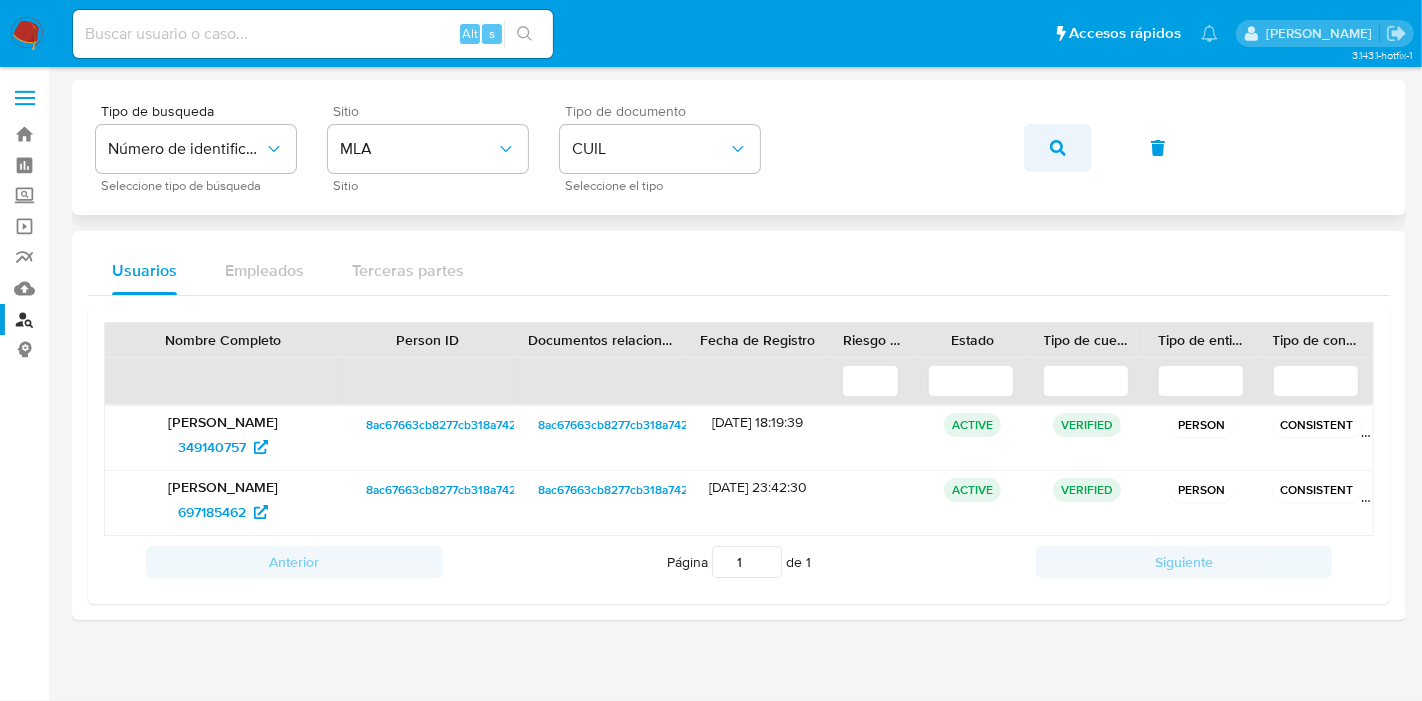 click at bounding box center [1058, 148] 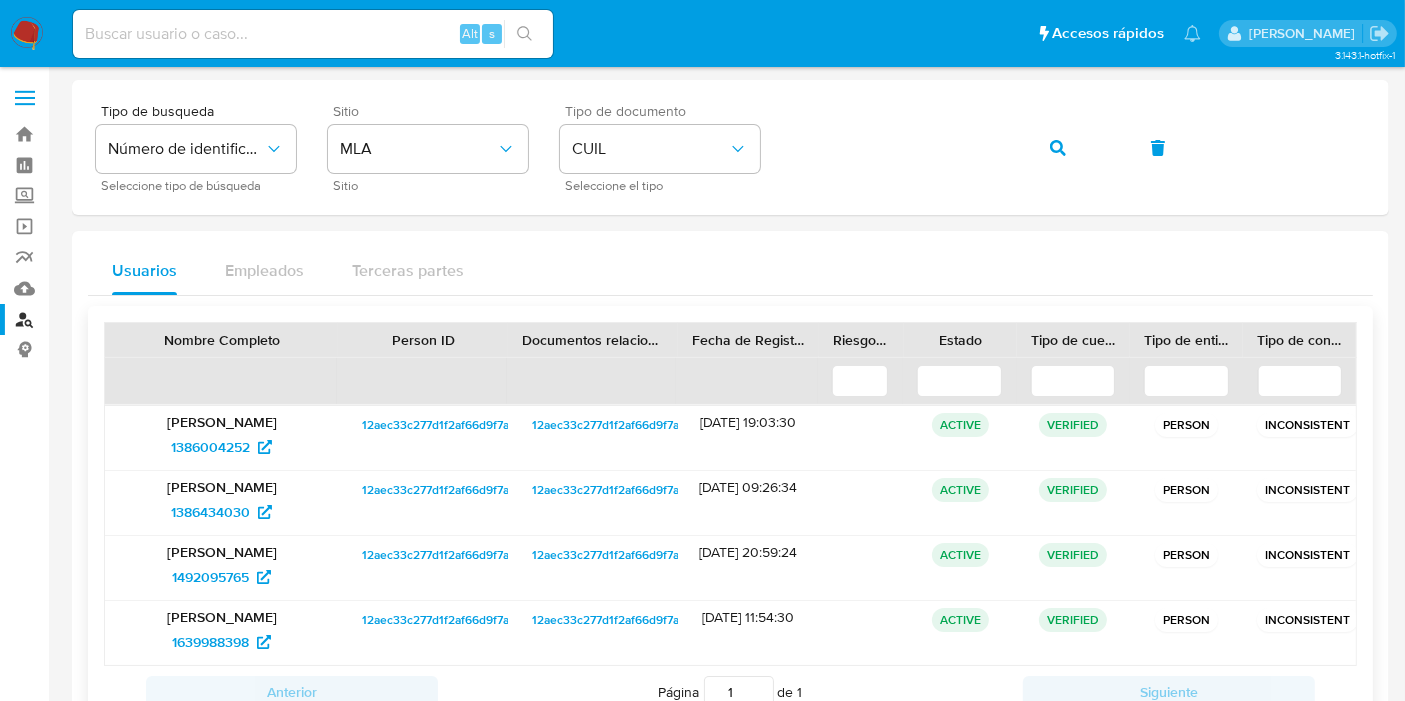 click on "12aec33c277d1f2af66d9f7aadac9aa1" at bounding box center (460, 425) 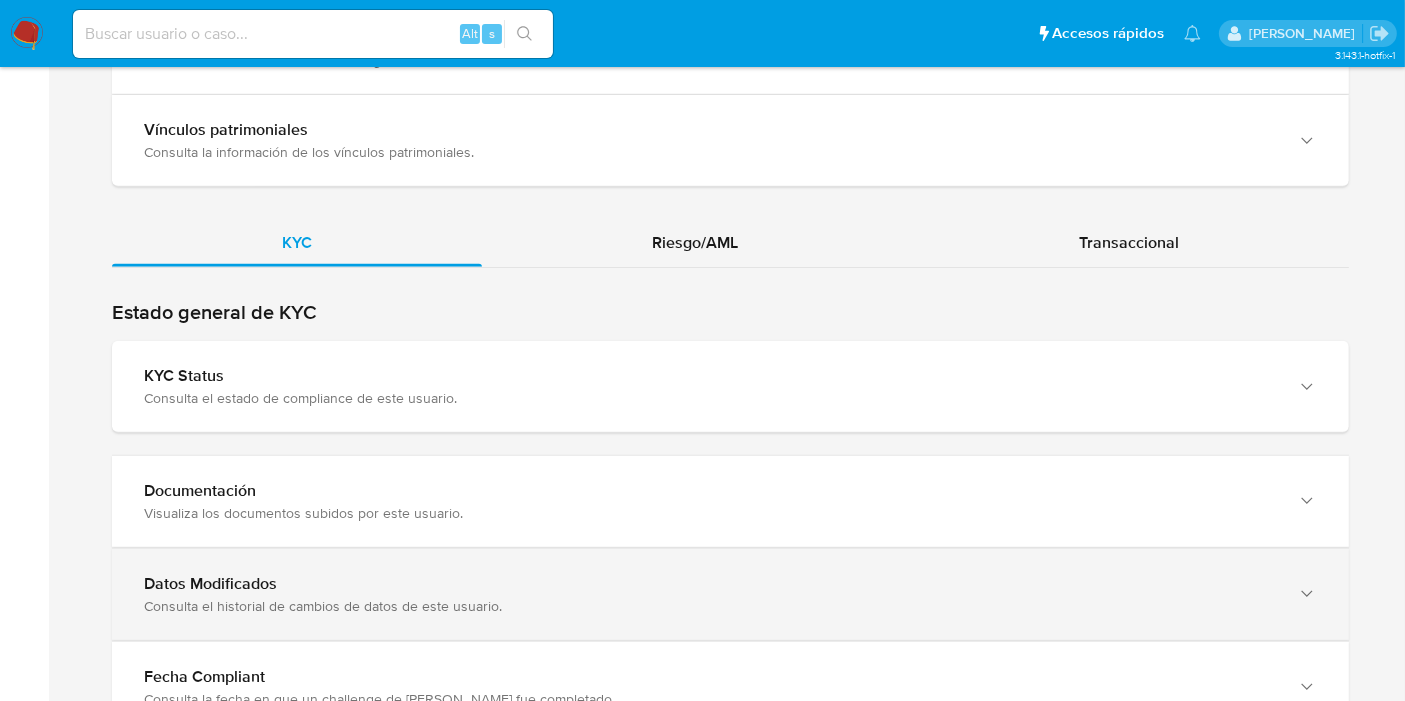 scroll, scrollTop: 1777, scrollLeft: 0, axis: vertical 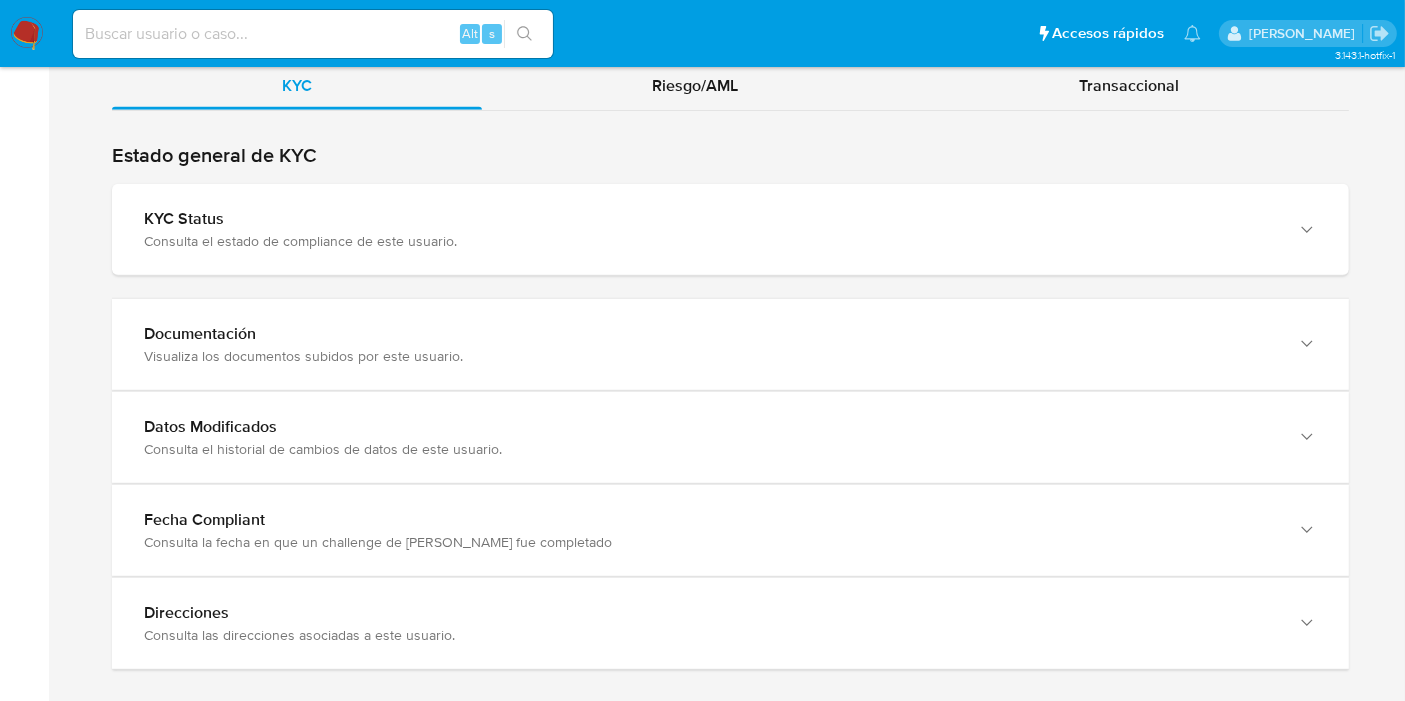 click on "Pausado Ver notificaciones Alt s Accesos rápidos   Presiona las siguientes teclas para acceder a algunas de las funciones Buscar caso o usuario Alt s Volver al home Alt h Micaela Estefania Gonzalez" at bounding box center (702, 33) 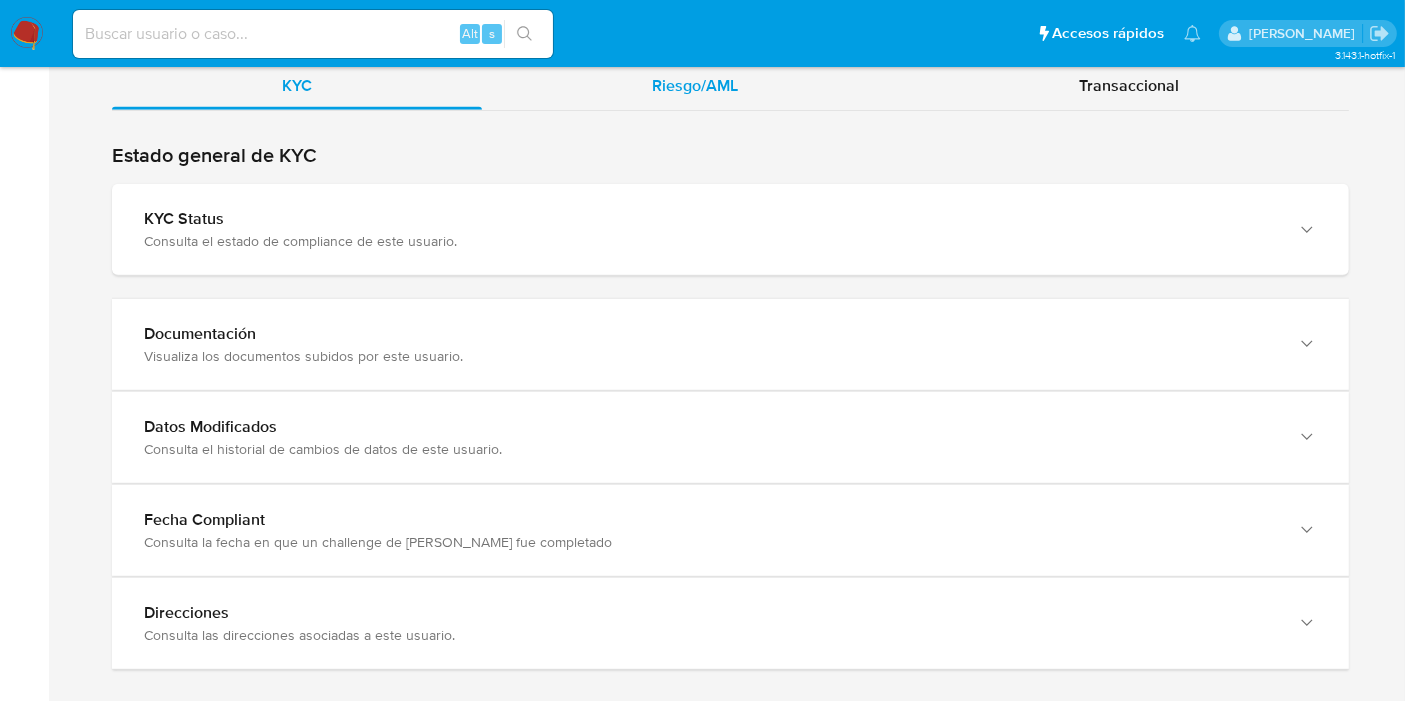 click on "Riesgo/AML" at bounding box center (695, 85) 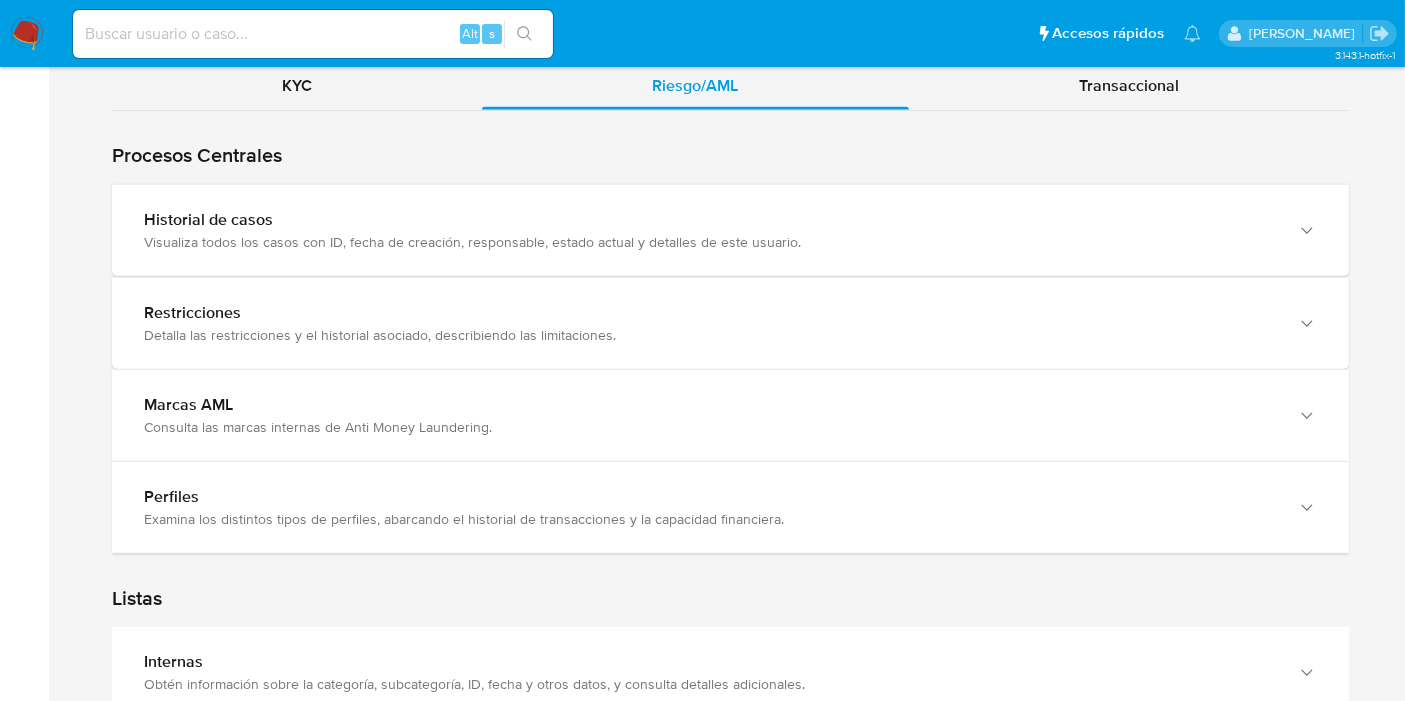 click on "Visualiza todos los casos con ID, fecha de creación, responsable, estado actual y detalles de este usuario." at bounding box center [710, 242] 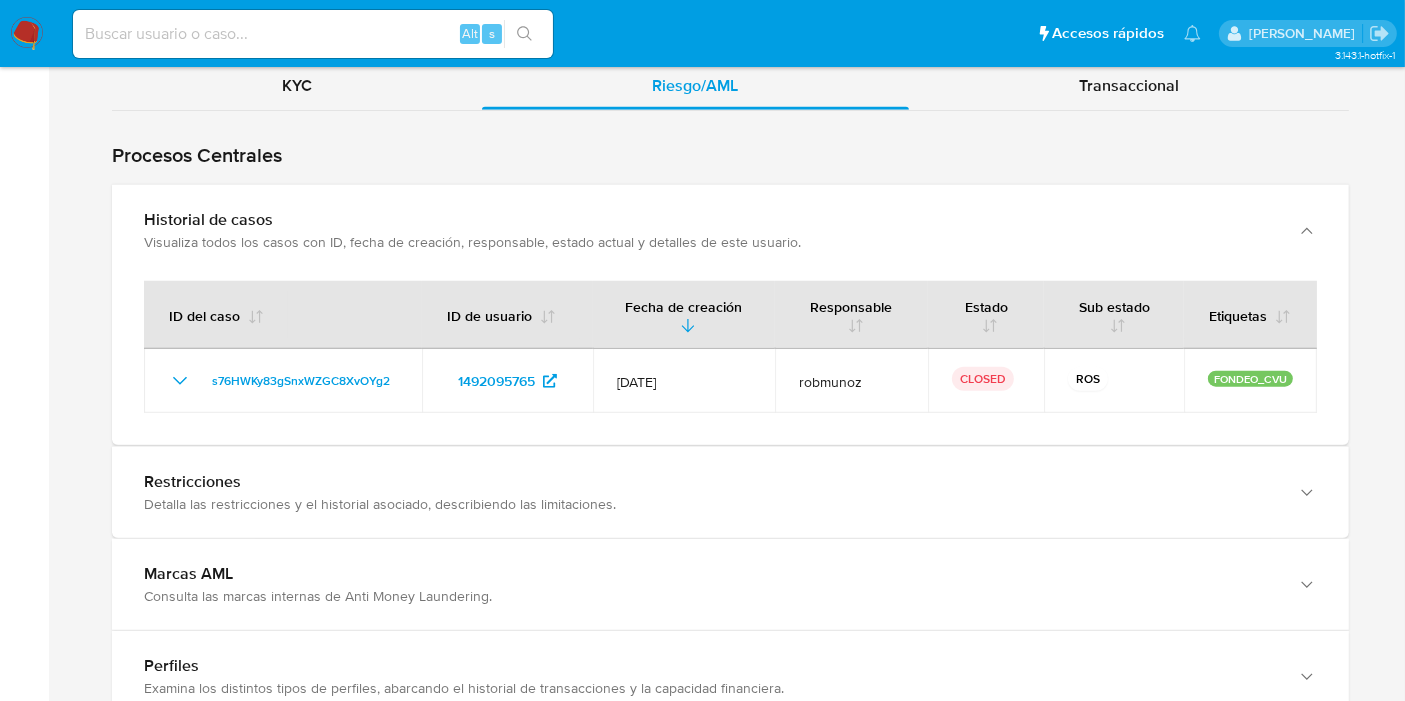 click on "Visualiza todos los casos con ID, fecha de creación, responsable, estado actual y detalles de este usuario." at bounding box center [710, 242] 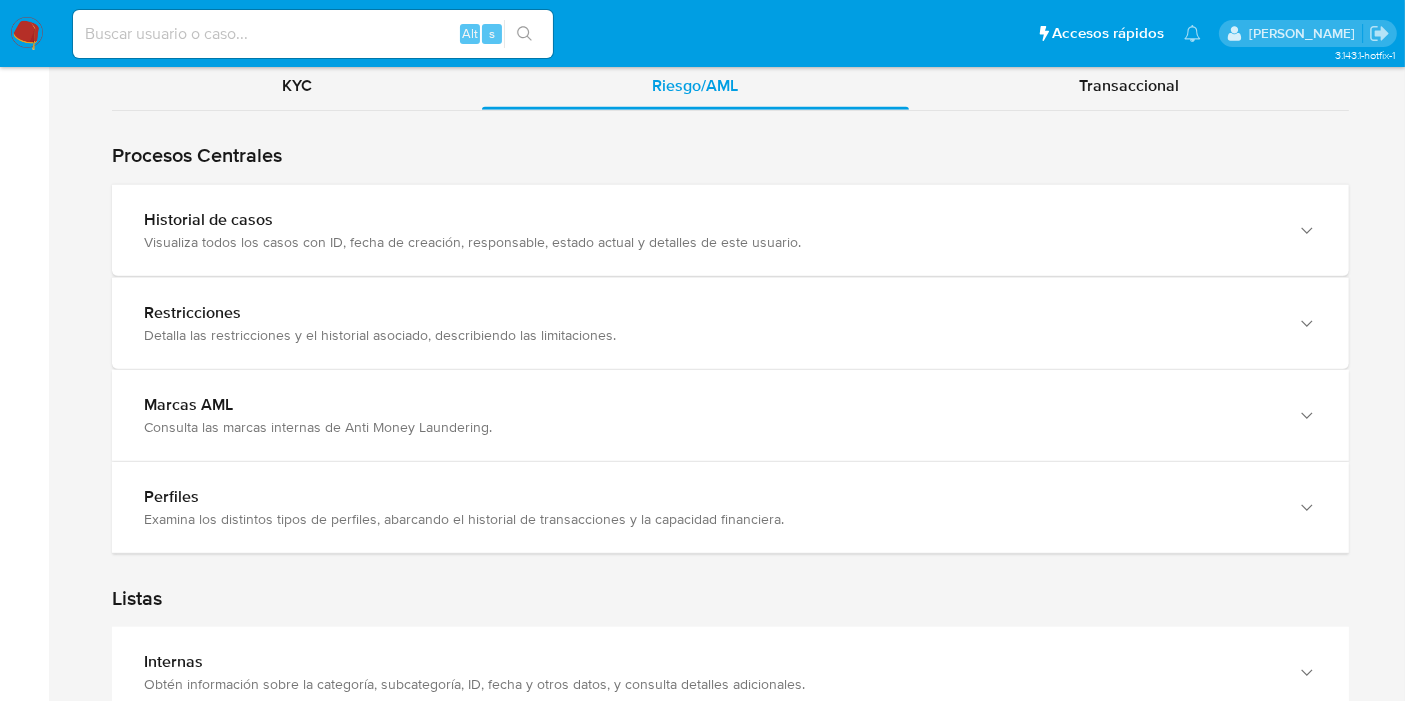 click on "Visualiza todos los casos con ID, fecha de creación, responsable, estado actual y detalles de este usuario." at bounding box center [710, 242] 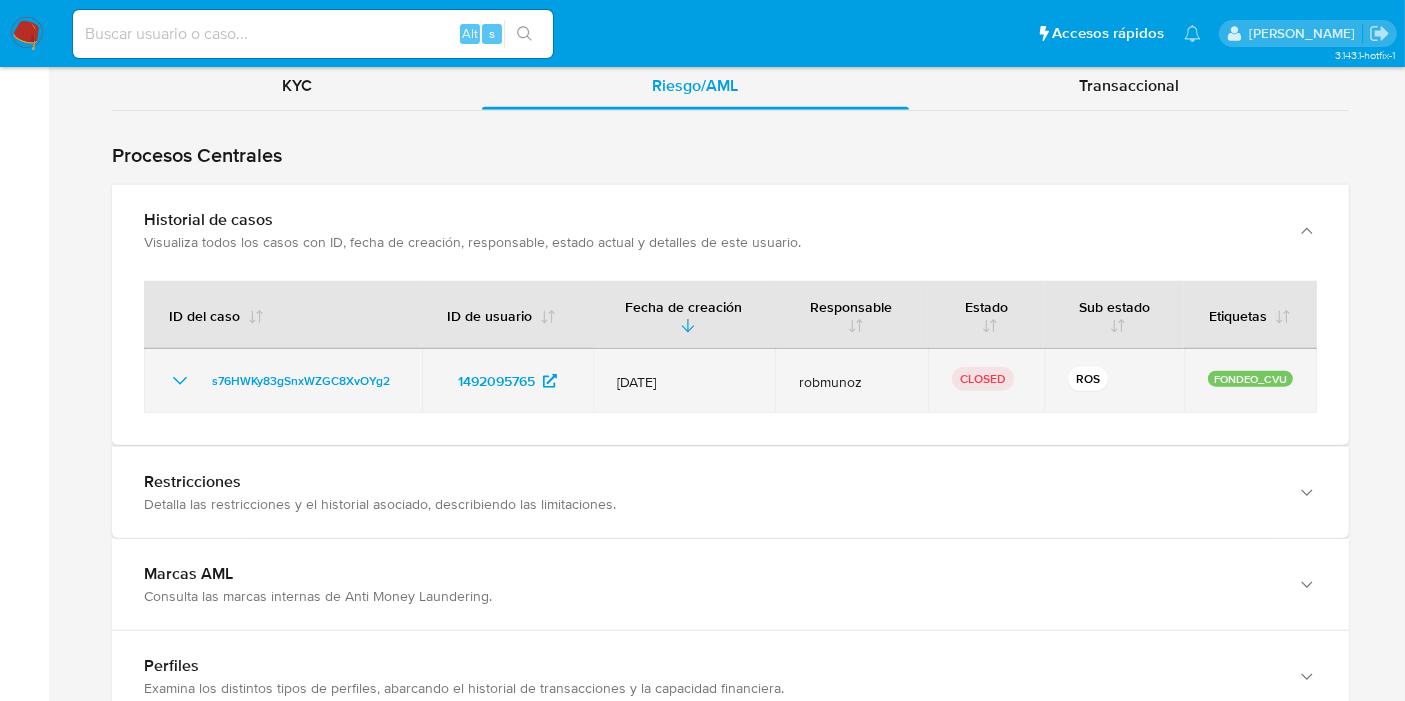 click on "s76HWKy83gSnxWZGC8XvOYg2" at bounding box center [283, 381] 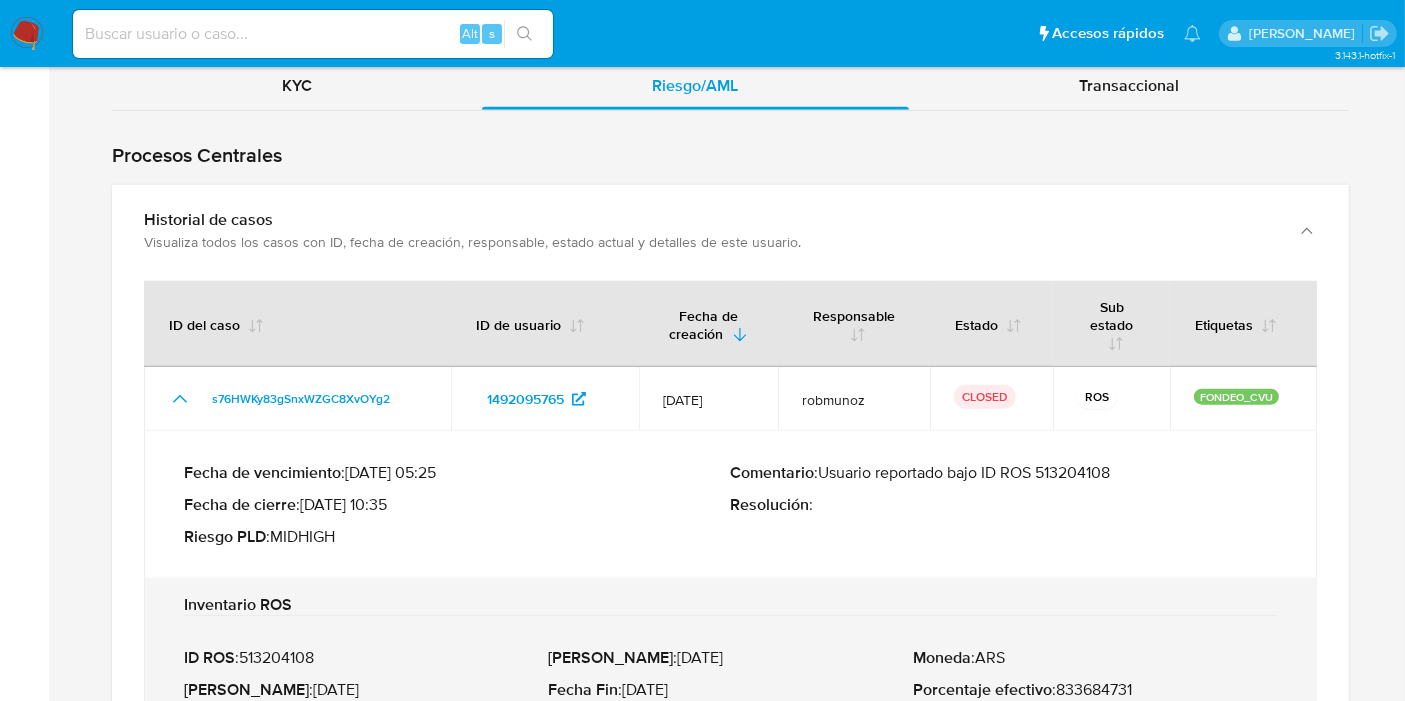 drag, startPoint x: 1100, startPoint y: 476, endPoint x: 958, endPoint y: 477, distance: 142.00352 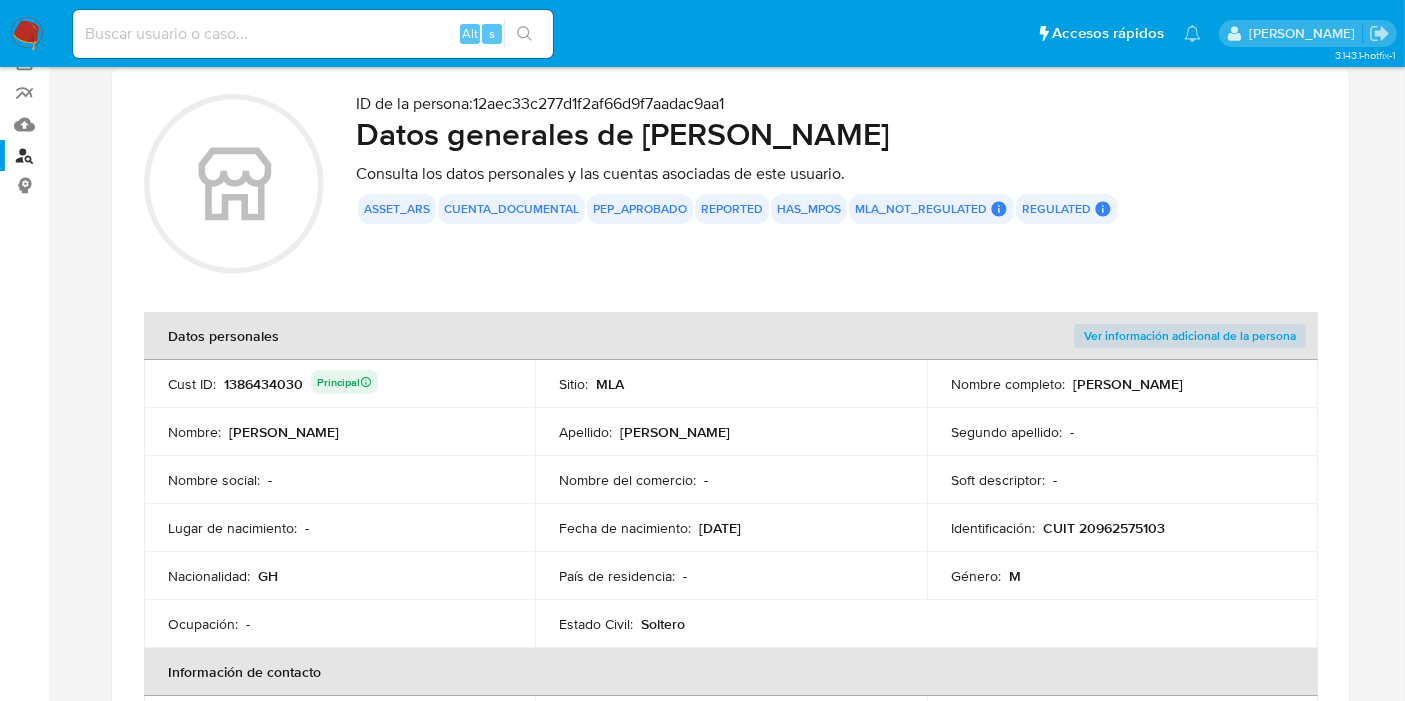 scroll, scrollTop: 0, scrollLeft: 0, axis: both 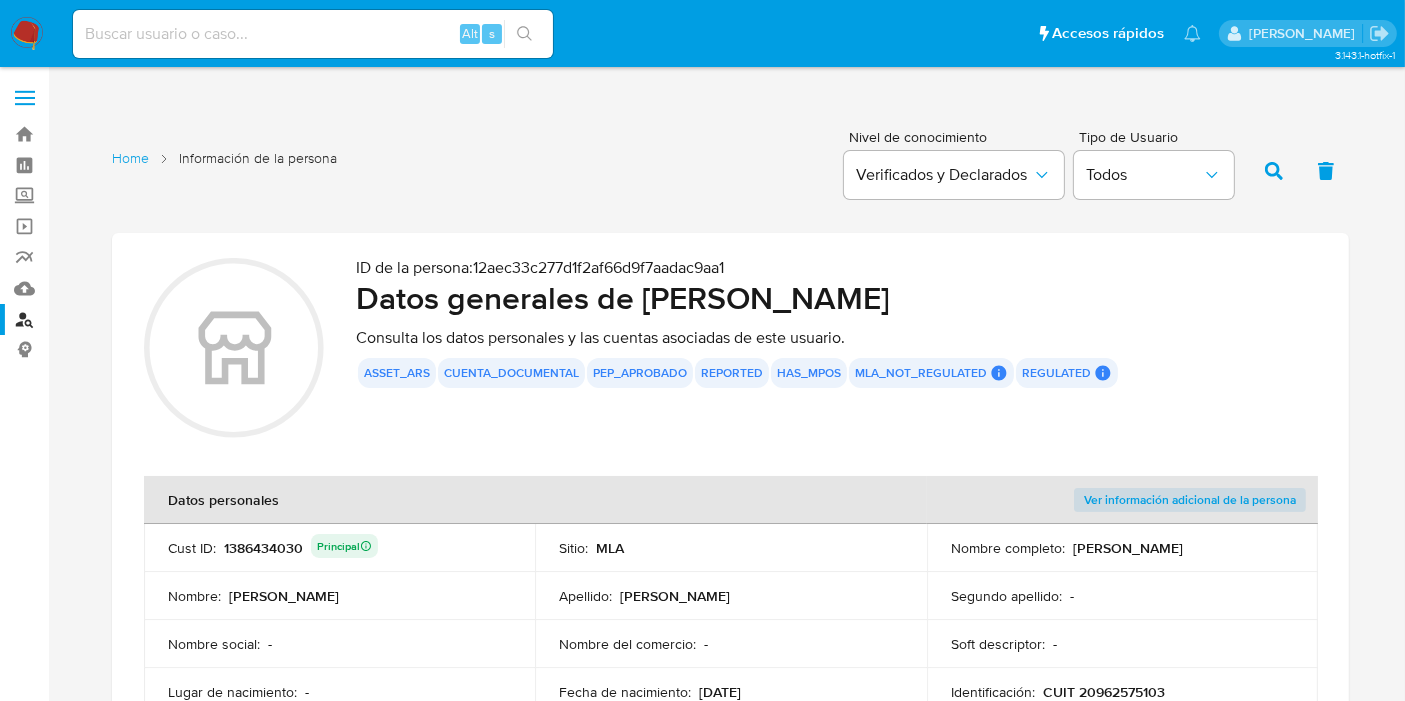 click on "Buscador de personas" at bounding box center (119, 319) 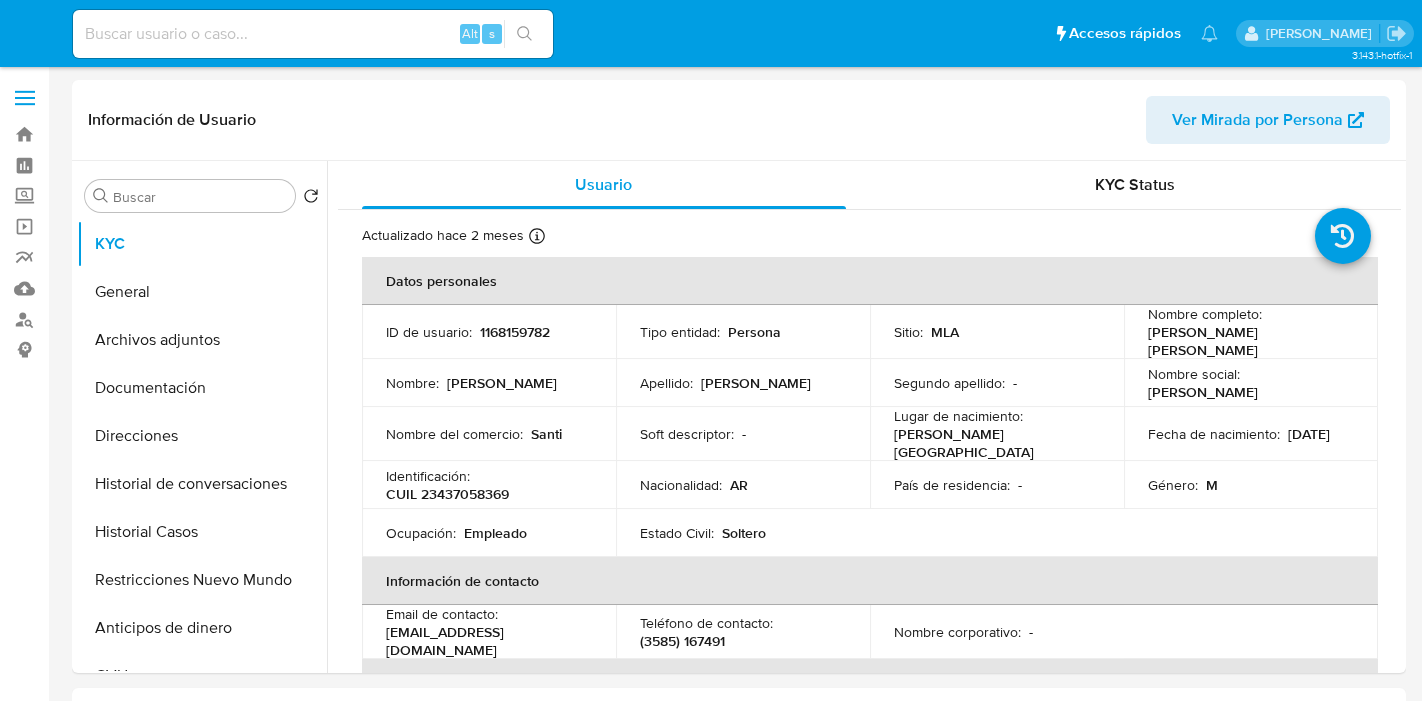 select on "10" 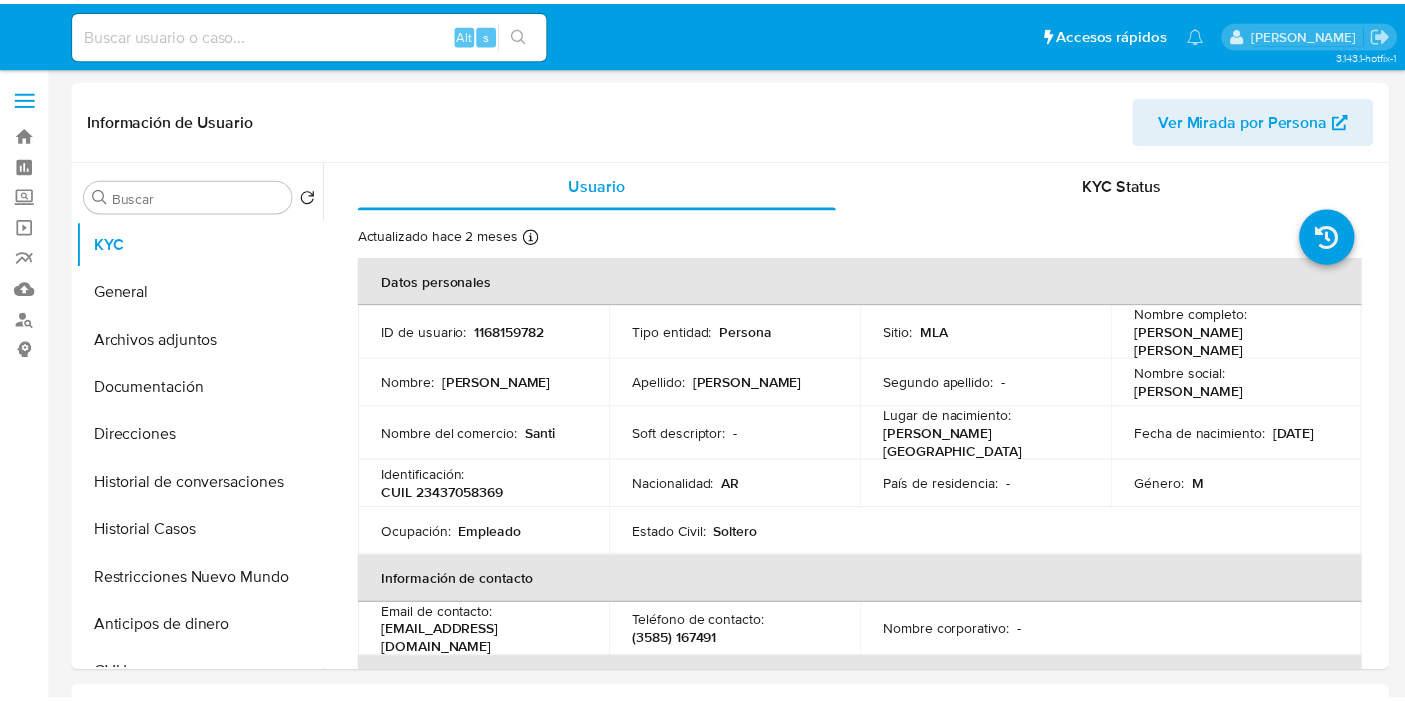 scroll, scrollTop: 0, scrollLeft: 0, axis: both 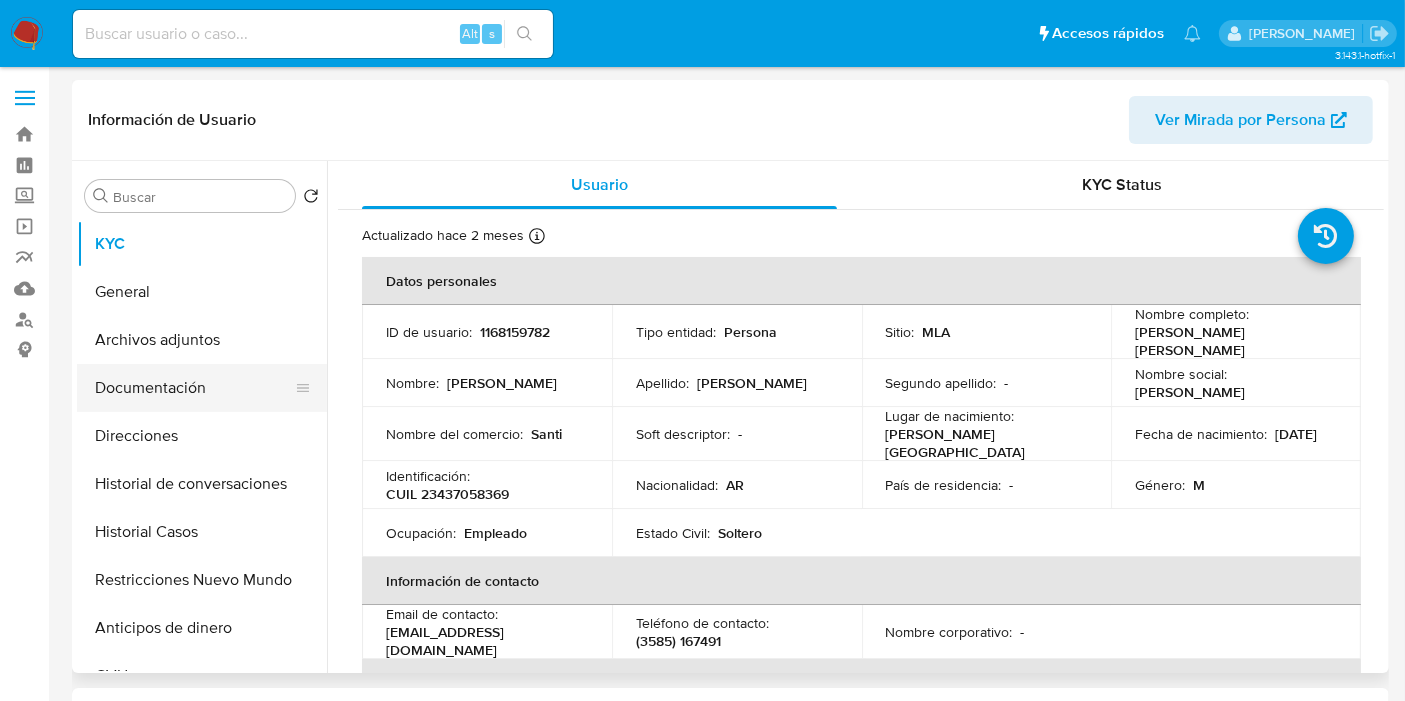 click on "Documentación" at bounding box center [194, 388] 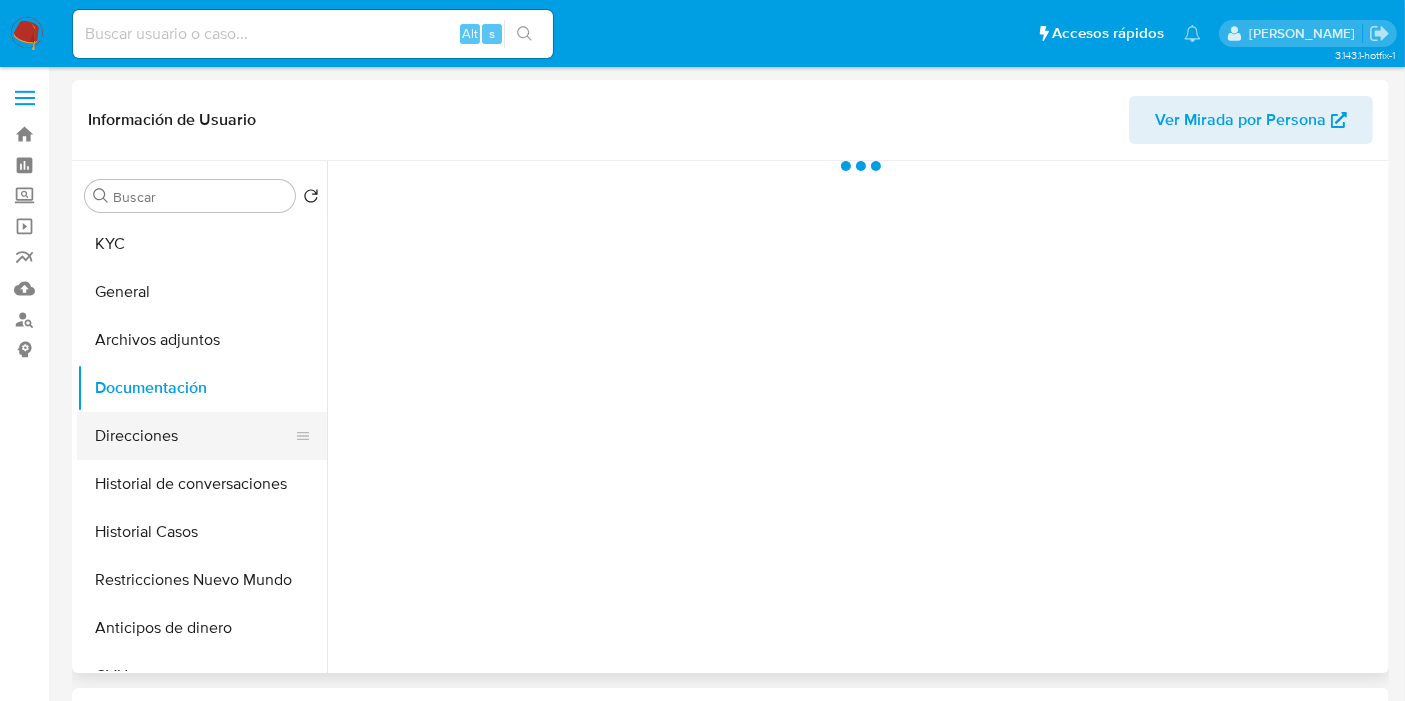 click on "Direcciones" at bounding box center (194, 436) 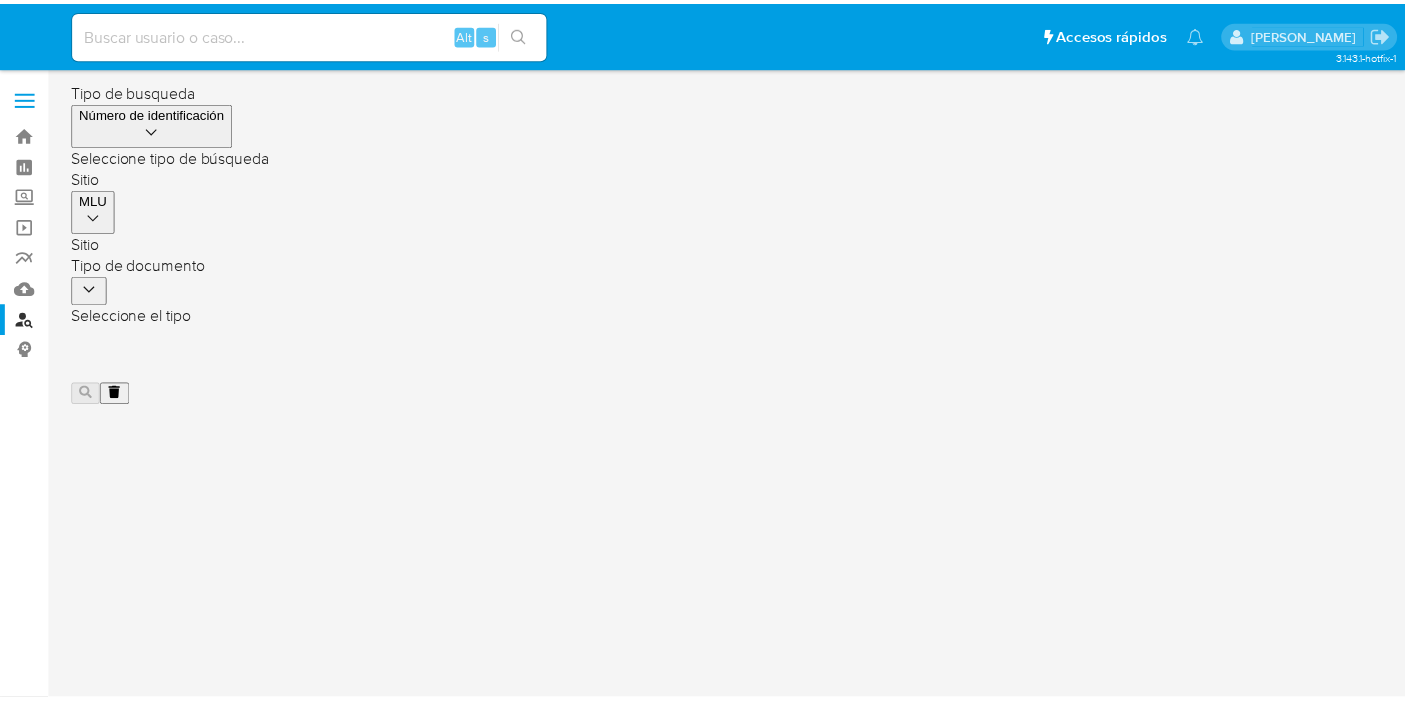 scroll, scrollTop: 0, scrollLeft: 0, axis: both 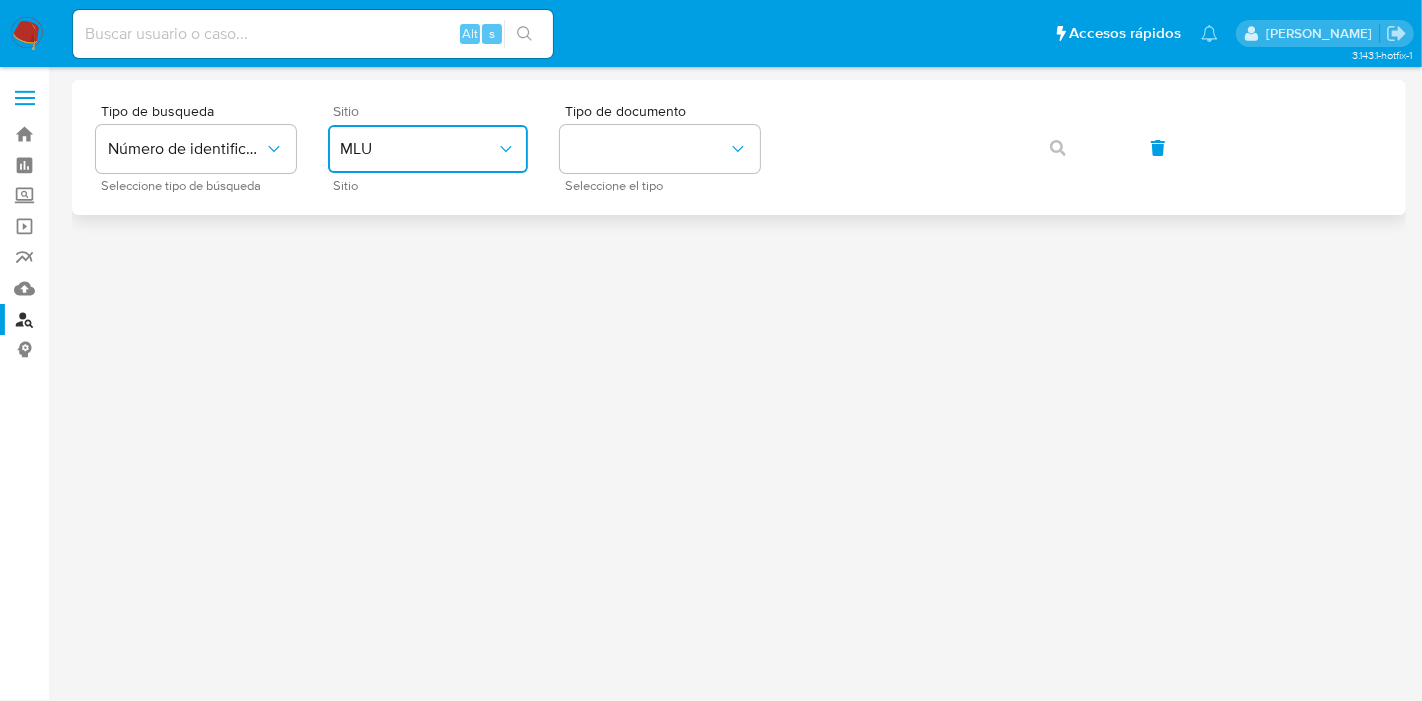 click on "MLU" at bounding box center (418, 149) 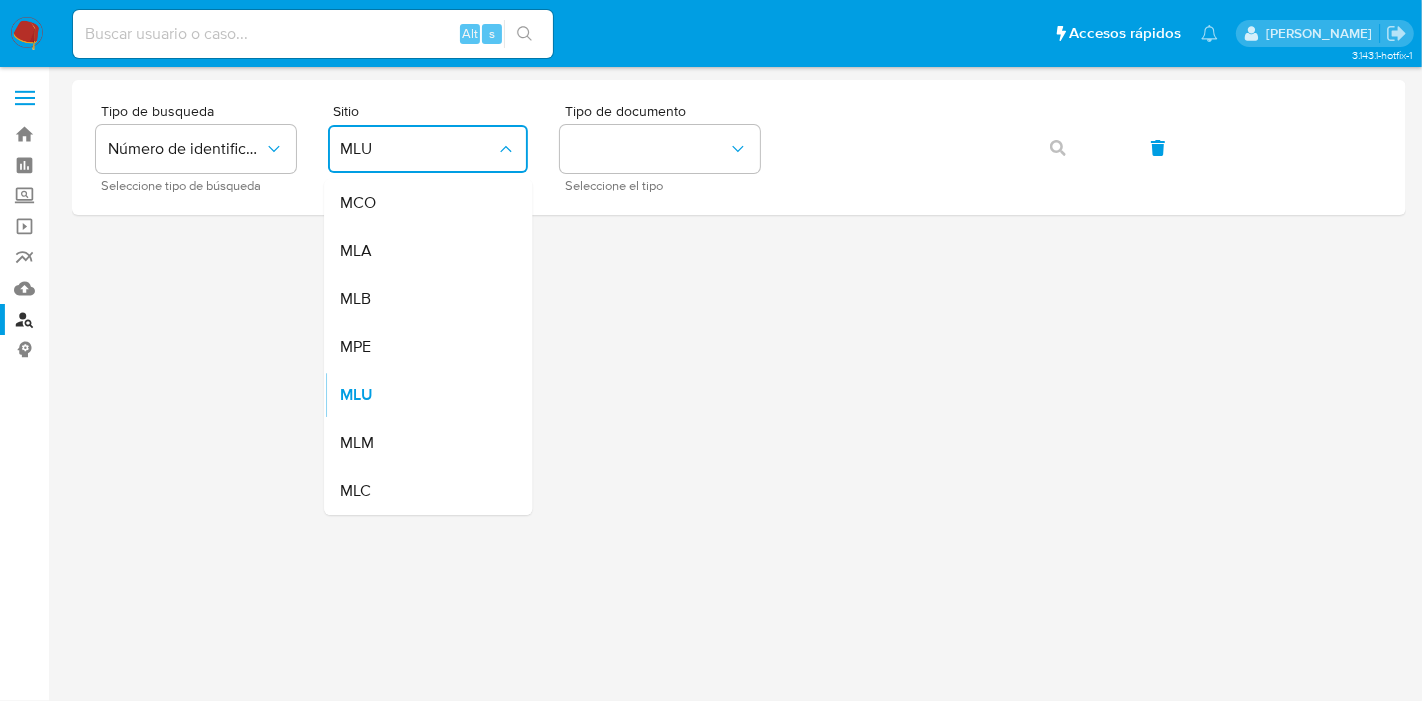 drag, startPoint x: 425, startPoint y: 282, endPoint x: 450, endPoint y: 261, distance: 32.649654 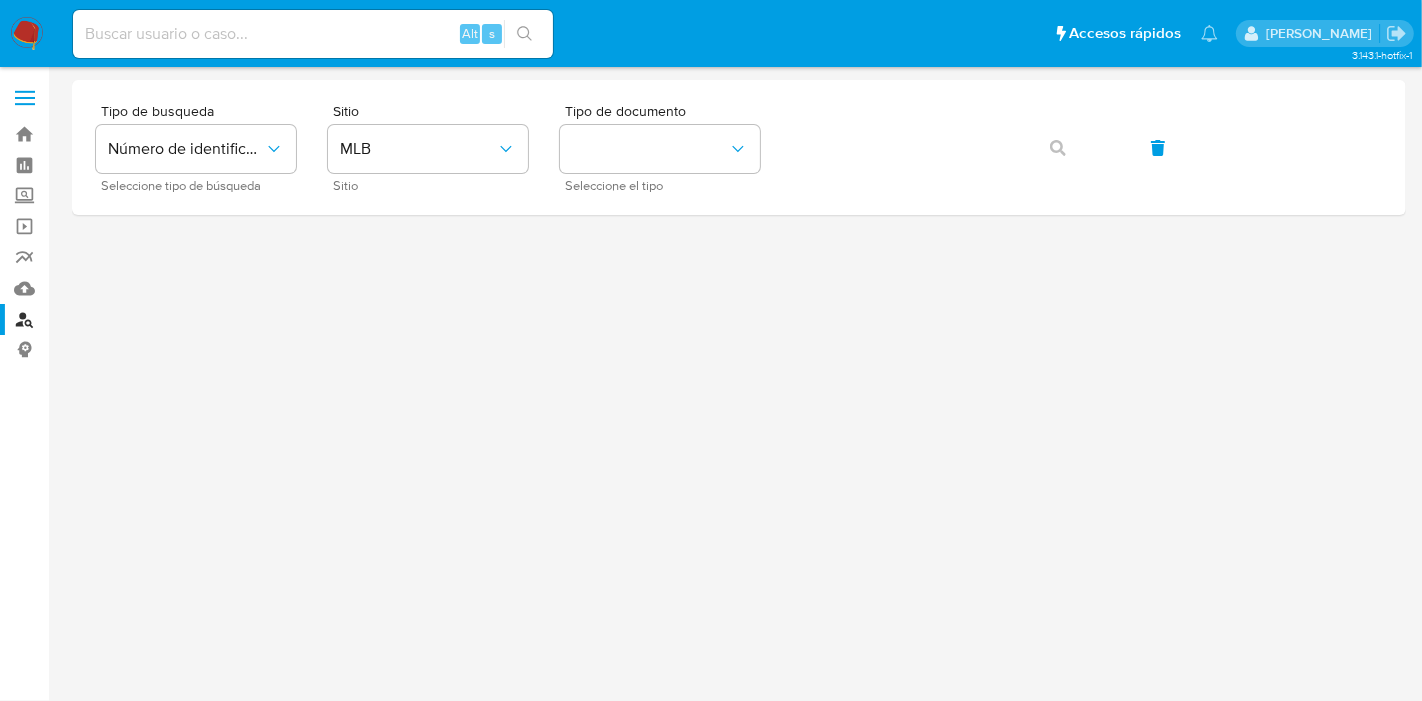 click at bounding box center [739, 384] 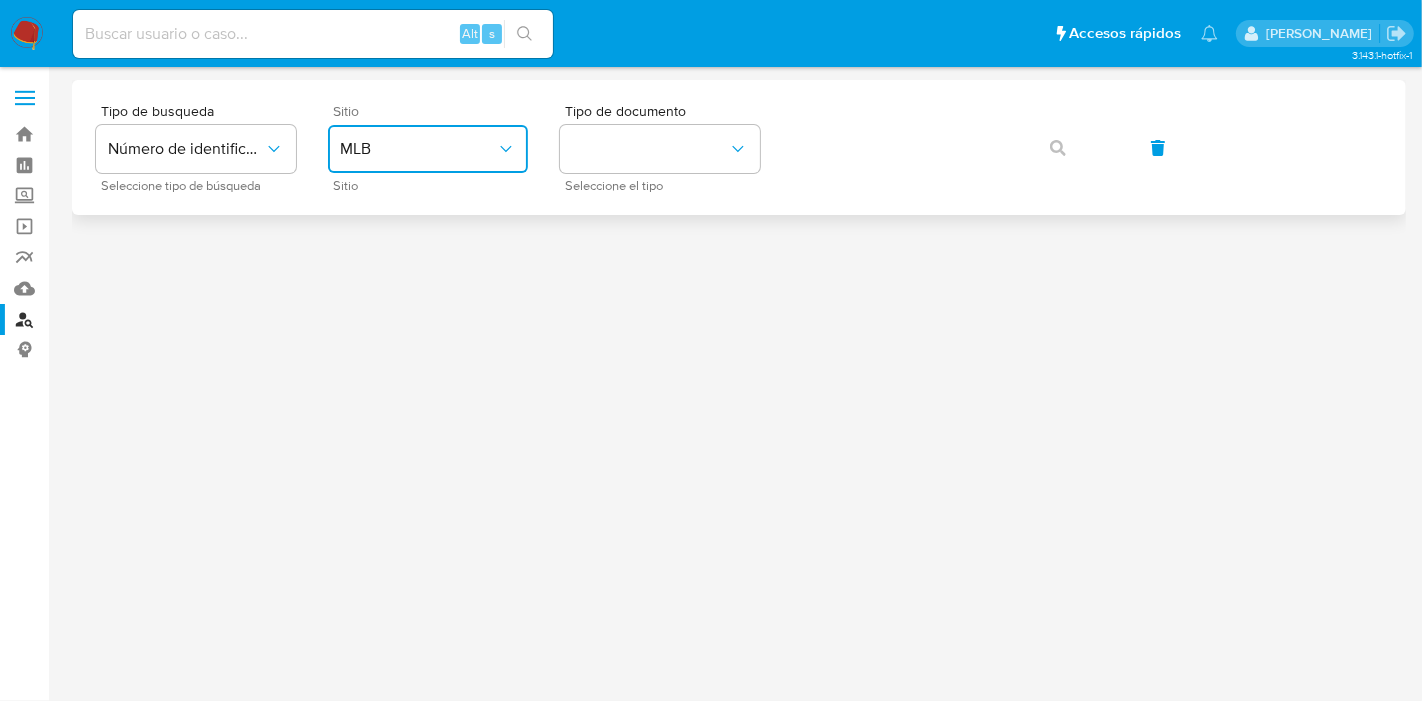 click on "MLB" at bounding box center [418, 149] 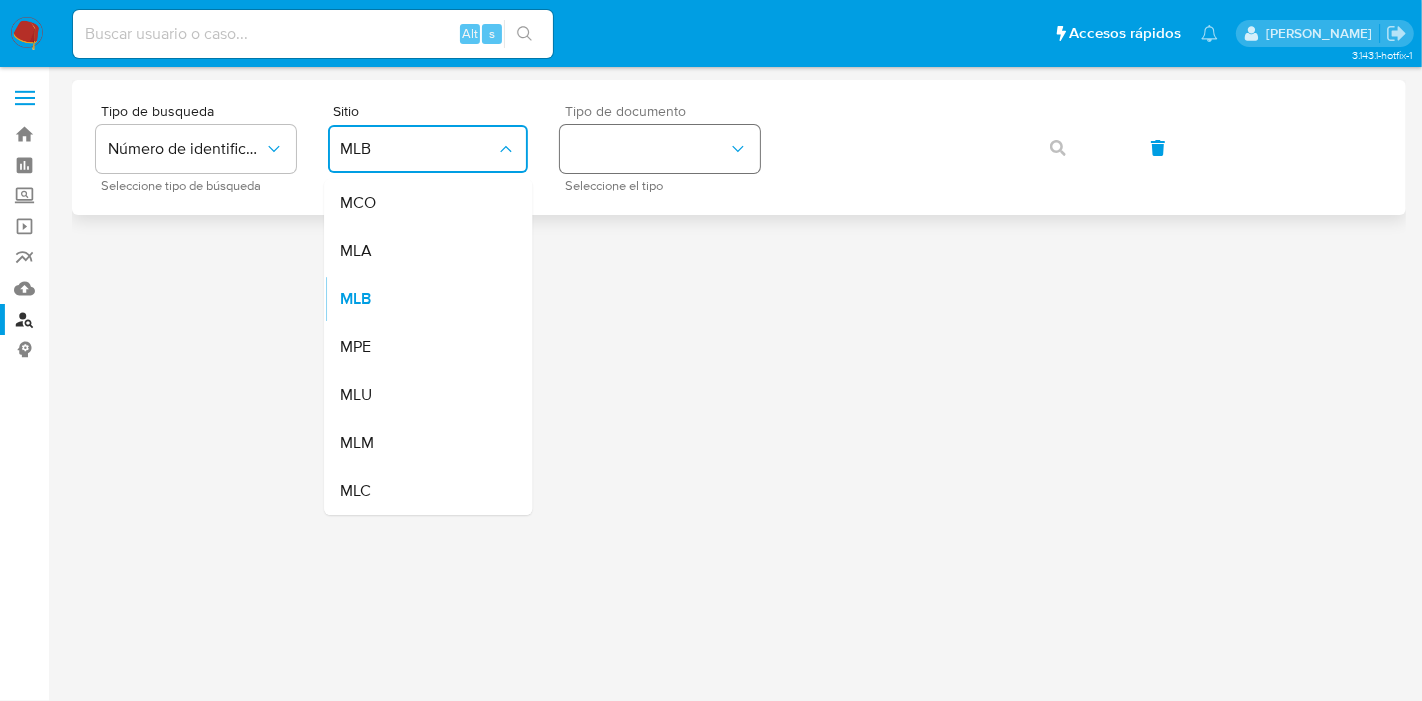 drag, startPoint x: 436, startPoint y: 246, endPoint x: 662, endPoint y: 163, distance: 240.75922 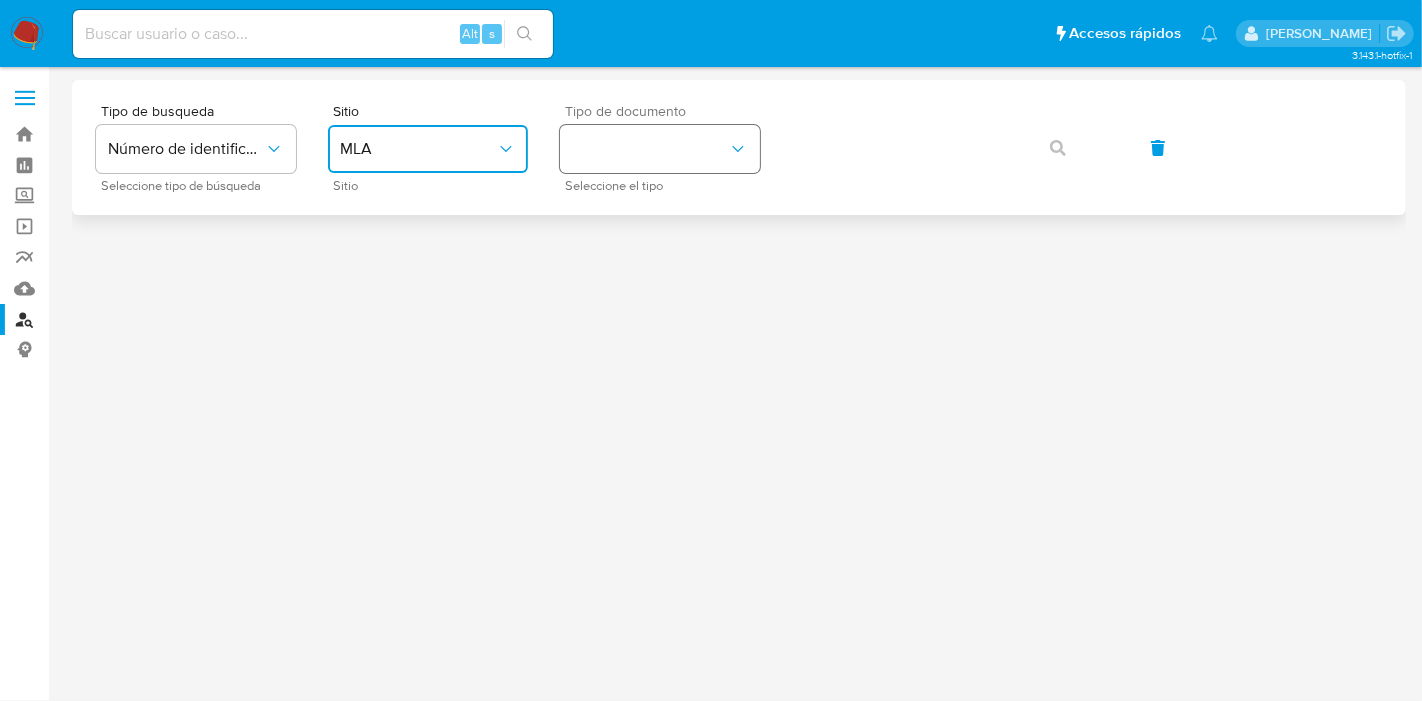 click at bounding box center [660, 149] 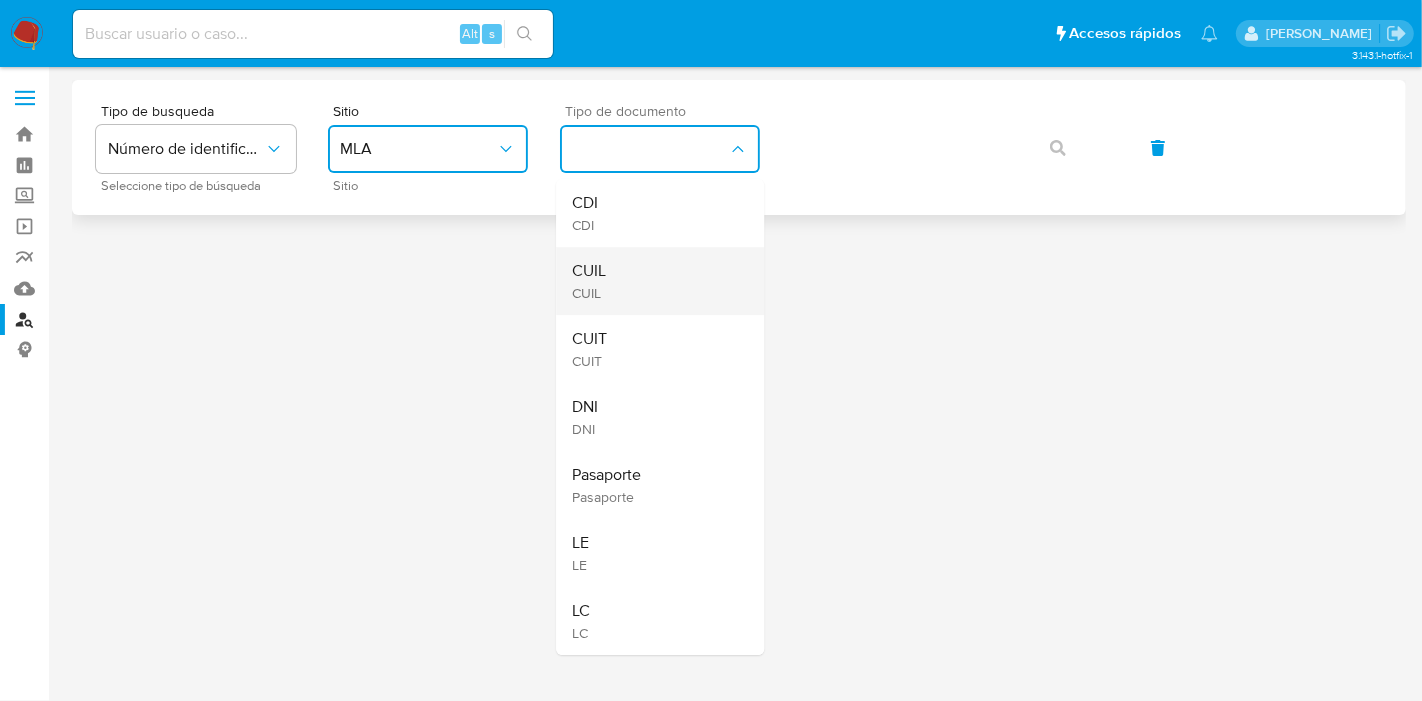 click on "CUIL CUIL" at bounding box center (654, 281) 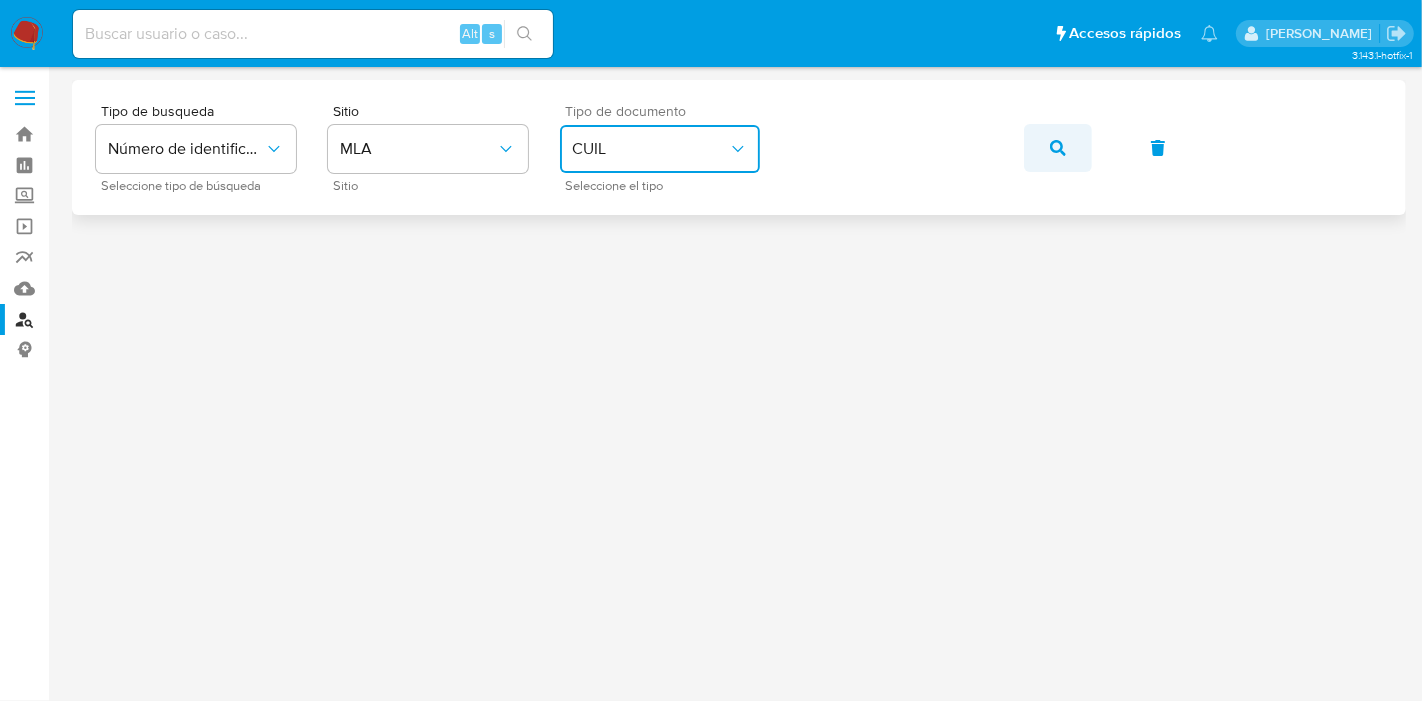 click 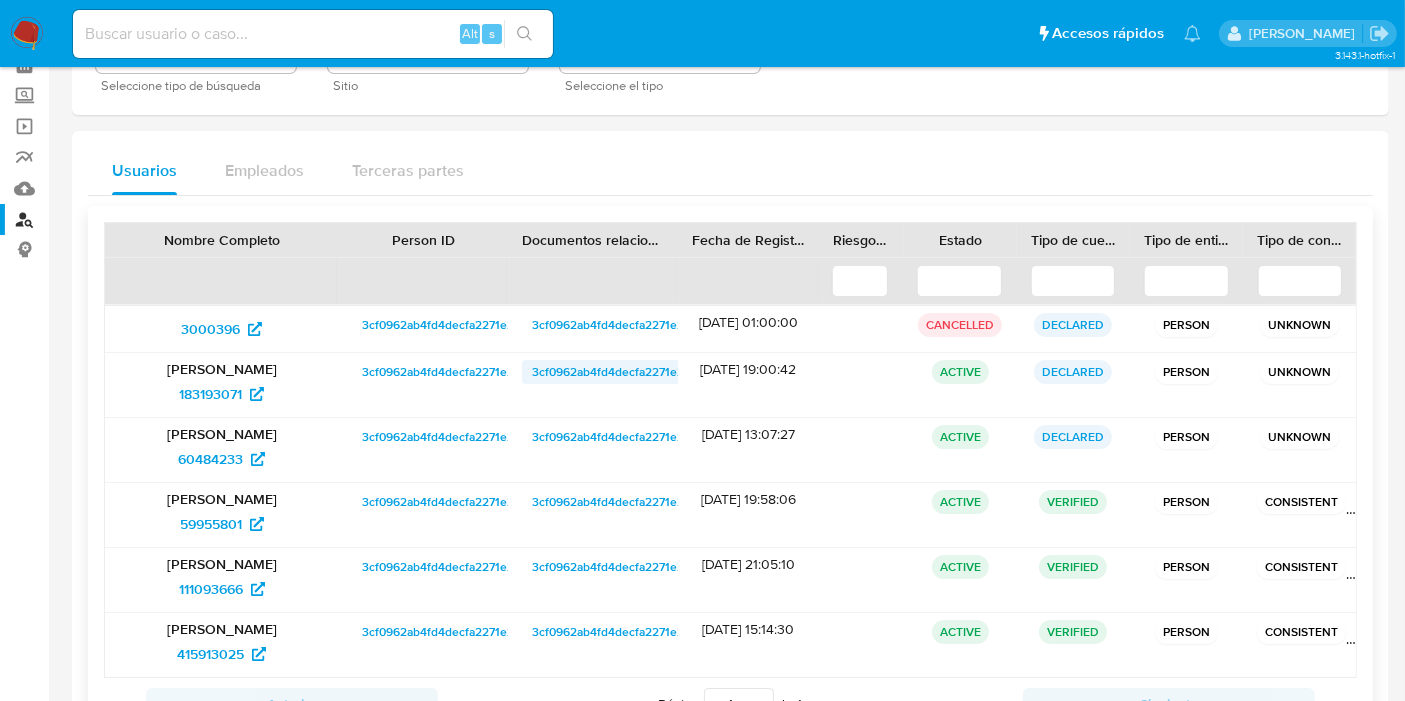 scroll, scrollTop: 185, scrollLeft: 0, axis: vertical 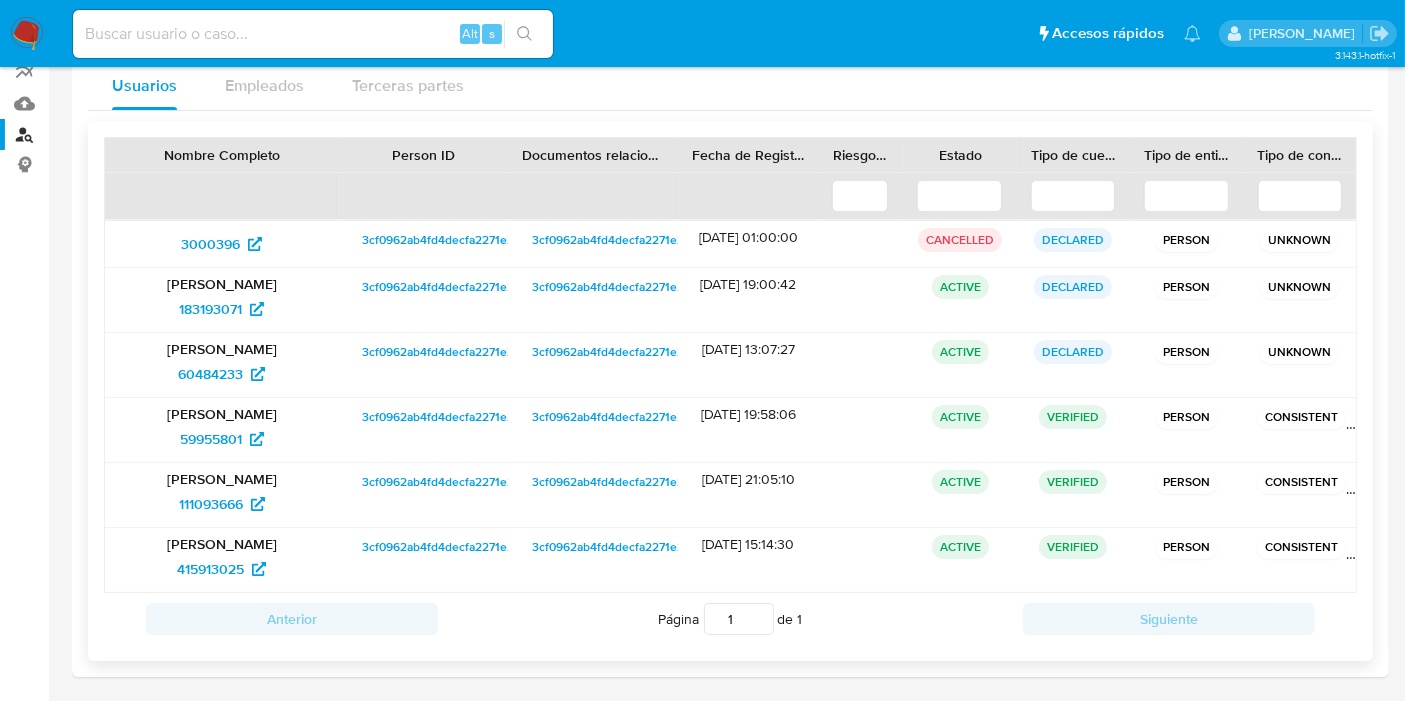 click on "3cf0962ab4fd4decfa2271e261a5543b" at bounding box center [423, 430] 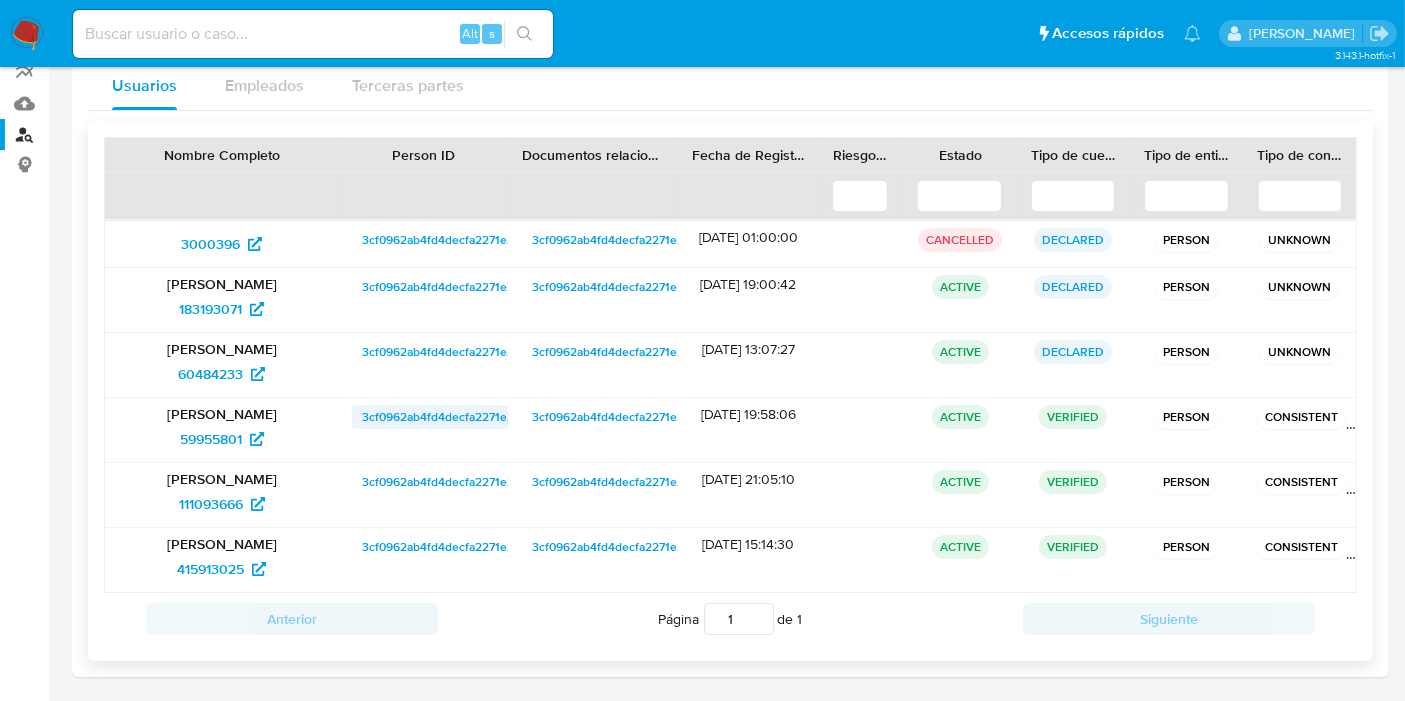 click on "3cf0962ab4fd4decfa2271e261a5543b" at bounding box center (464, 417) 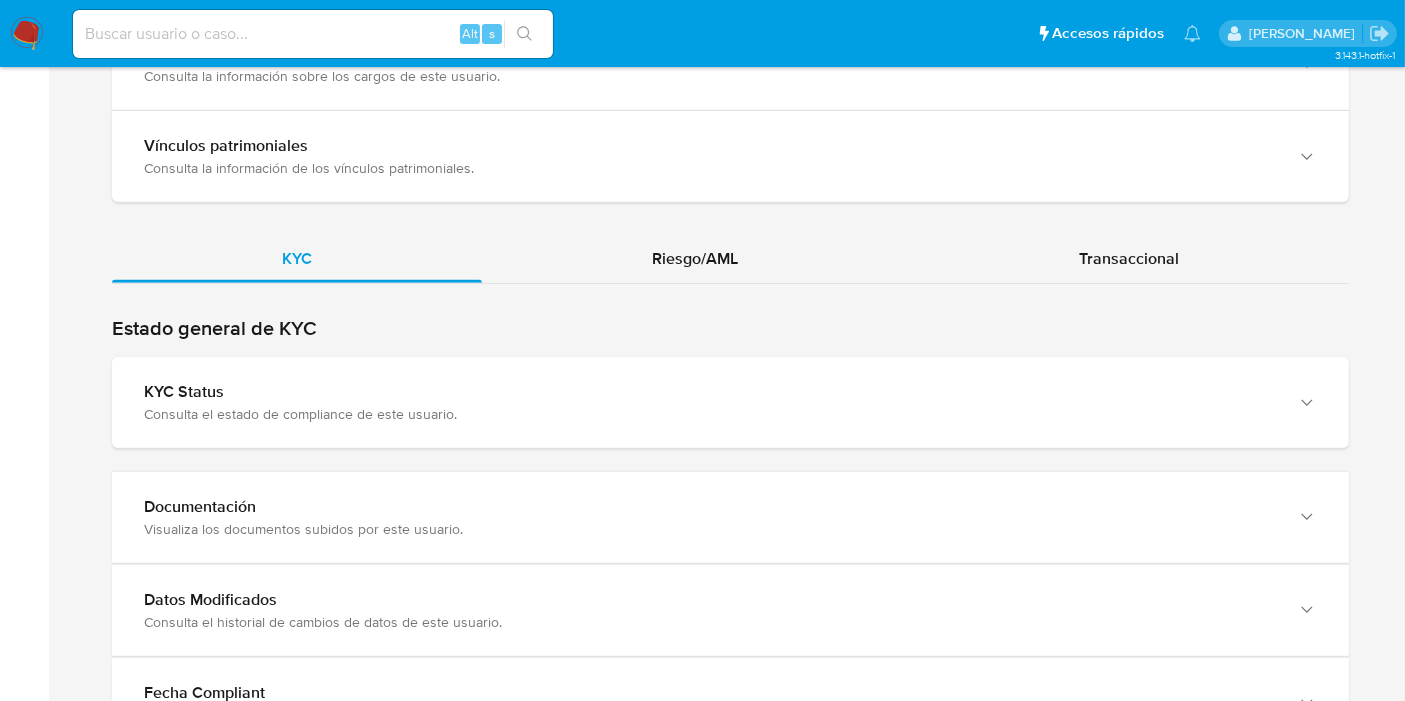 scroll, scrollTop: 1777, scrollLeft: 0, axis: vertical 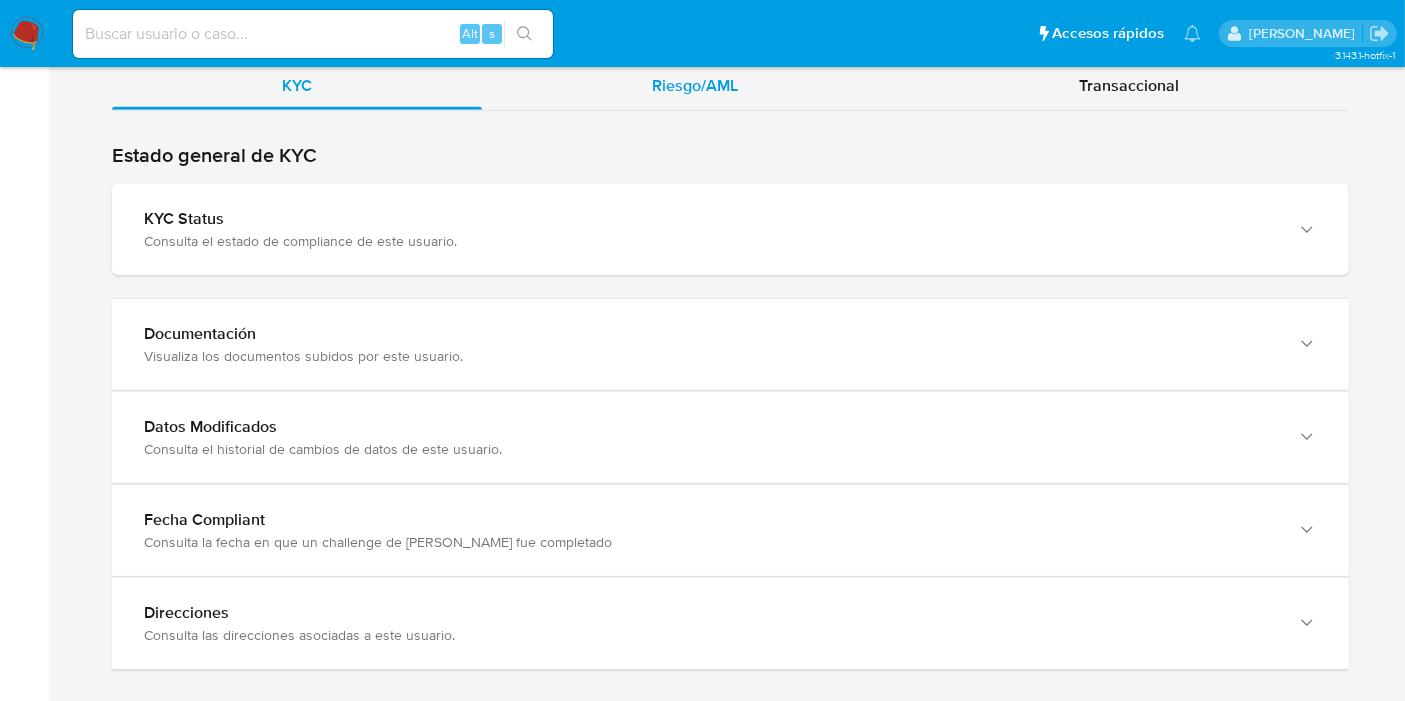 click on "Riesgo/AML" at bounding box center [695, 86] 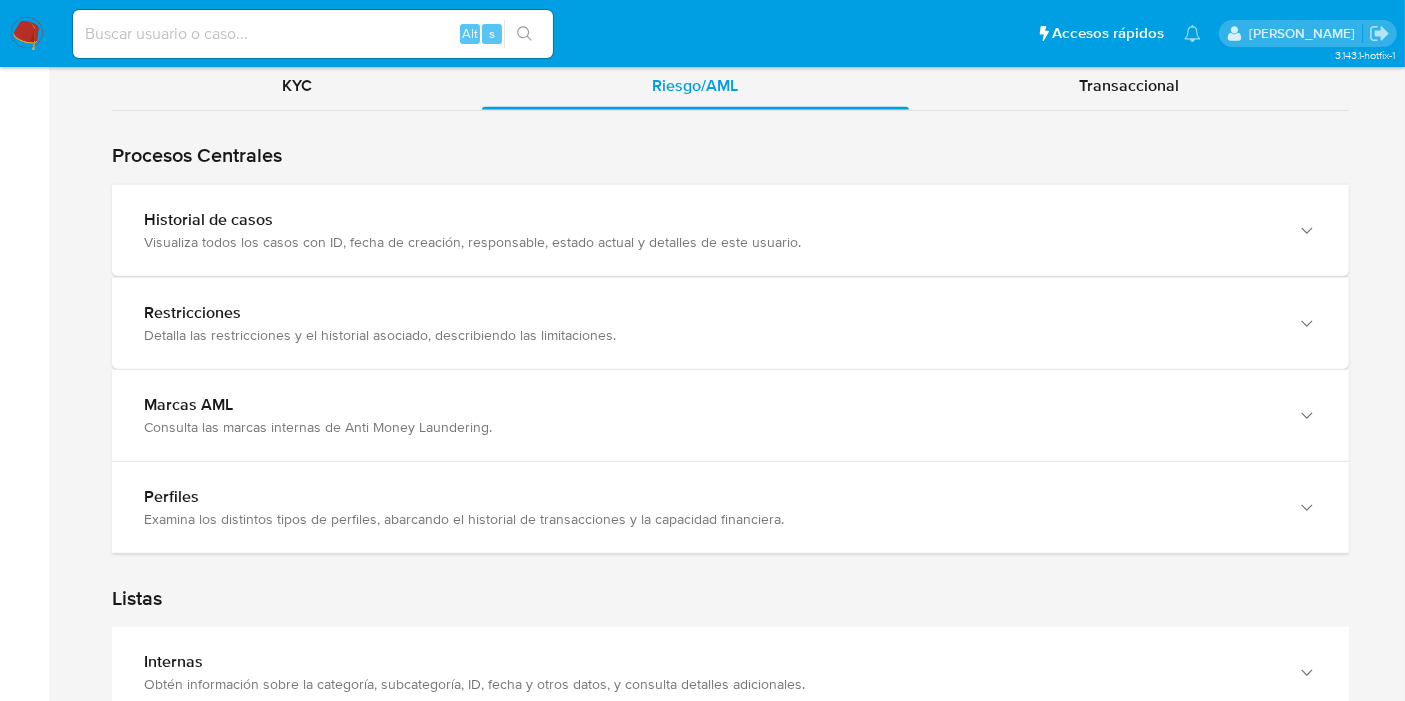 click on "Visualiza todos los casos con ID, fecha de creación, responsable, estado actual y detalles de este usuario." at bounding box center [710, 242] 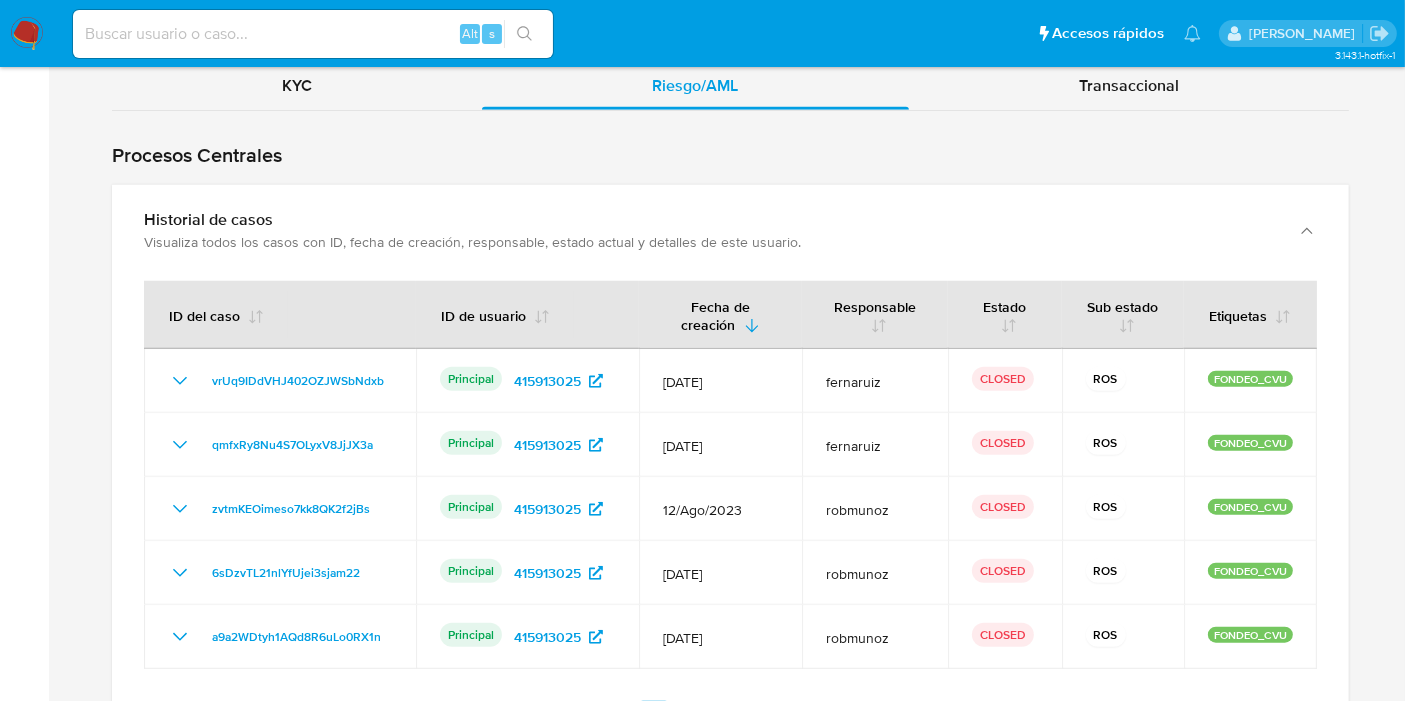 click on "Visualiza todos los casos con ID, fecha de creación, responsable, estado actual y detalles de este usuario." at bounding box center (710, 242) 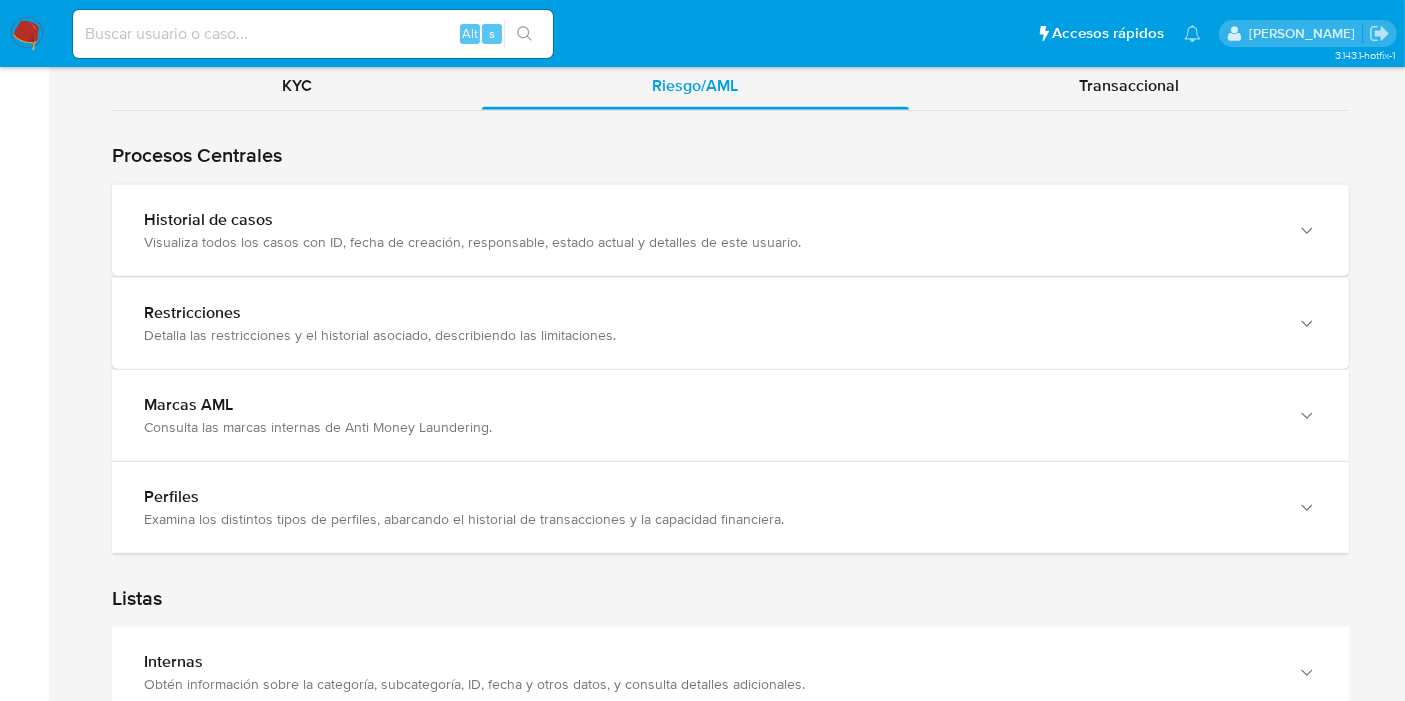 click on "Visualiza todos los casos con ID, fecha de creación, responsable, estado actual y detalles de este usuario." at bounding box center (710, 242) 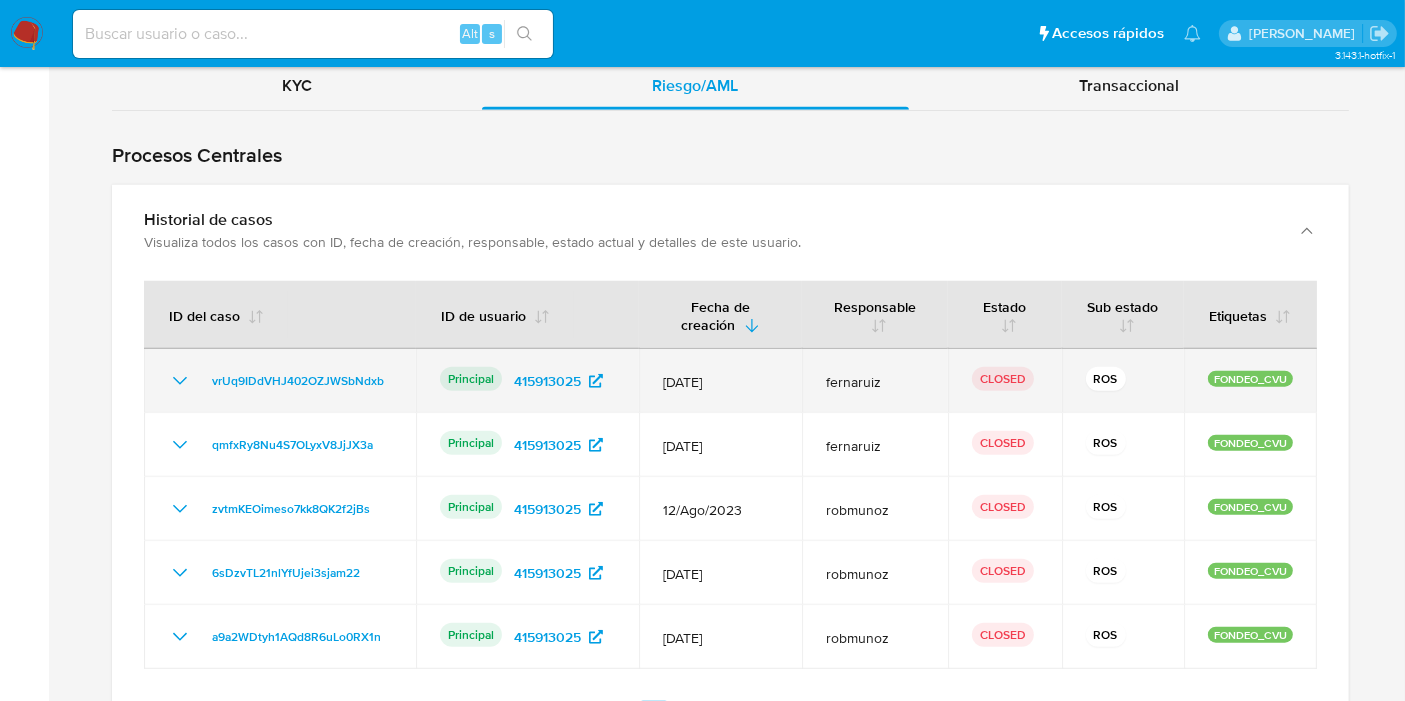 click 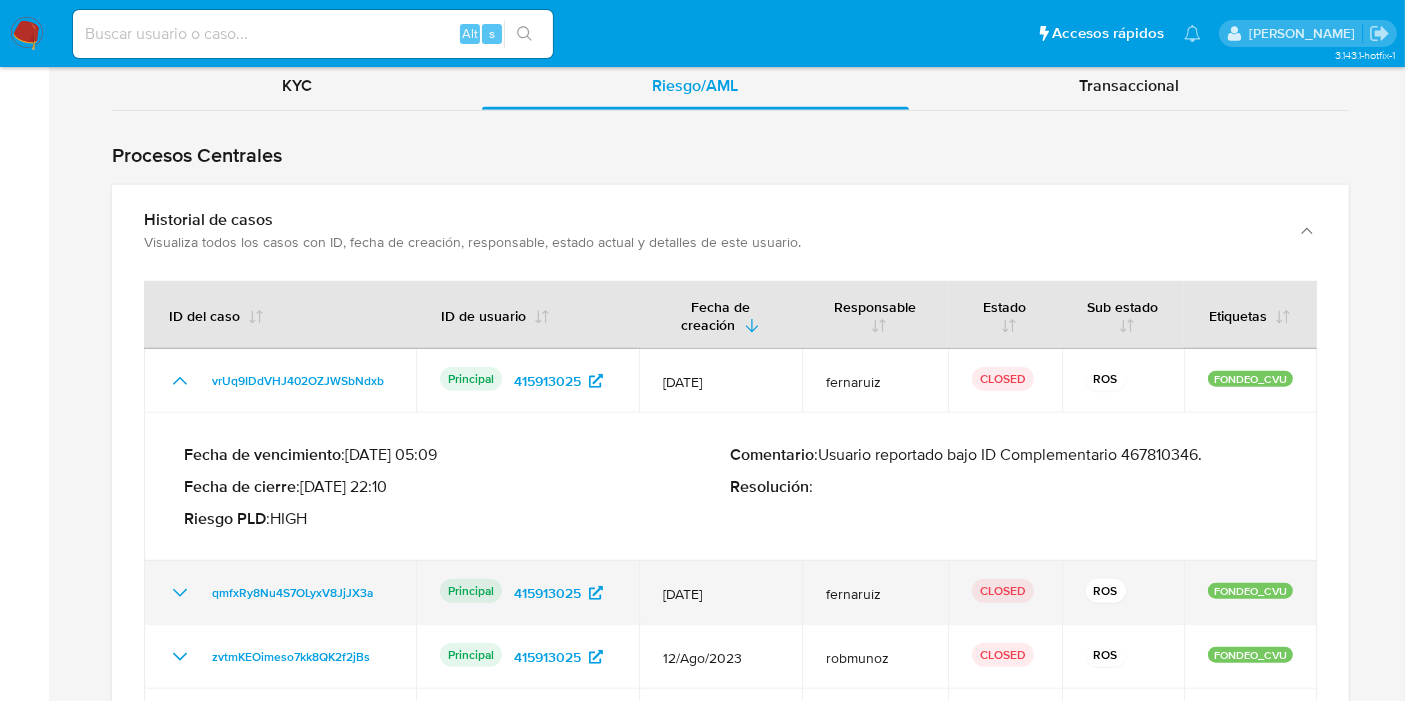 click on "qmfxRy8Nu4S7OLyxV8JjJX3a" at bounding box center [280, 593] 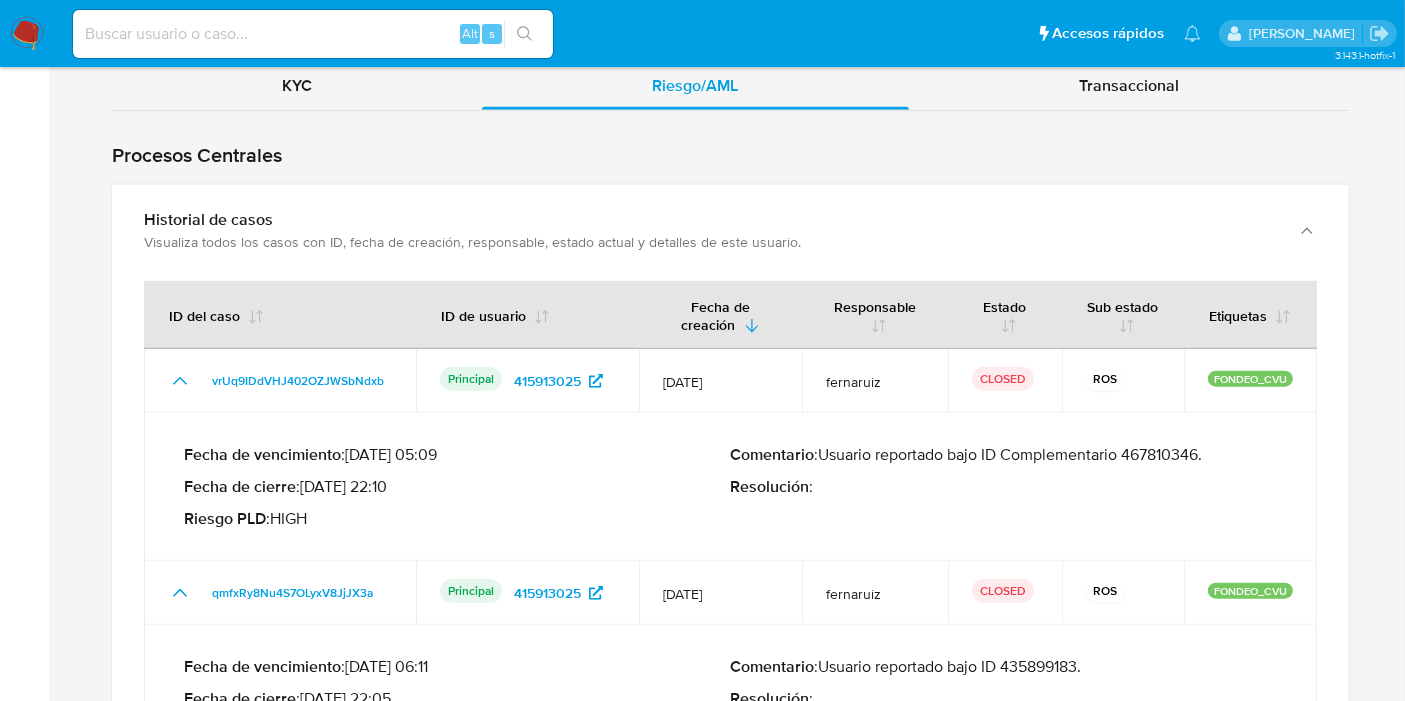 drag, startPoint x: 1112, startPoint y: 664, endPoint x: 832, endPoint y: 653, distance: 280.21597 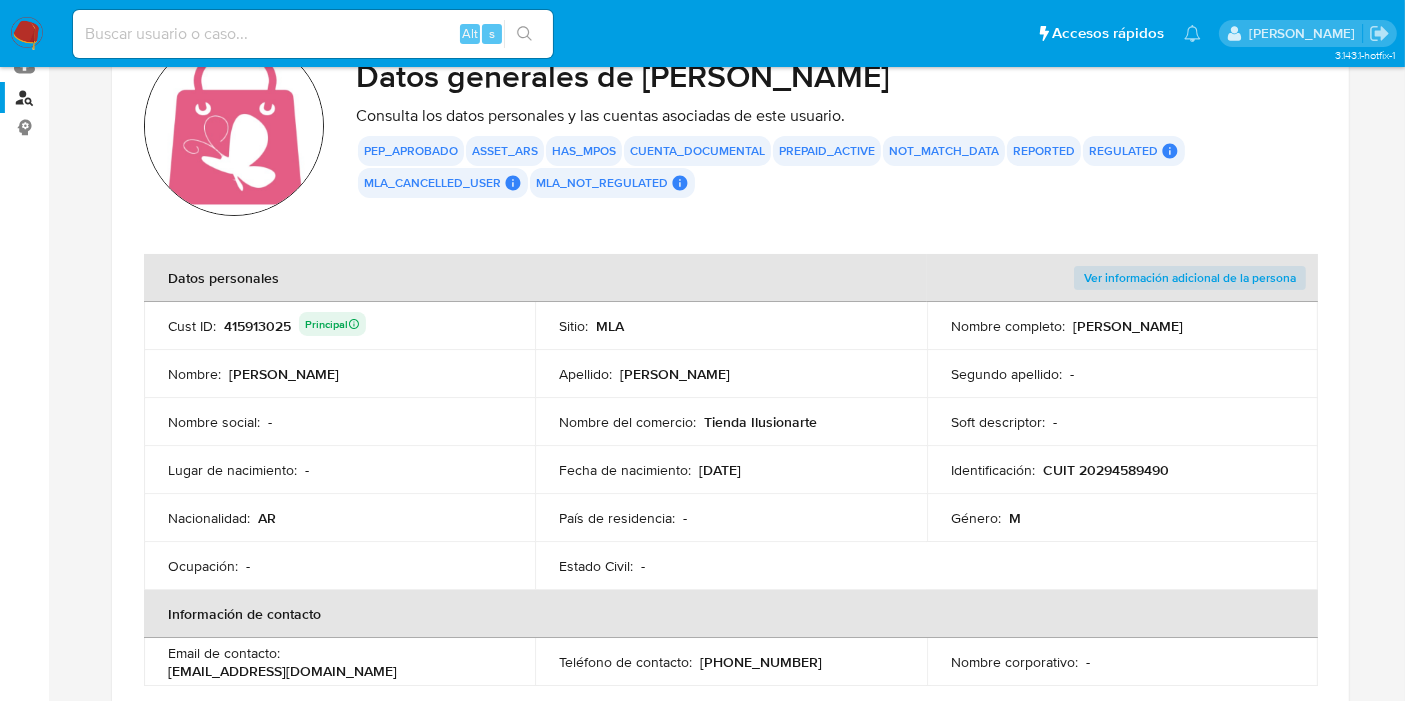 scroll, scrollTop: 0, scrollLeft: 0, axis: both 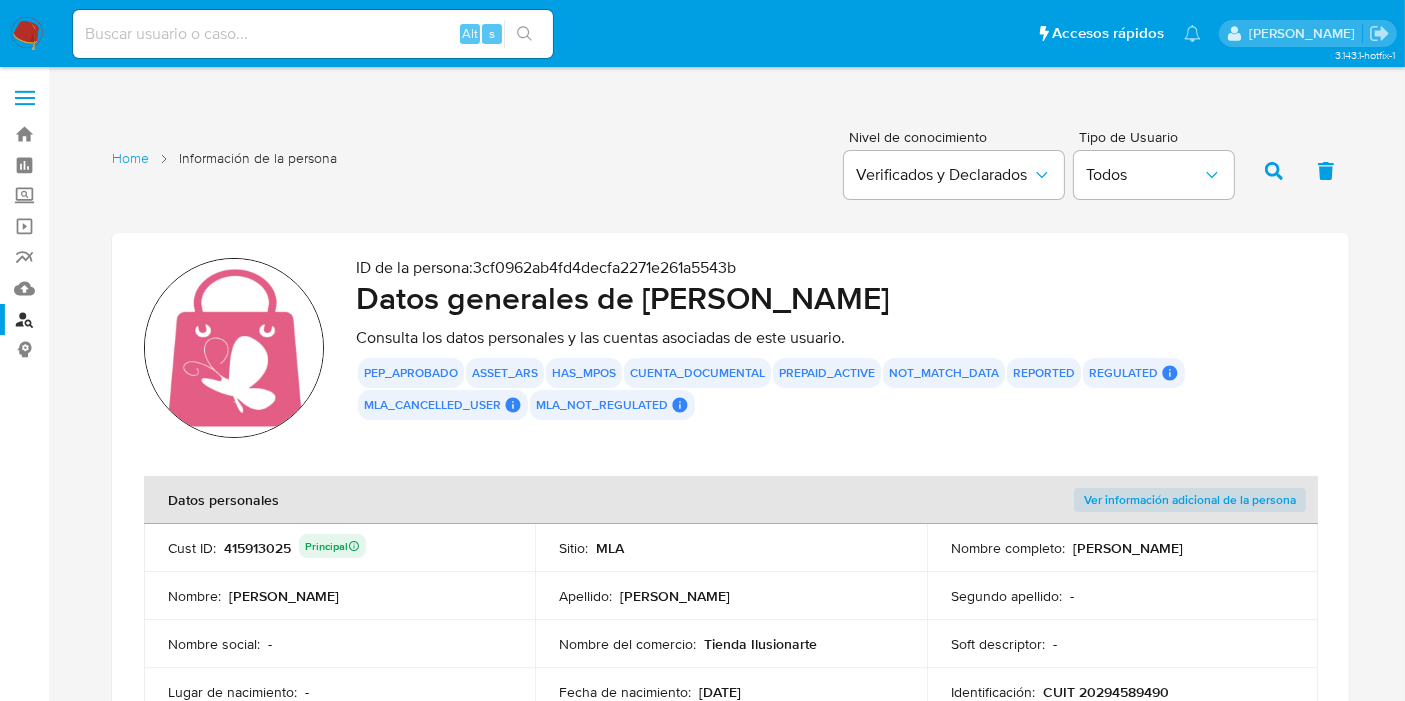click on "Buscador de personas" at bounding box center [119, 319] 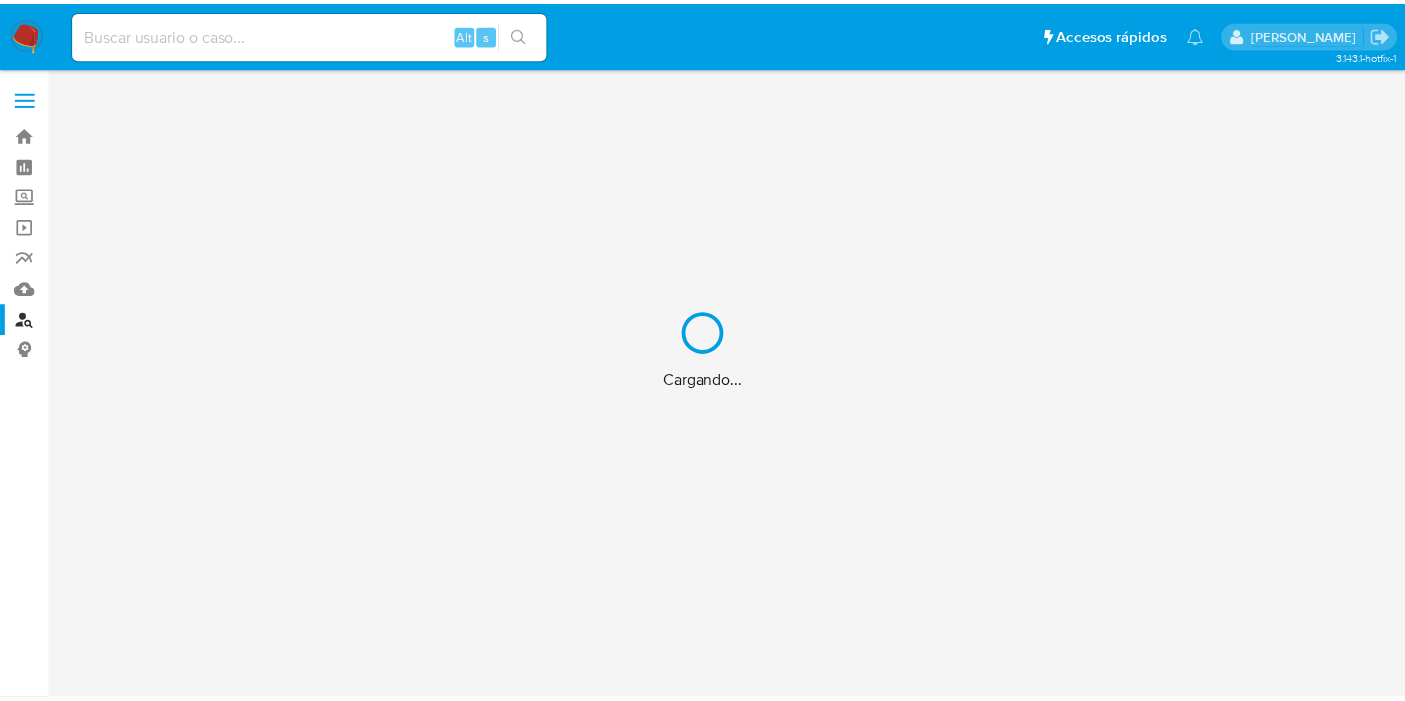 scroll, scrollTop: 0, scrollLeft: 0, axis: both 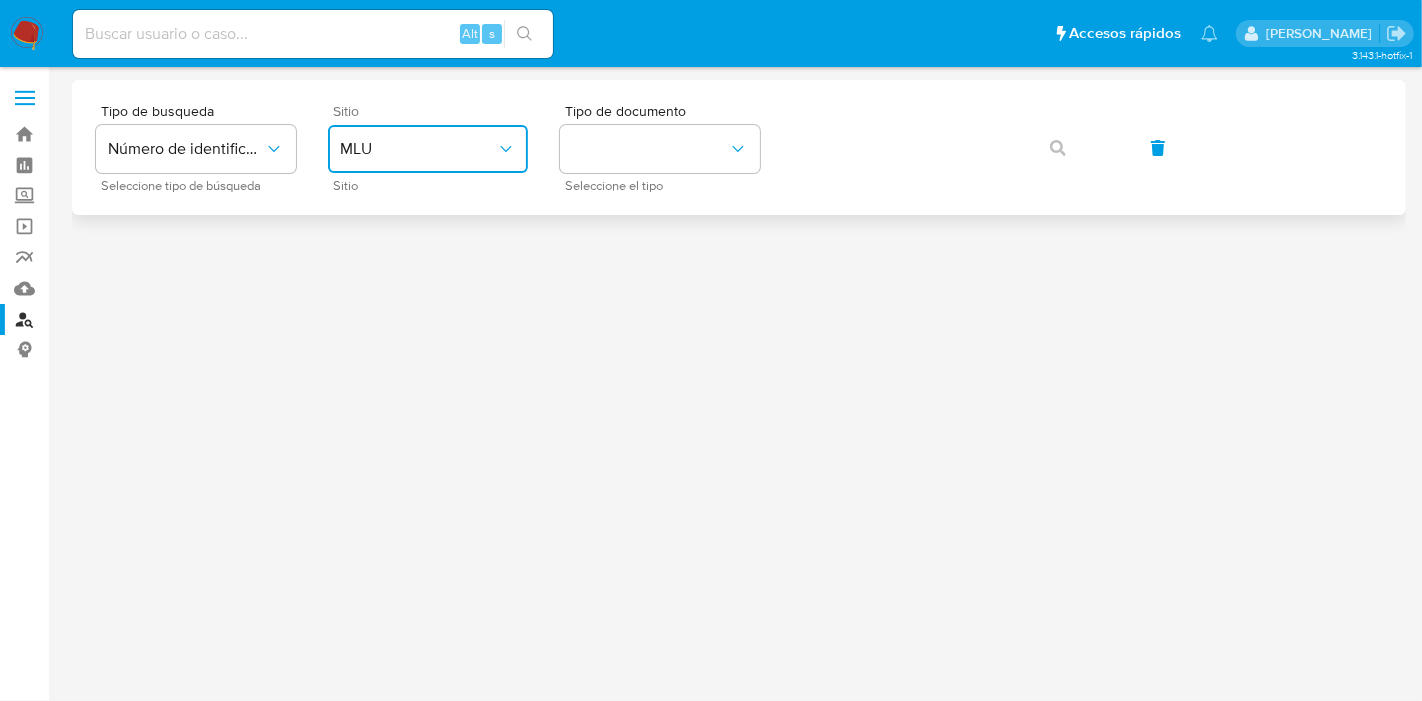 click on "MLU" at bounding box center [428, 149] 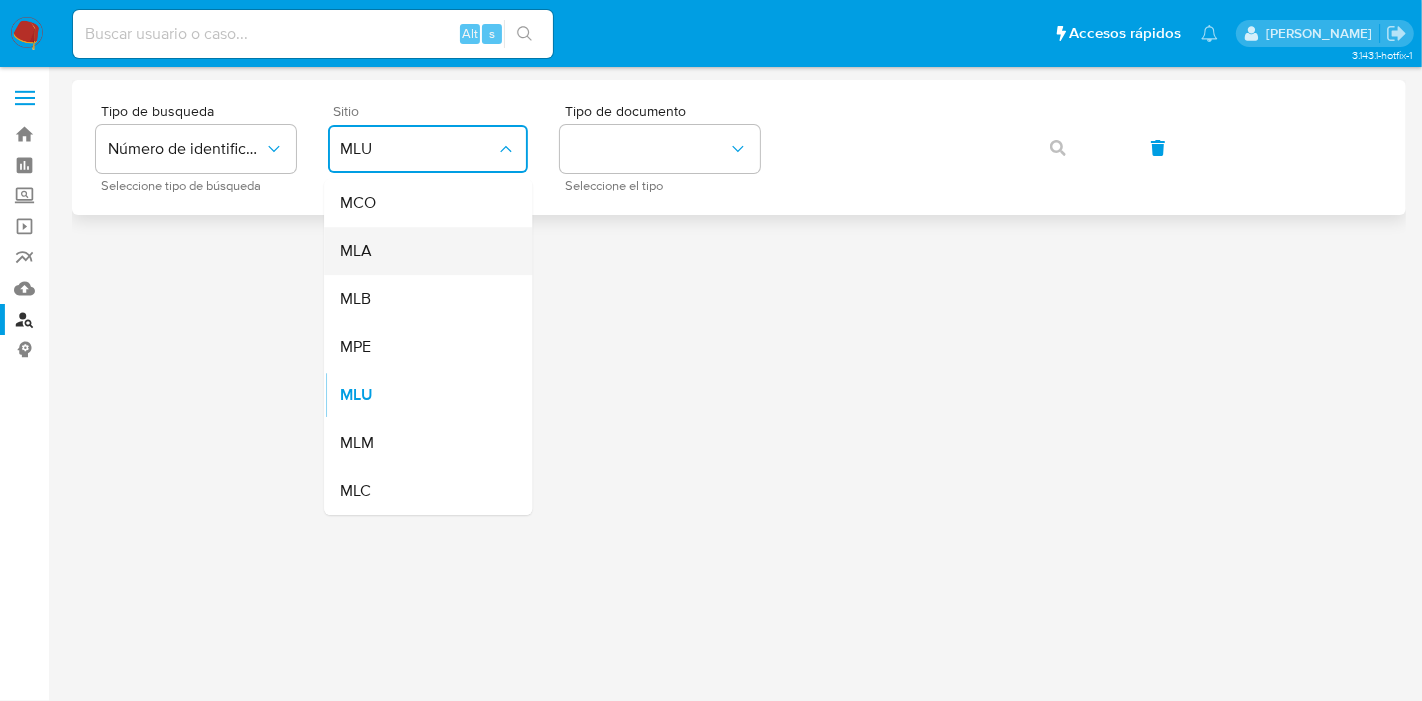 click on "MLA" at bounding box center (422, 251) 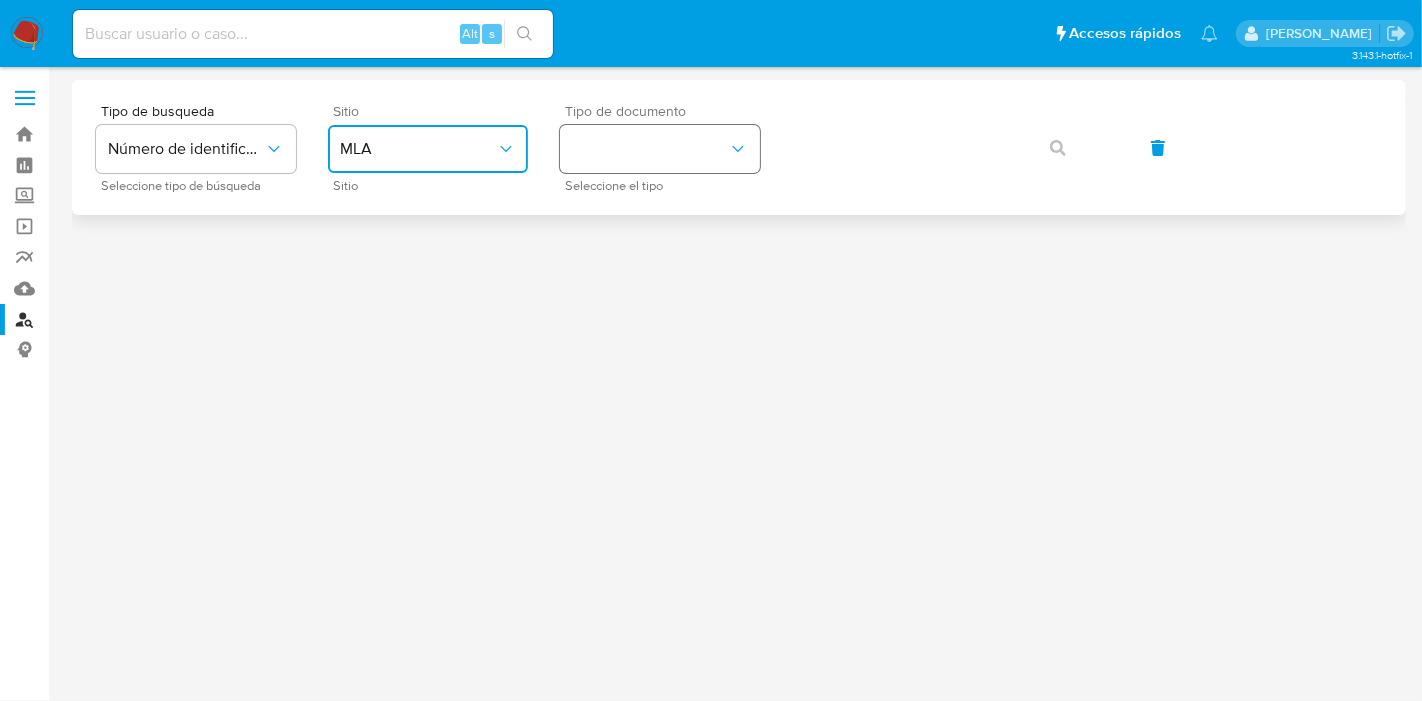 click at bounding box center (660, 149) 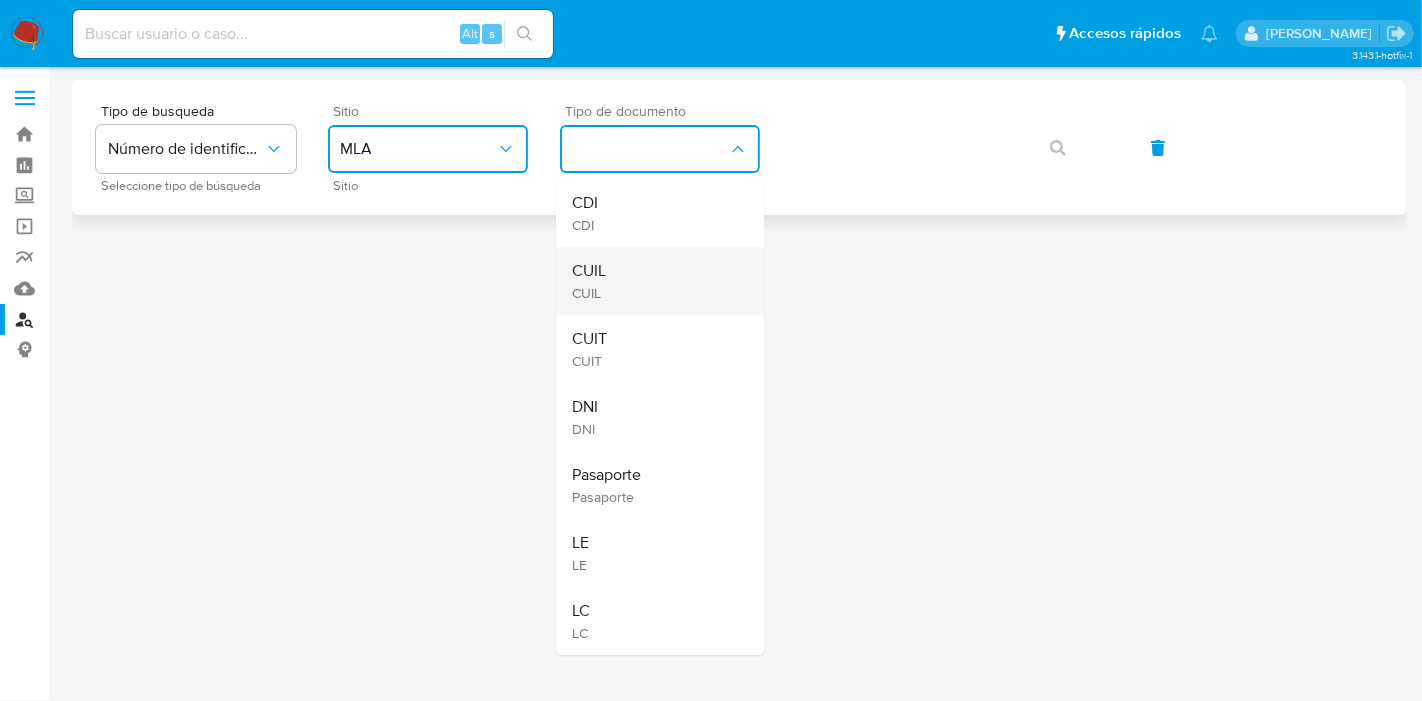 click on "CUIL CUIL" at bounding box center [654, 281] 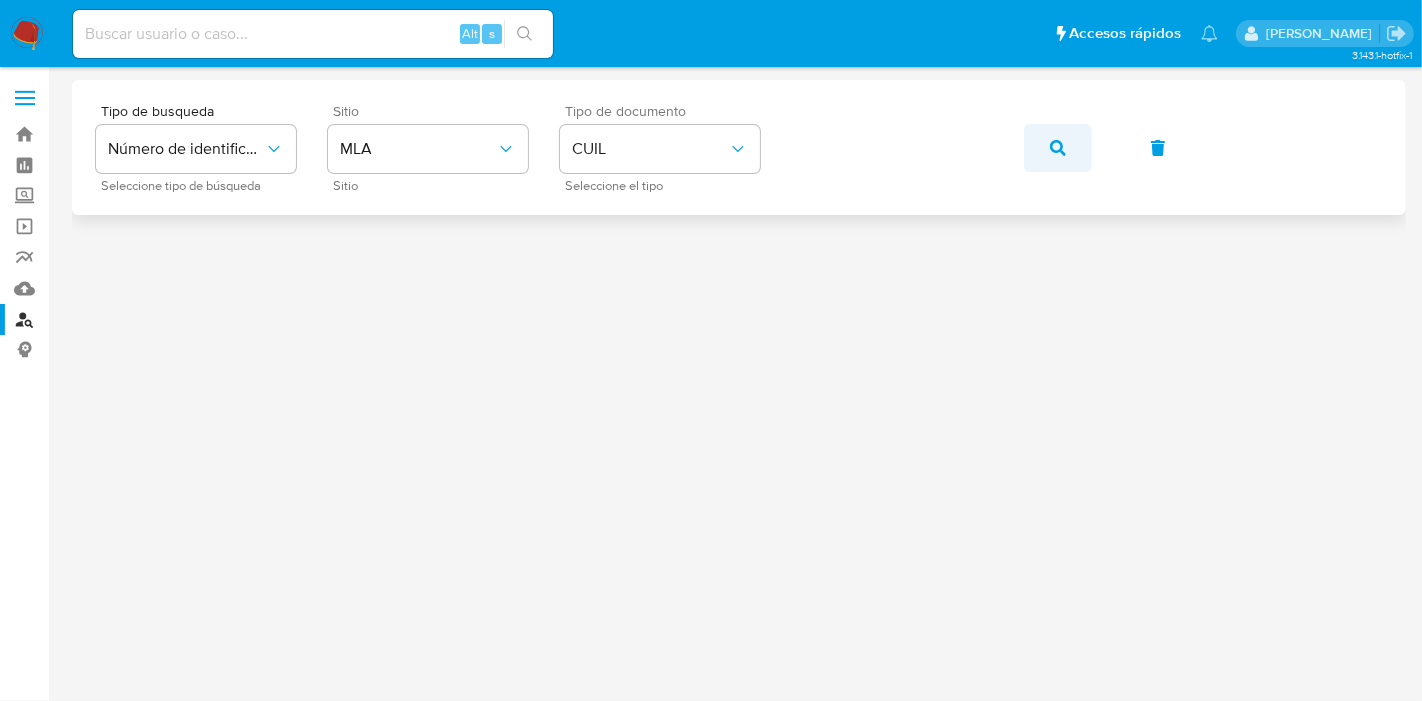 click at bounding box center [1058, 148] 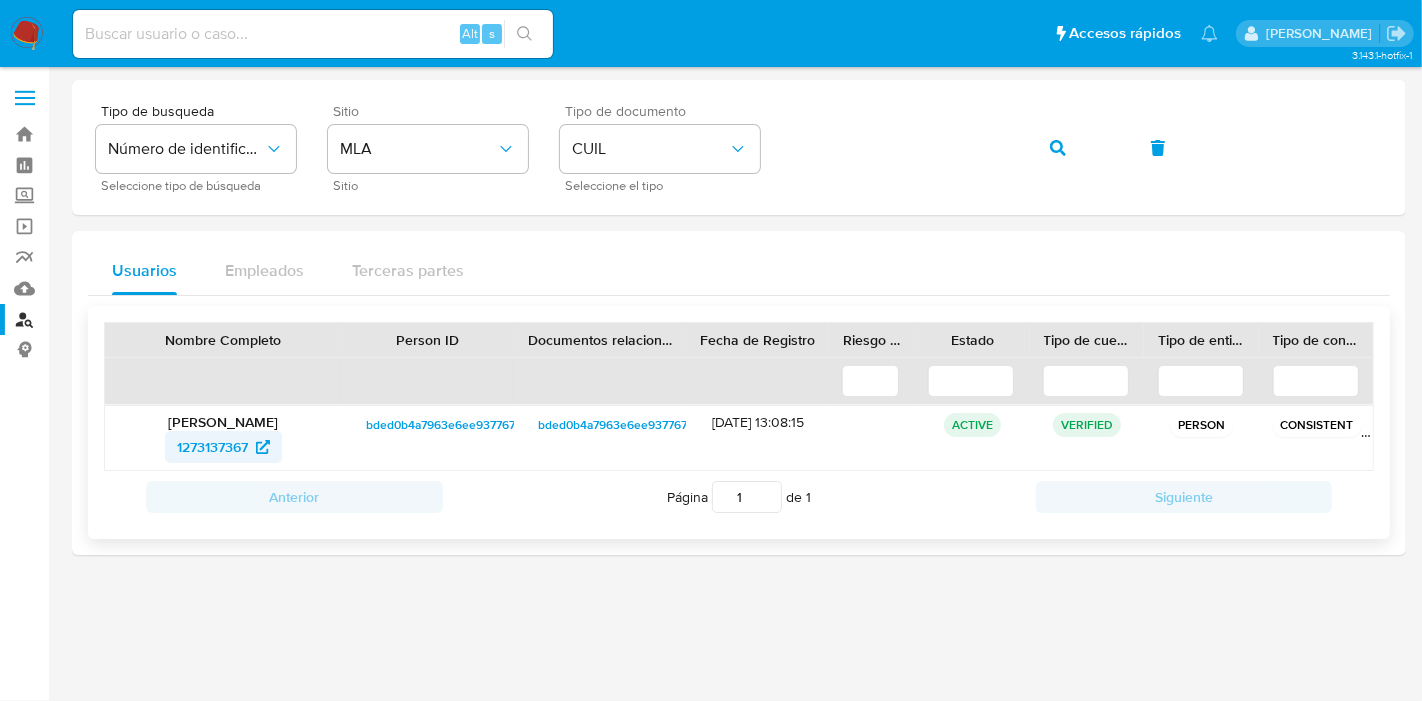 click on "1273137367" at bounding box center [212, 447] 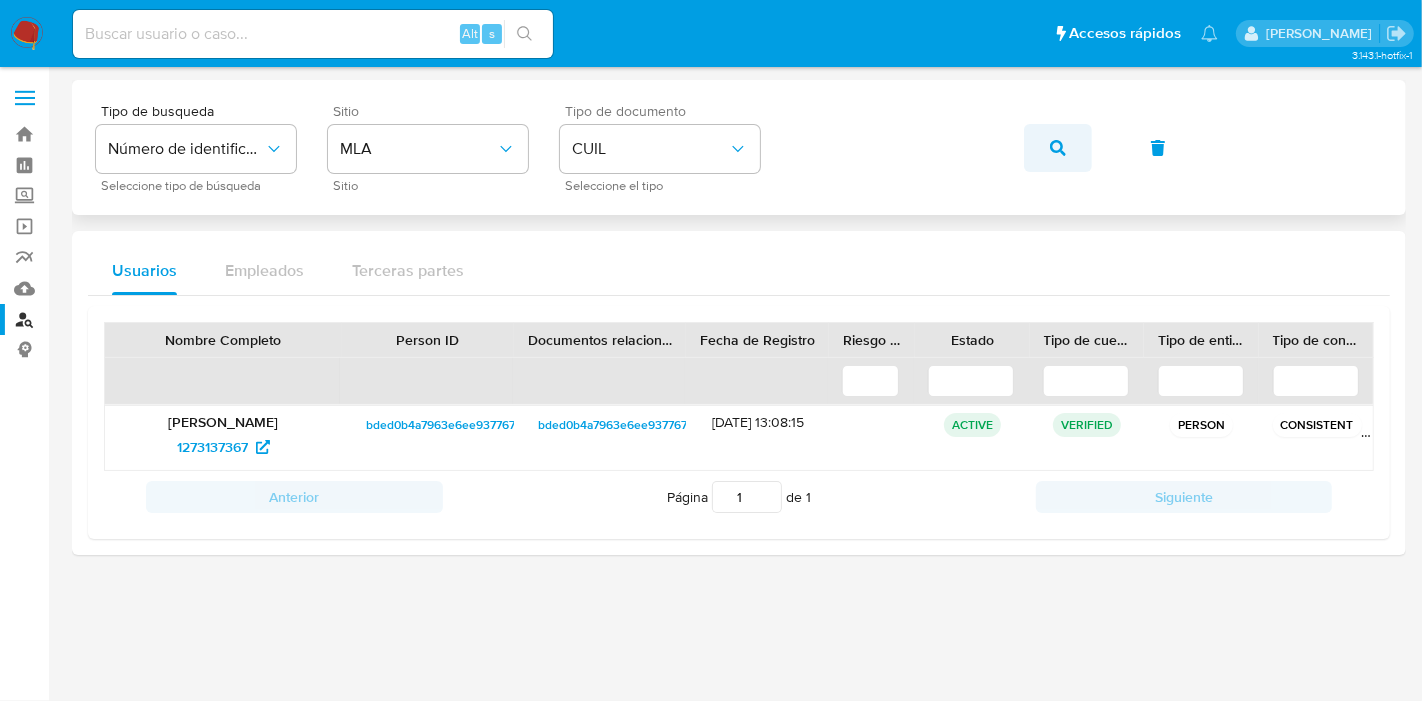 click at bounding box center (1058, 148) 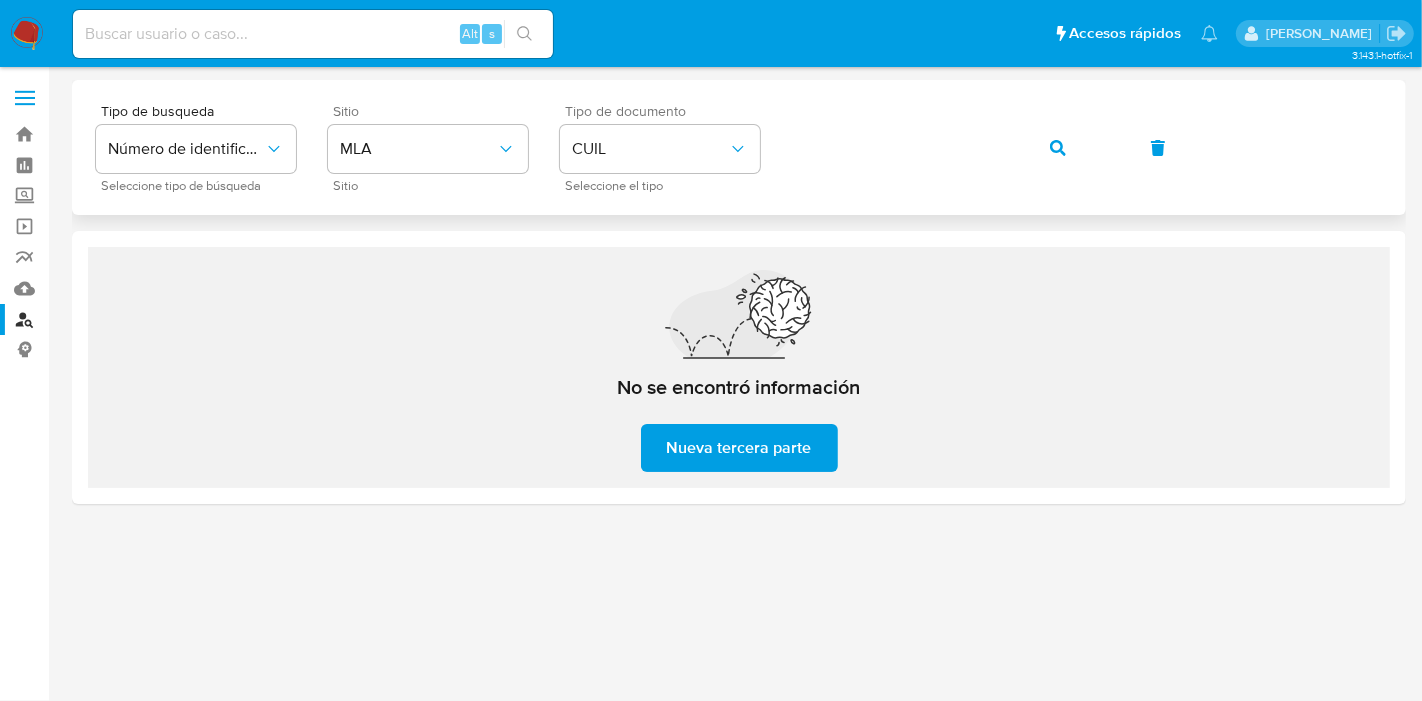 click on "Tipo de busqueda Número de identificación Seleccione tipo de búsqueda Sitio MLA Sitio Tipo de documento CUIL Seleccione el tipo" at bounding box center (739, 147) 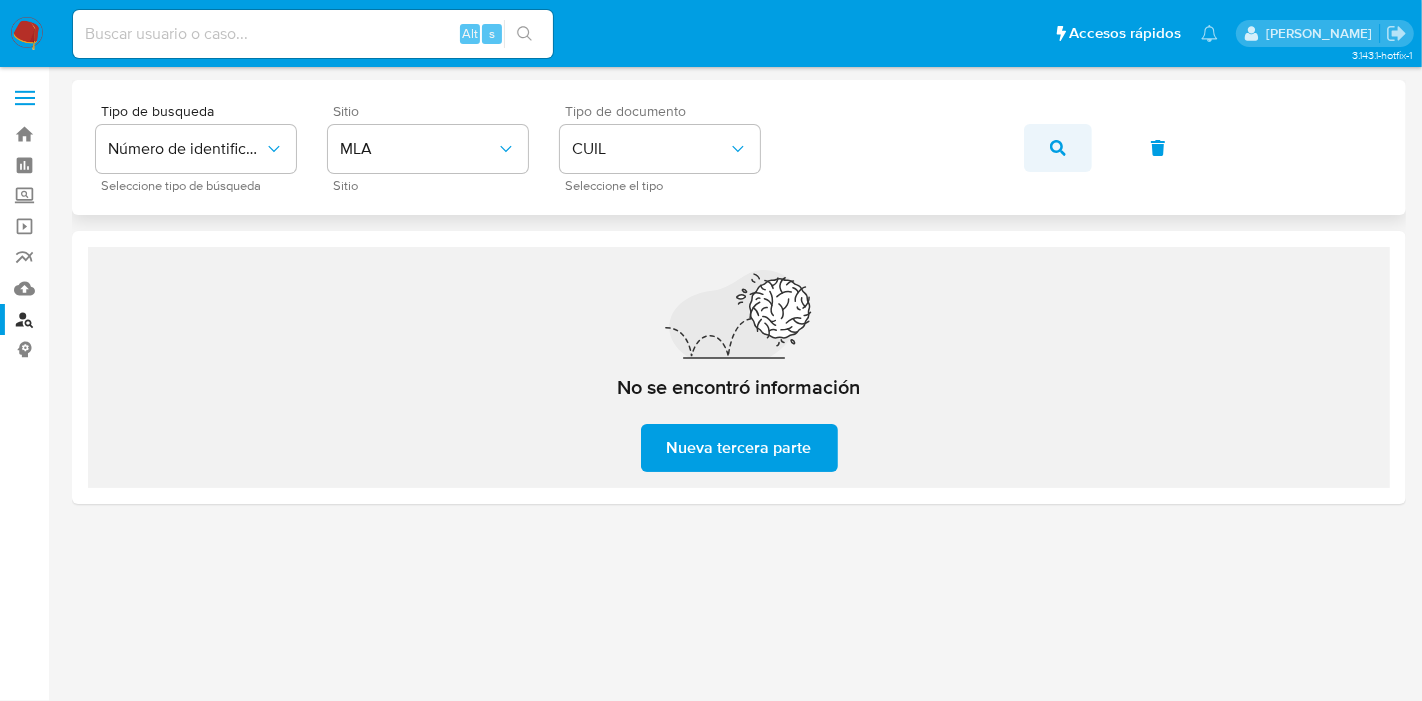 click at bounding box center [1058, 148] 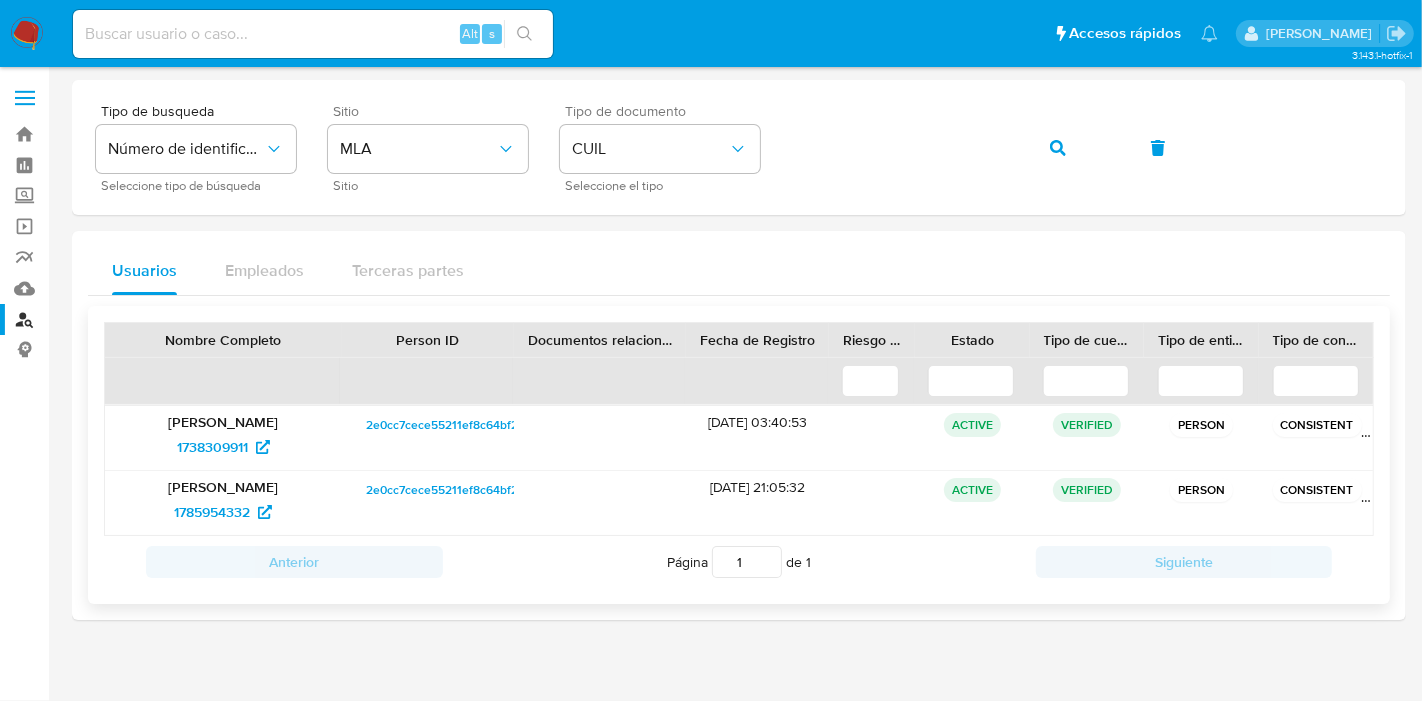 click on "2e0cc7cece55211ef8c64bf2a5f91f41" at bounding box center [428, 438] 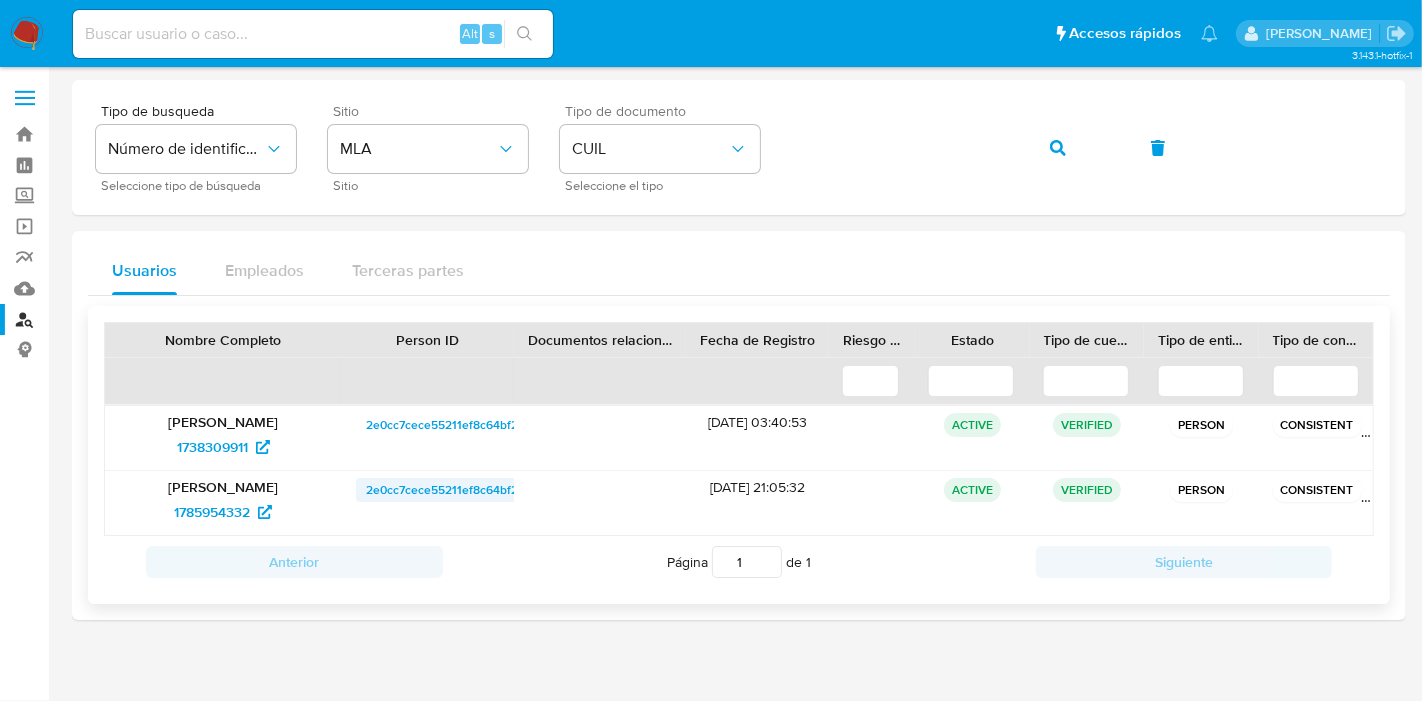 click on "2e0cc7cece55211ef8c64bf2a5f91f41" at bounding box center (464, 490) 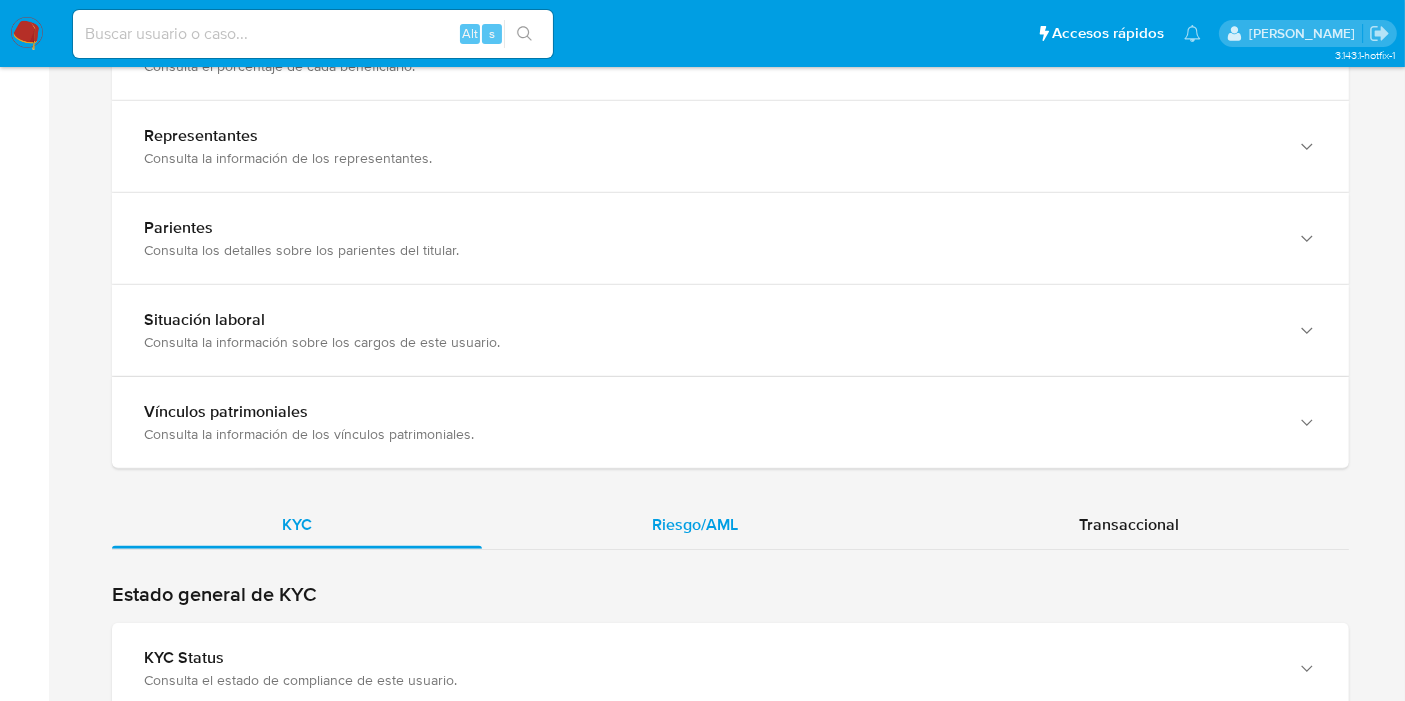 click on "Riesgo/AML" at bounding box center [695, 525] 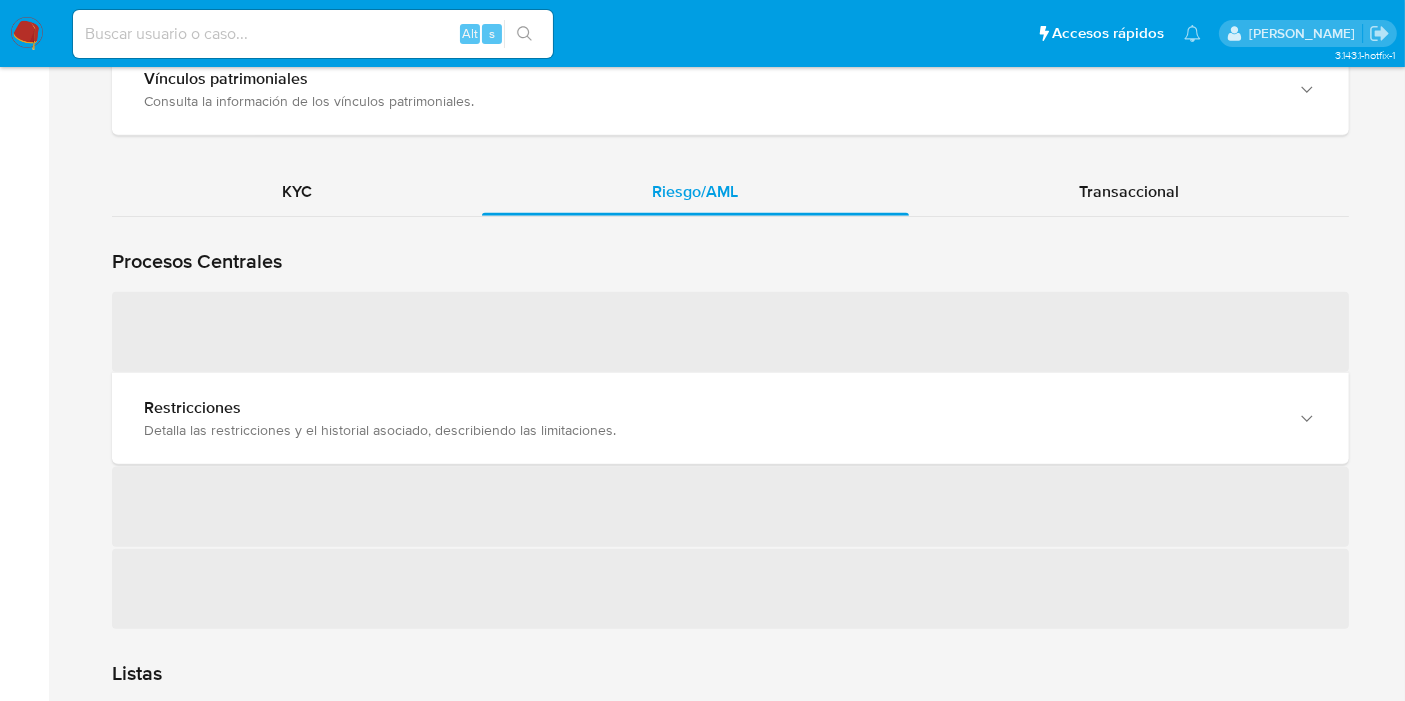 scroll, scrollTop: 1894, scrollLeft: 0, axis: vertical 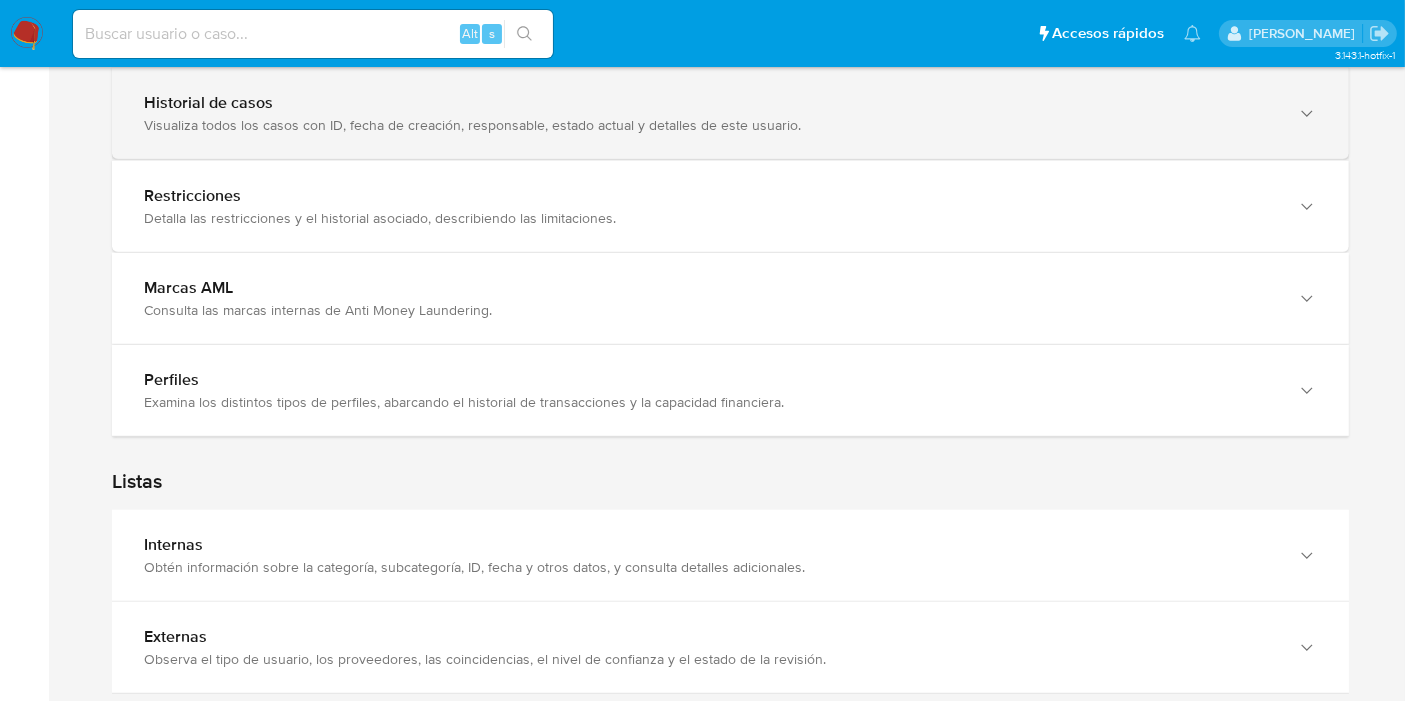 click on "Visualiza todos los casos con ID, fecha de creación, responsable, estado actual y detalles de este usuario." at bounding box center (710, 125) 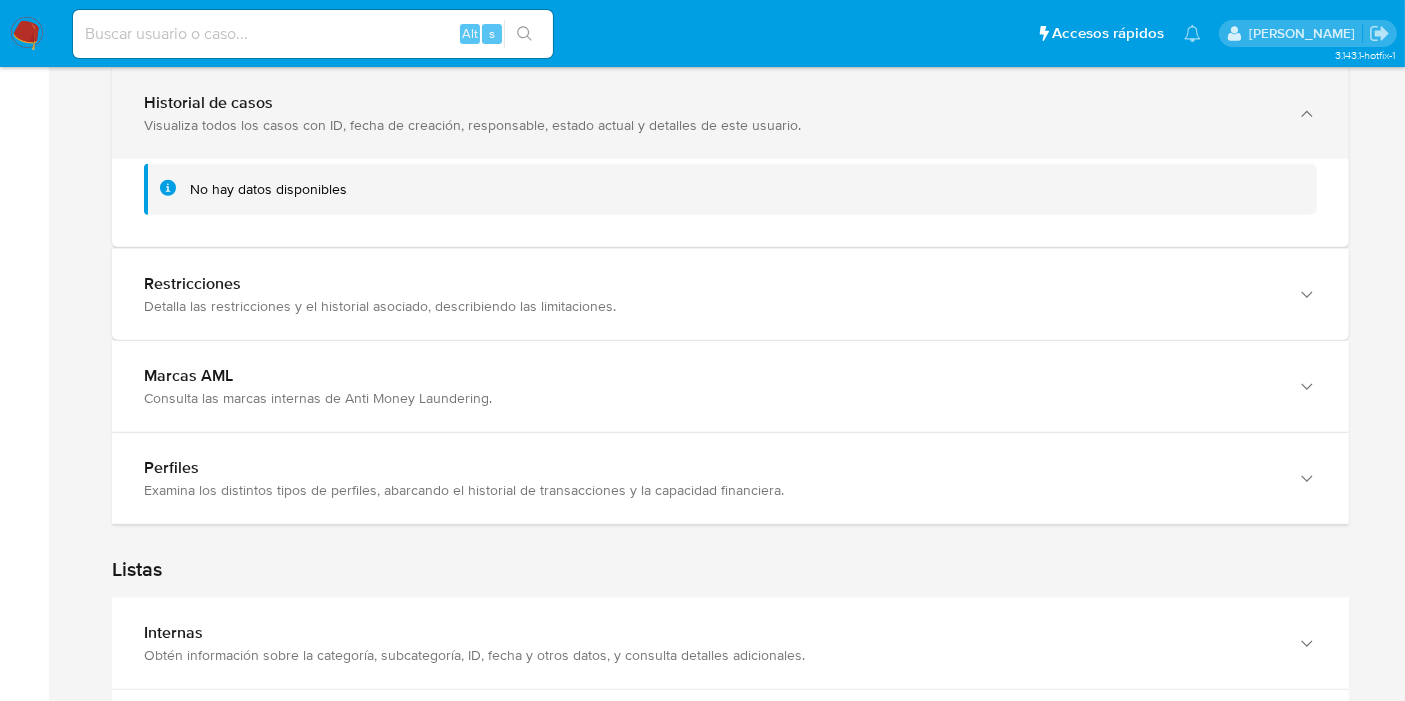 click on "Visualiza todos los casos con ID, fecha de creación, responsable, estado actual y detalles de este usuario." at bounding box center [710, 125] 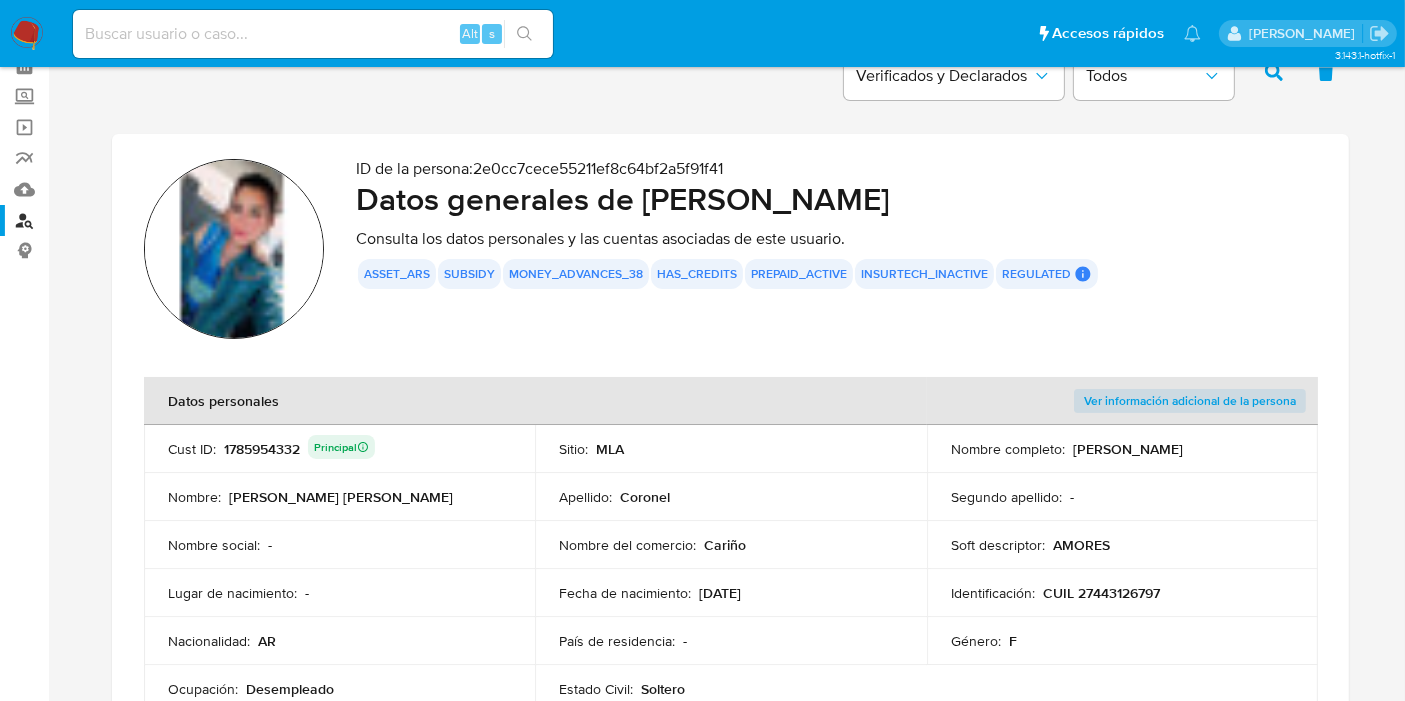 scroll, scrollTop: 0, scrollLeft: 0, axis: both 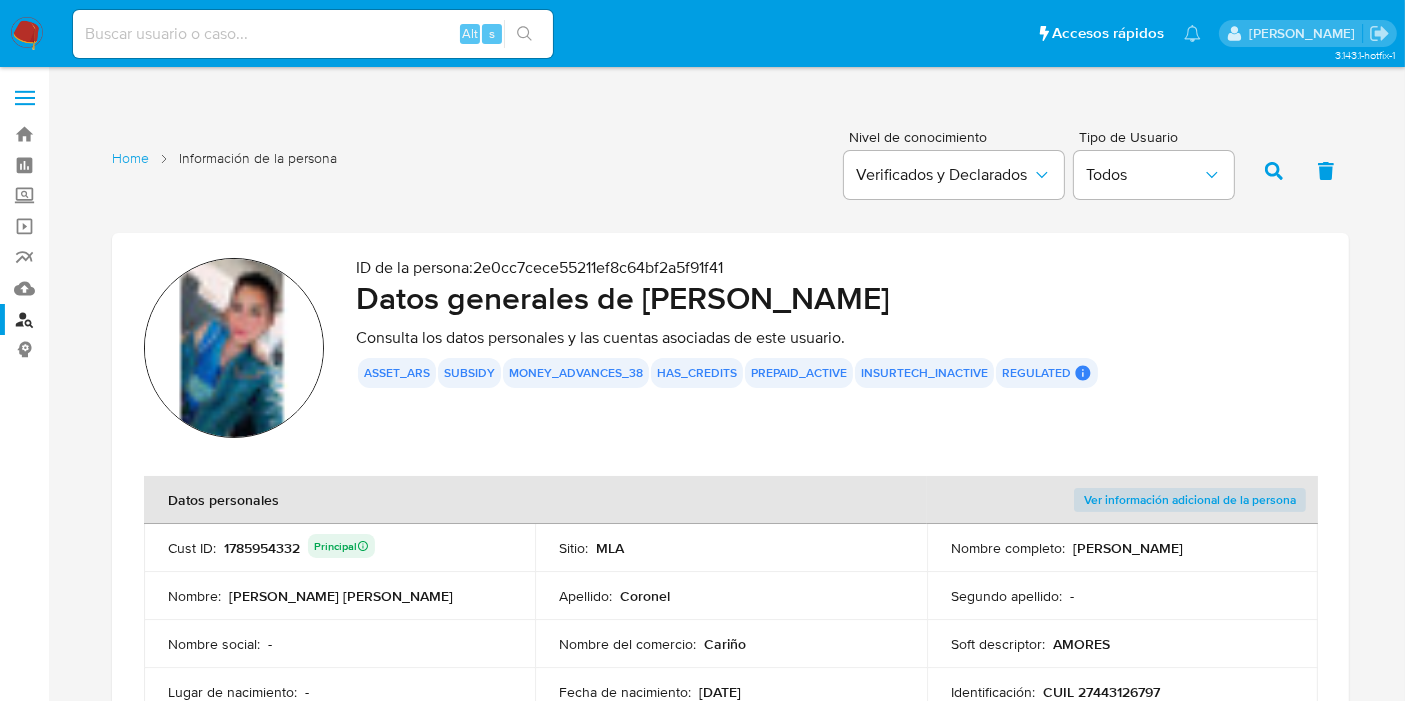 click on "Buscador de personas" at bounding box center (119, 319) 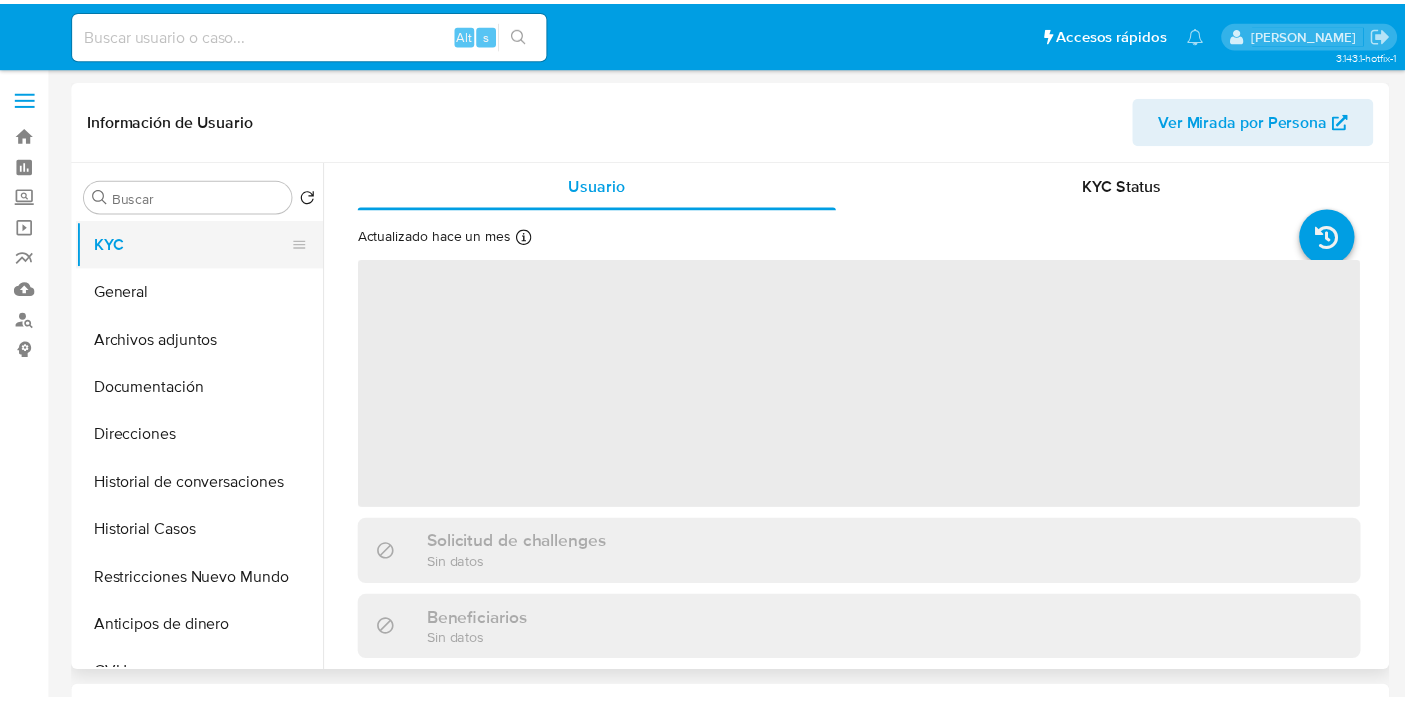 scroll, scrollTop: 0, scrollLeft: 0, axis: both 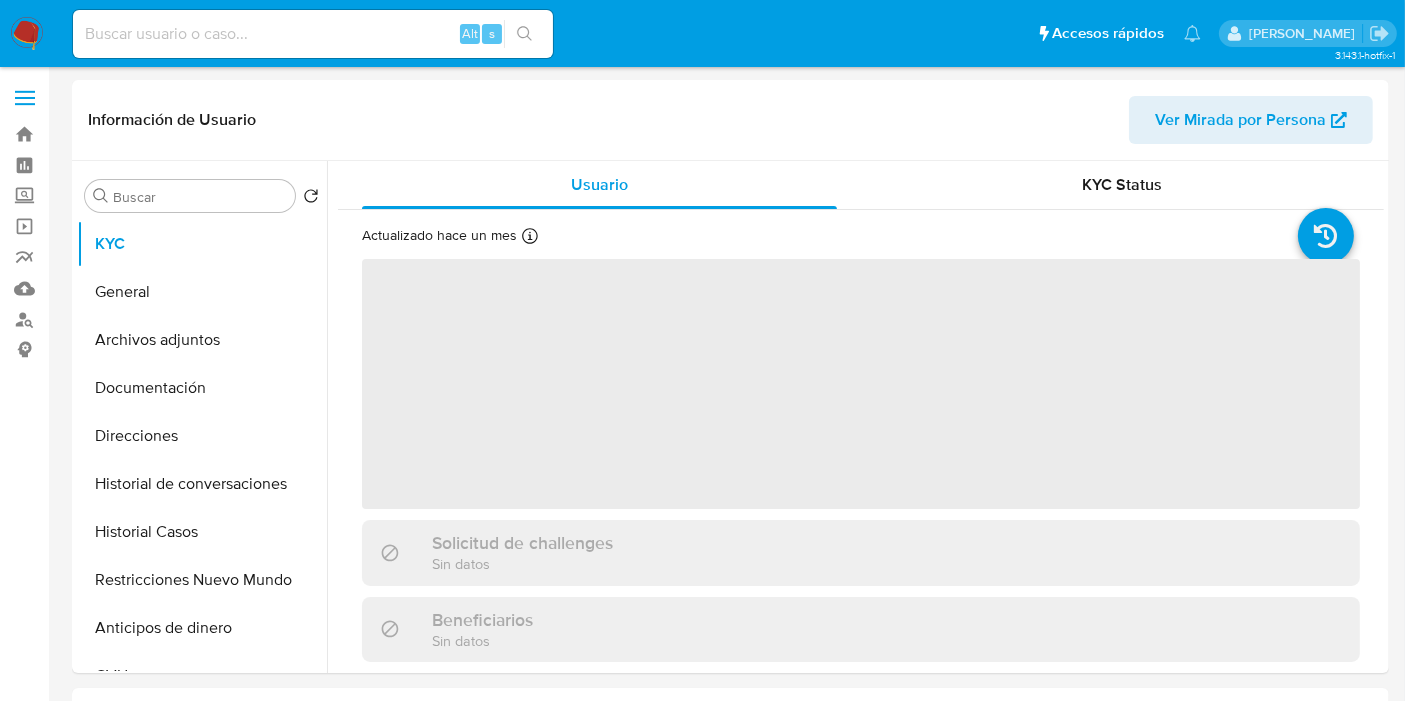 select on "10" 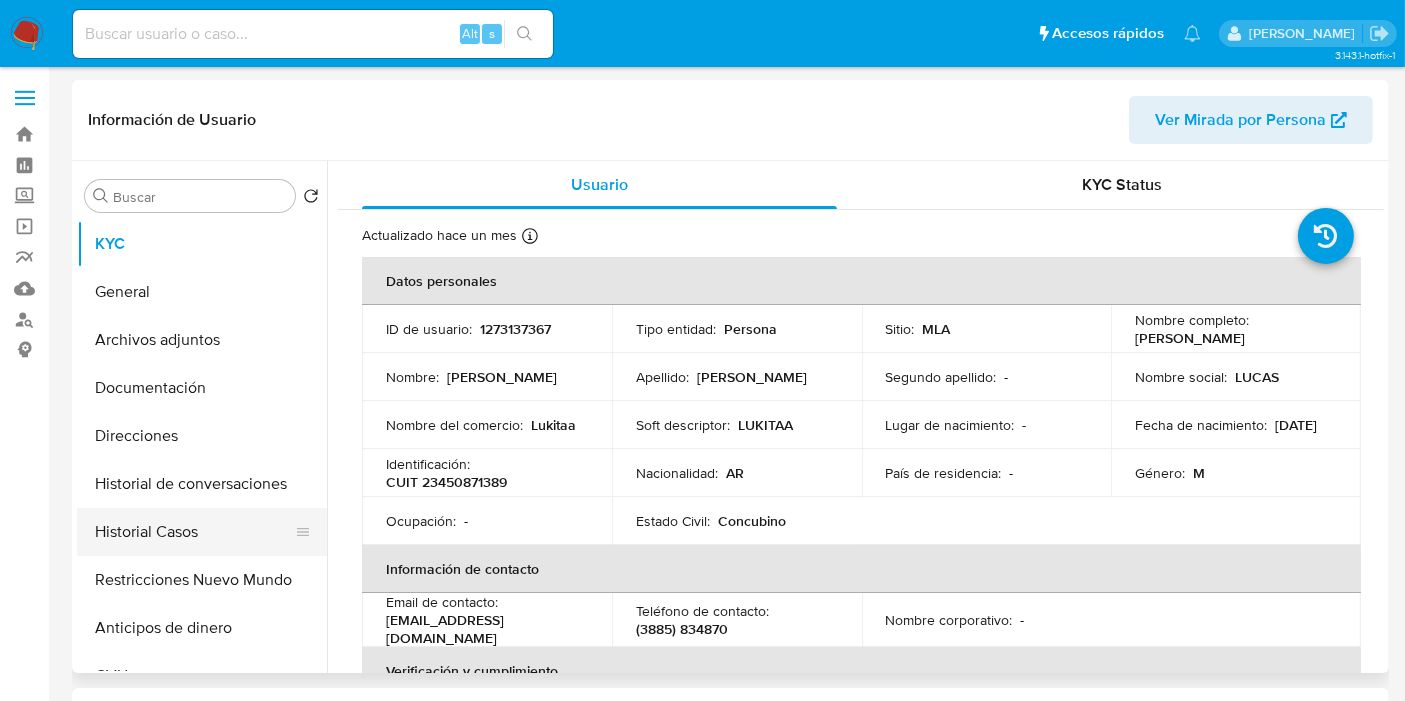 click on "Historial Casos" at bounding box center (194, 532) 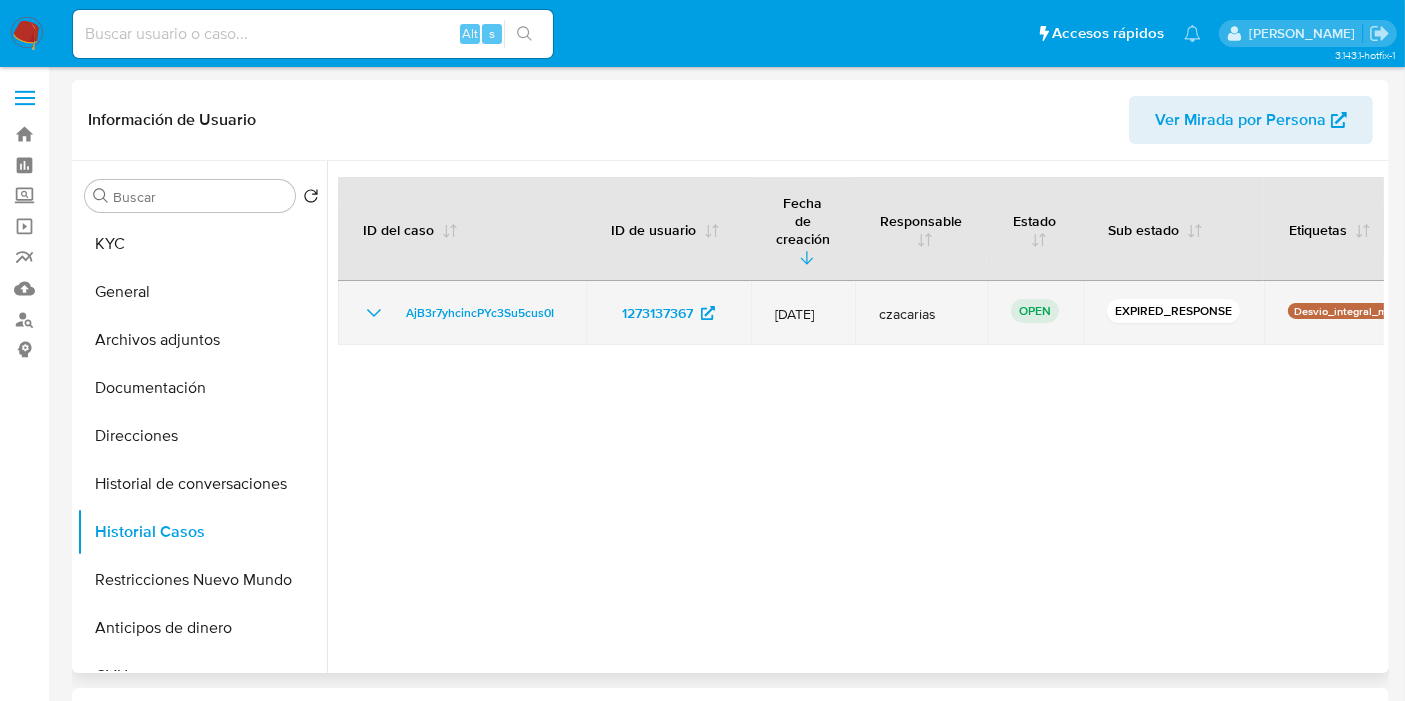 click on "AjB3r7yhcincPYc3Su5cus0I" at bounding box center [462, 313] 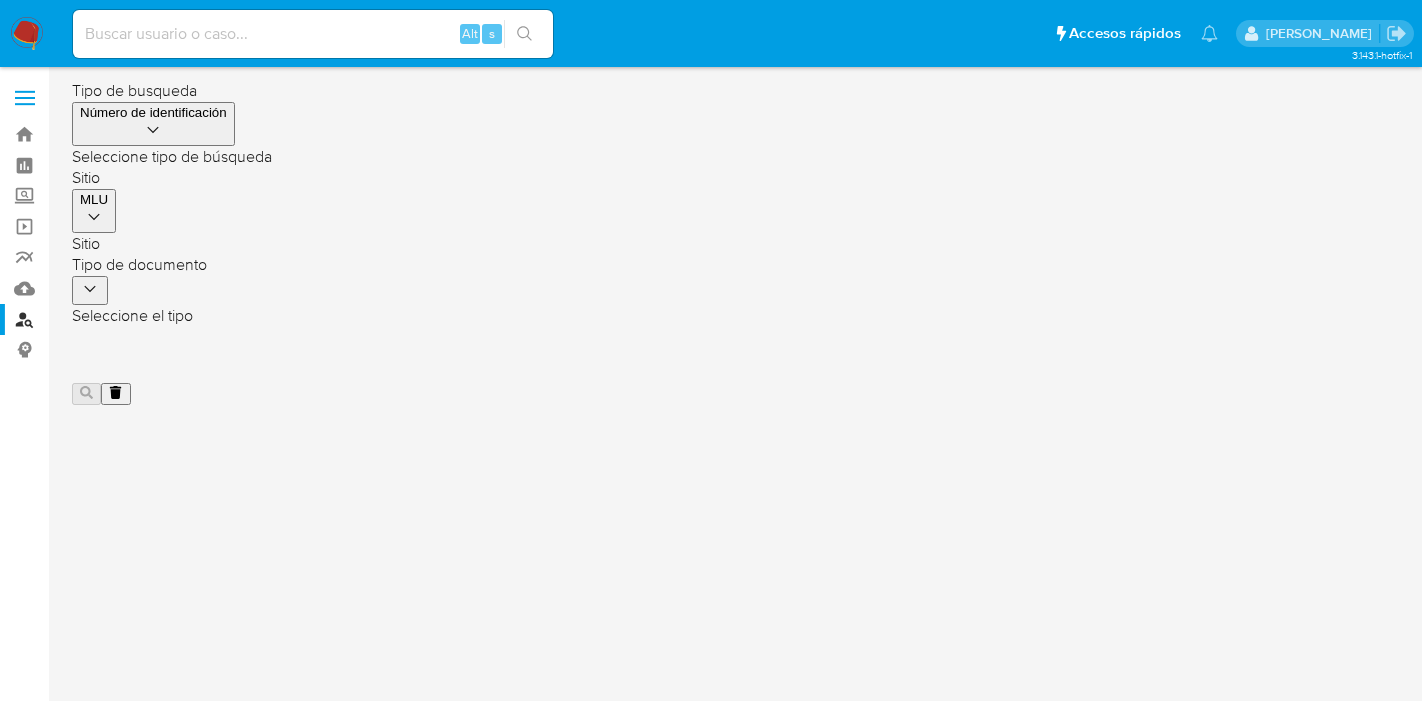 scroll, scrollTop: 0, scrollLeft: 0, axis: both 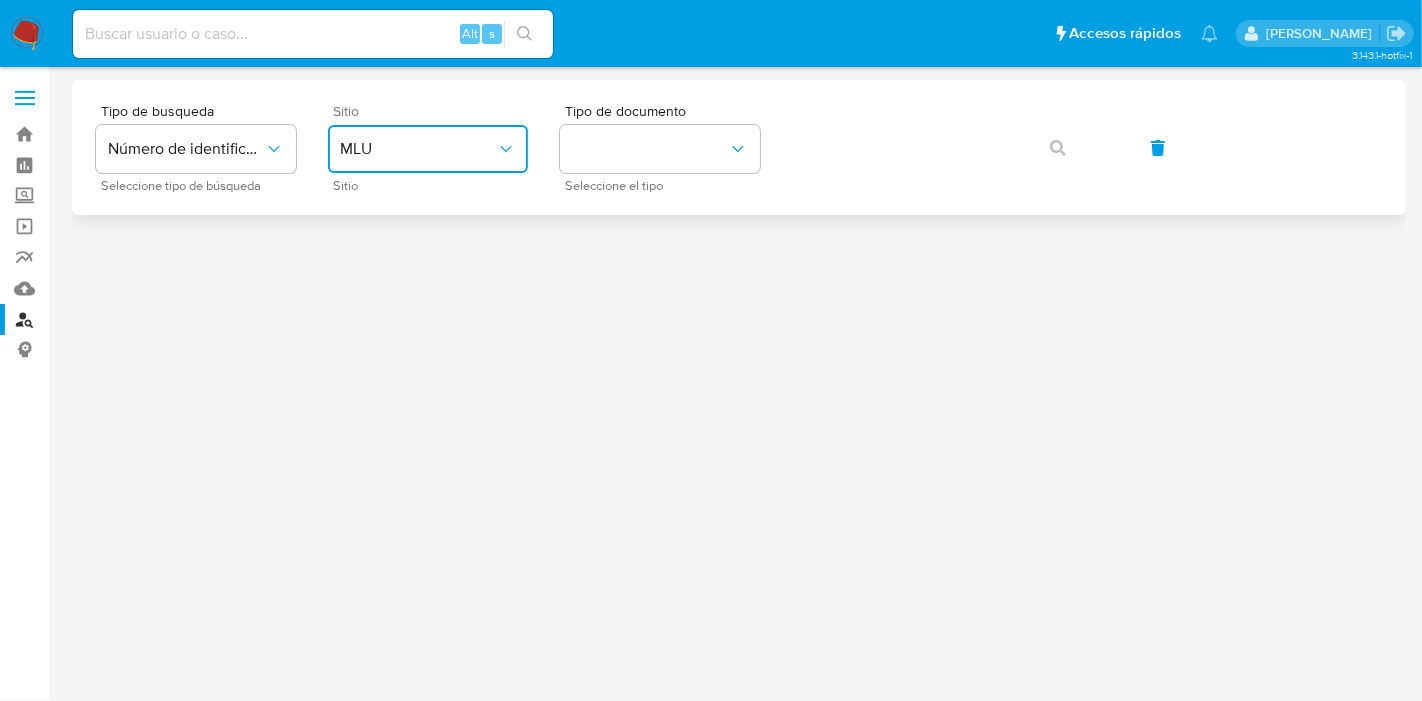 click on "MLU" at bounding box center [418, 149] 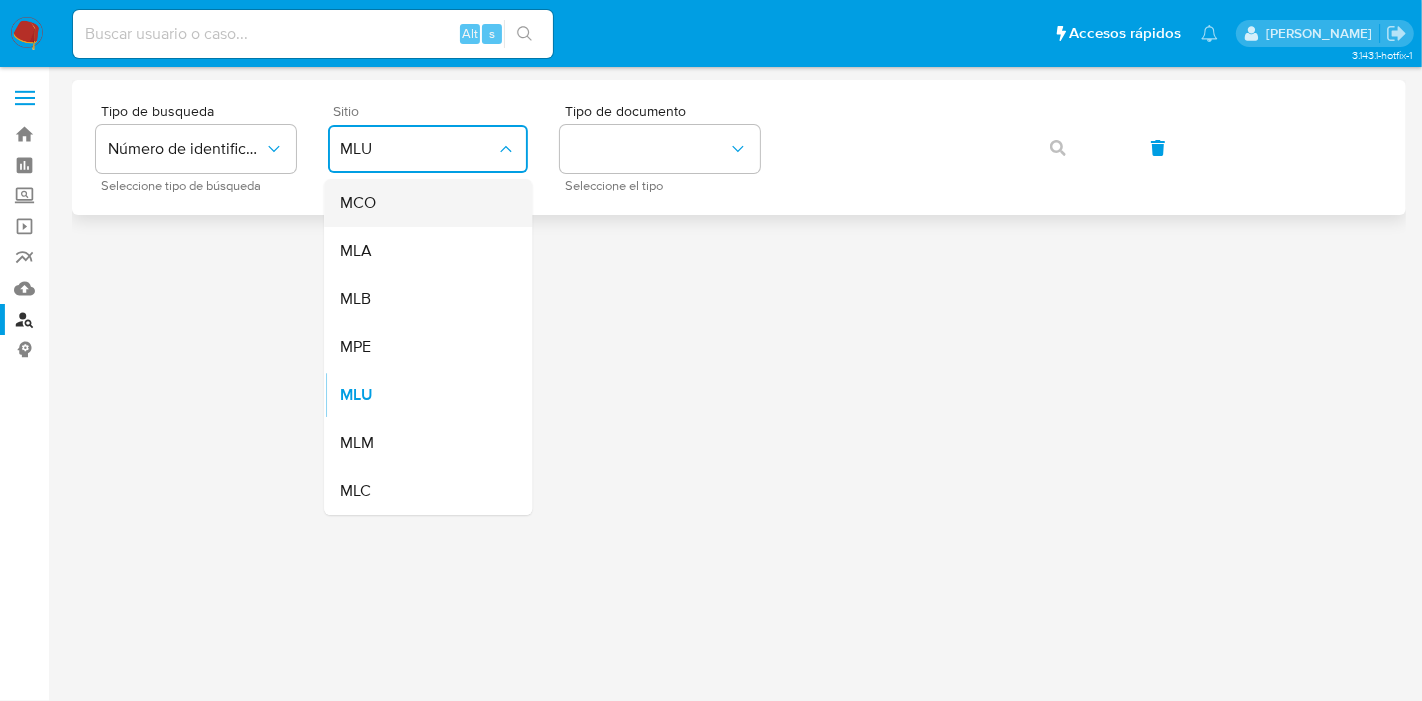 click on "MCO" at bounding box center [422, 203] 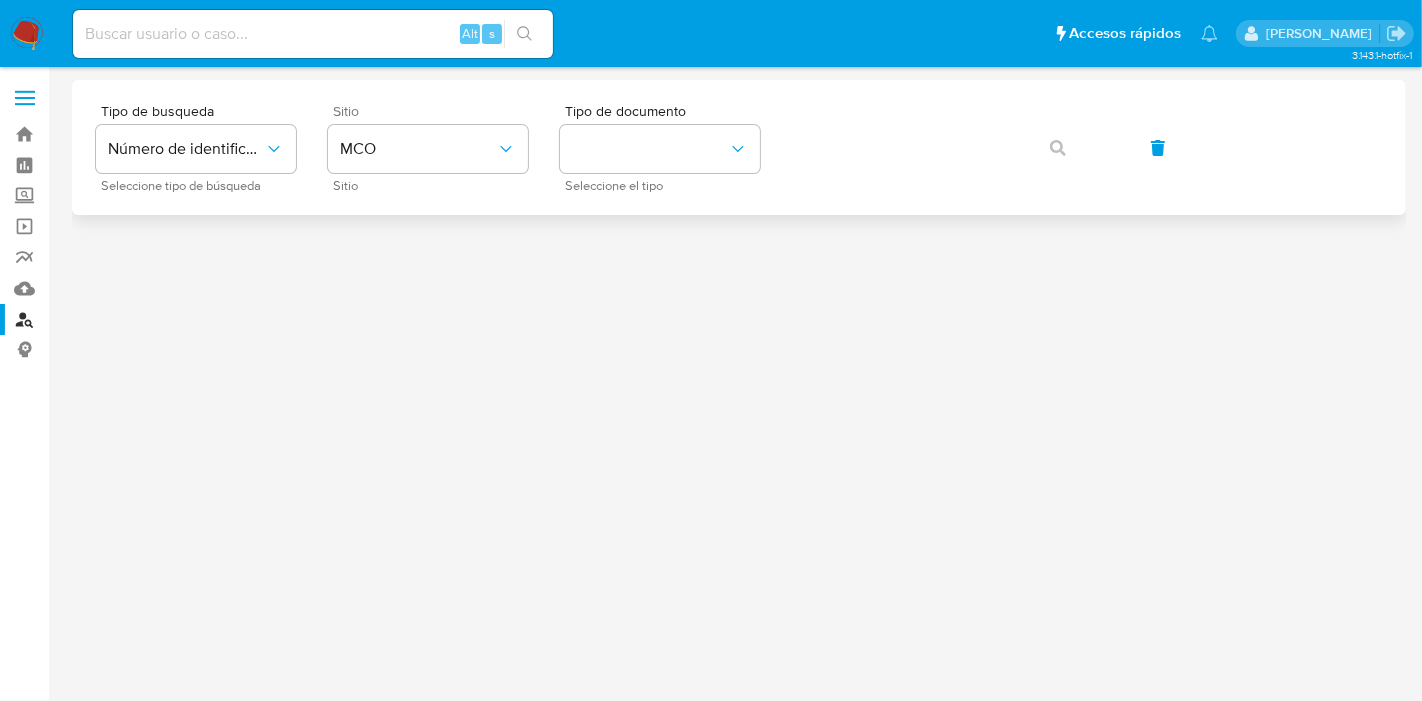 drag, startPoint x: 441, startPoint y: 216, endPoint x: 441, endPoint y: 229, distance: 13 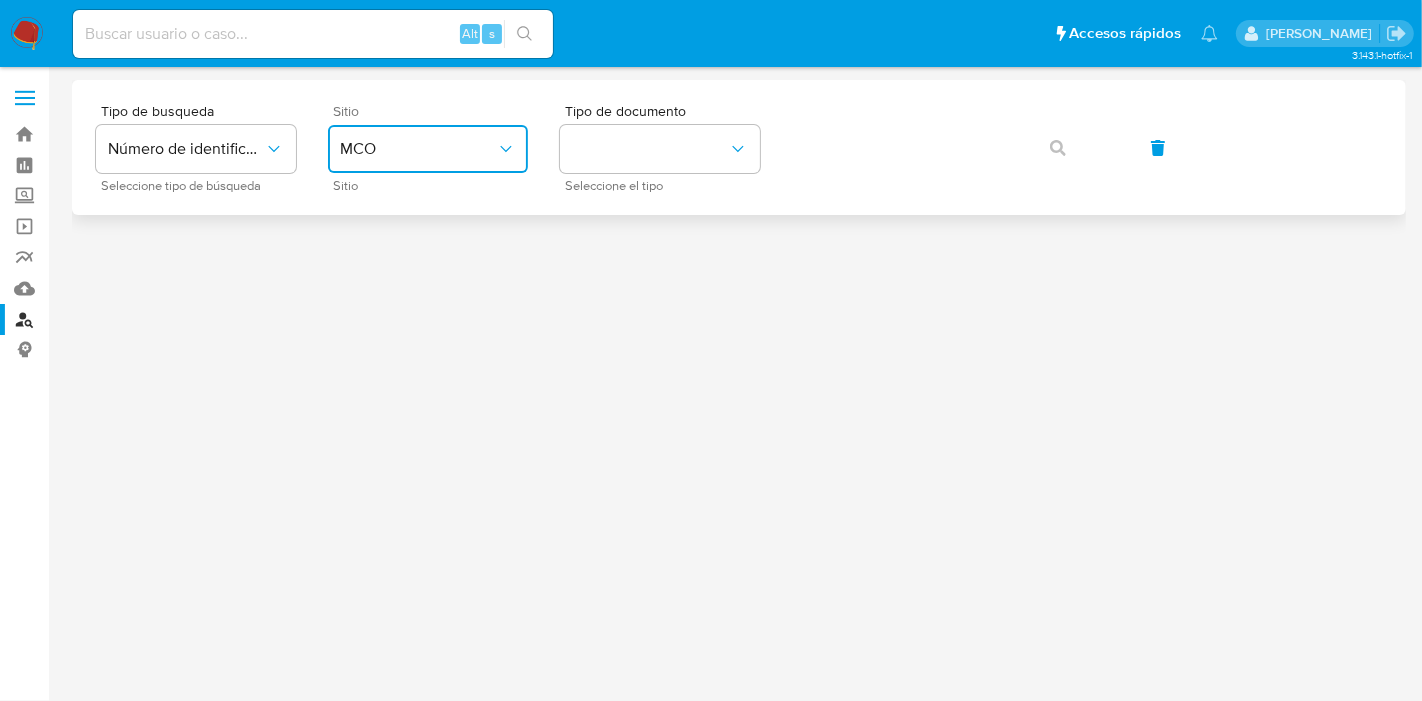 click on "MCO" at bounding box center (418, 149) 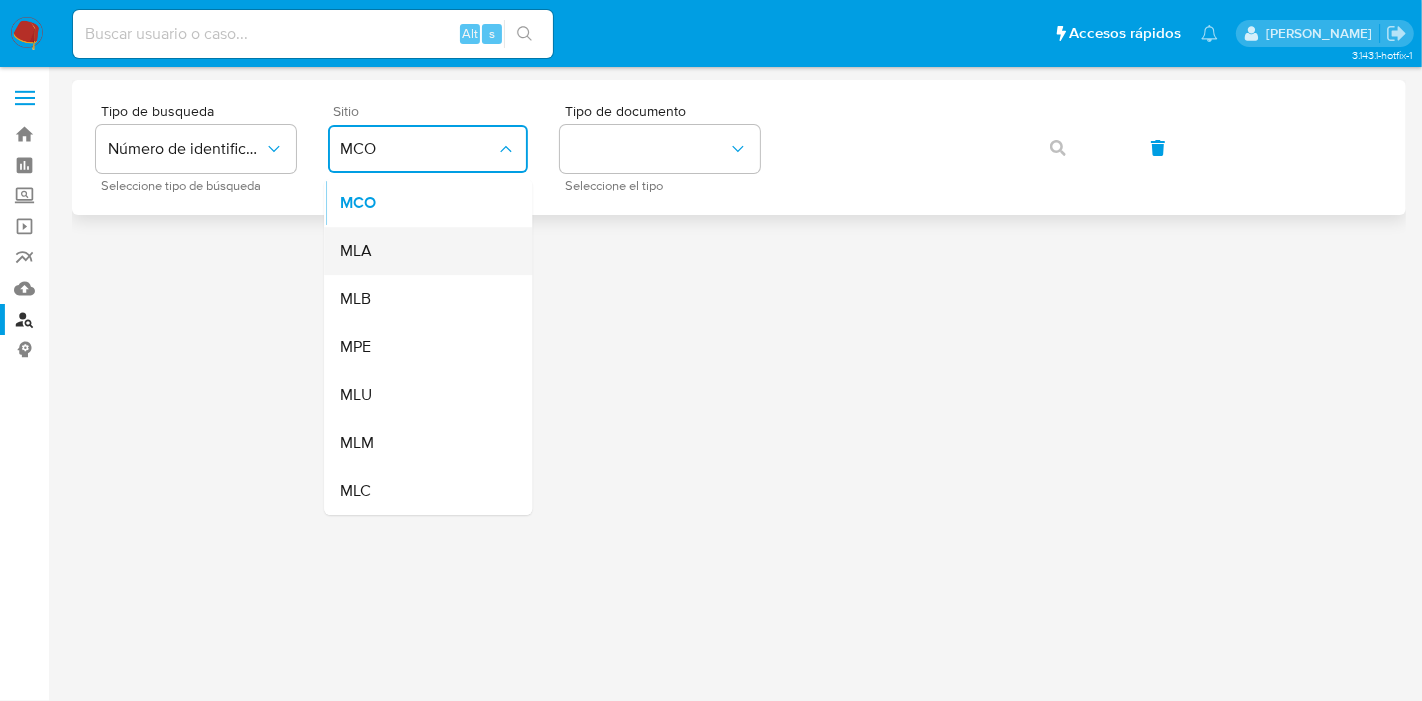 click on "MLA" at bounding box center (422, 251) 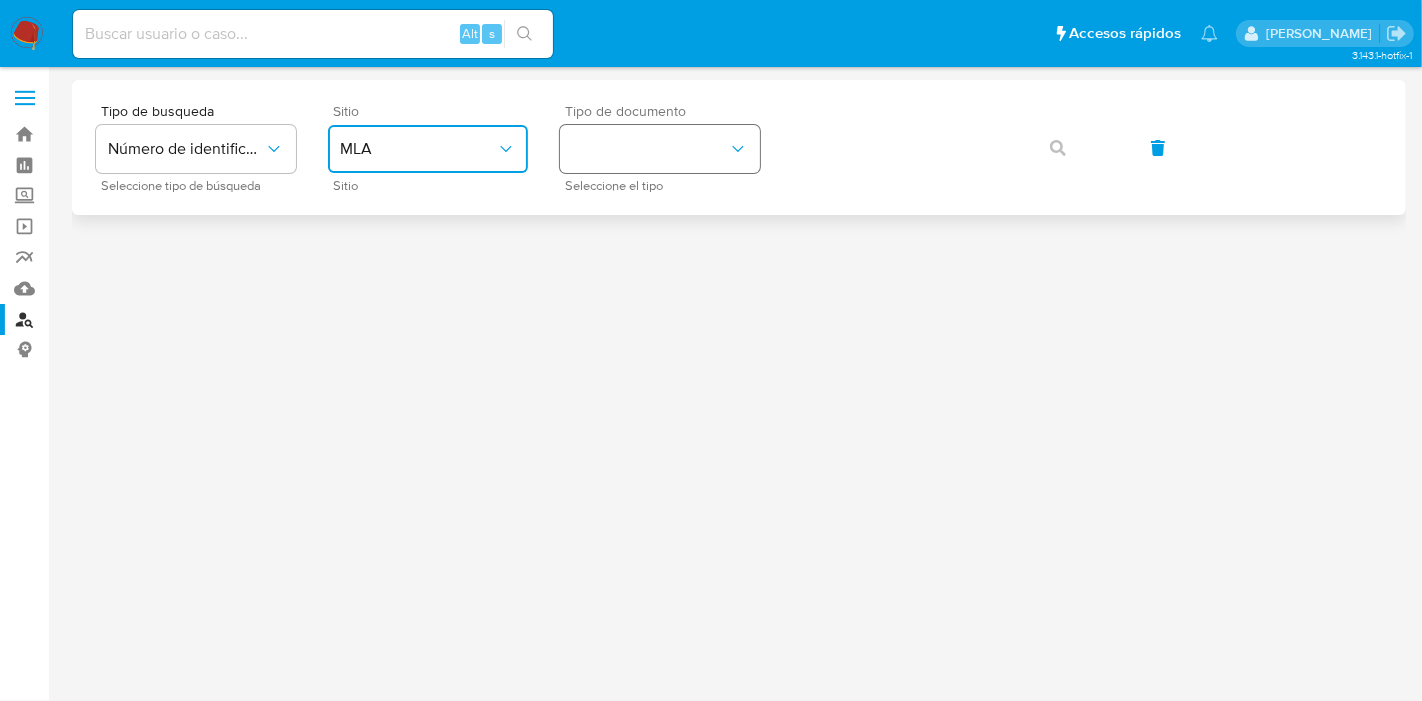 click at bounding box center (660, 149) 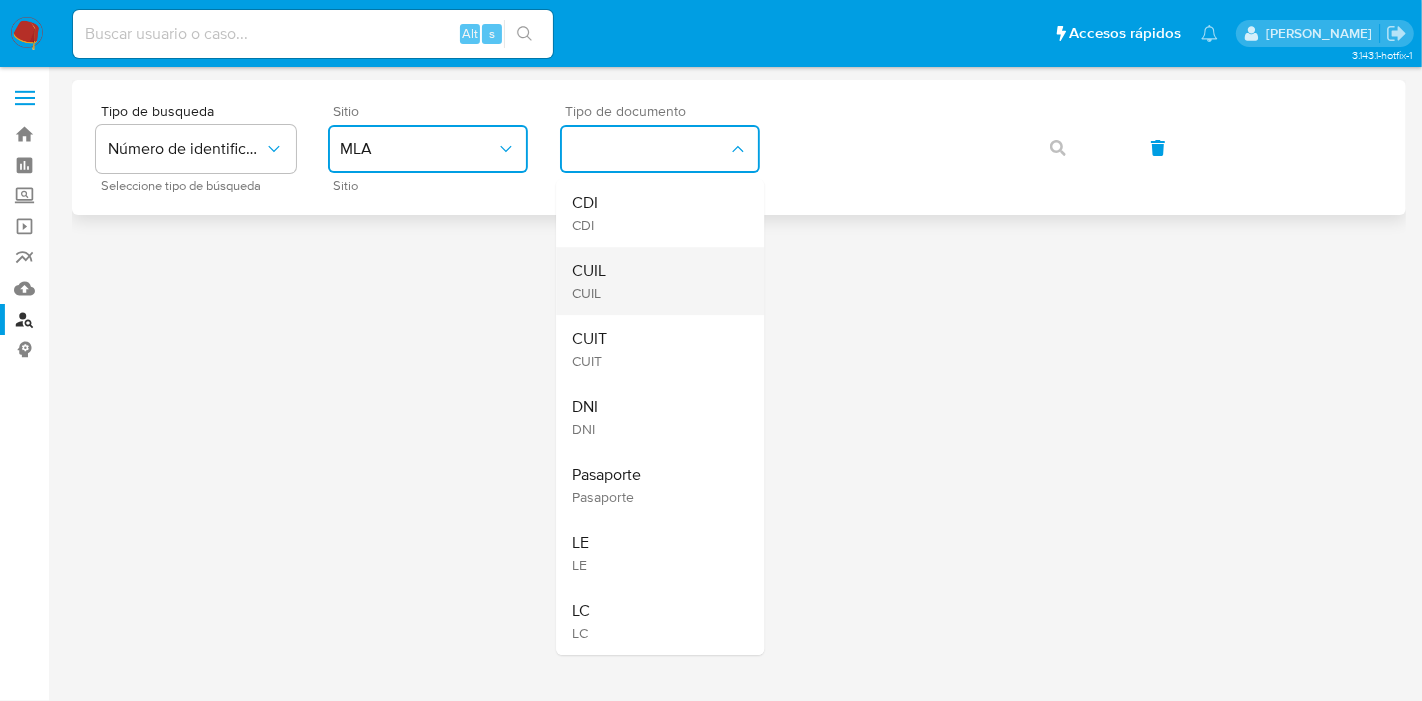 click on "CUIL" at bounding box center (589, 293) 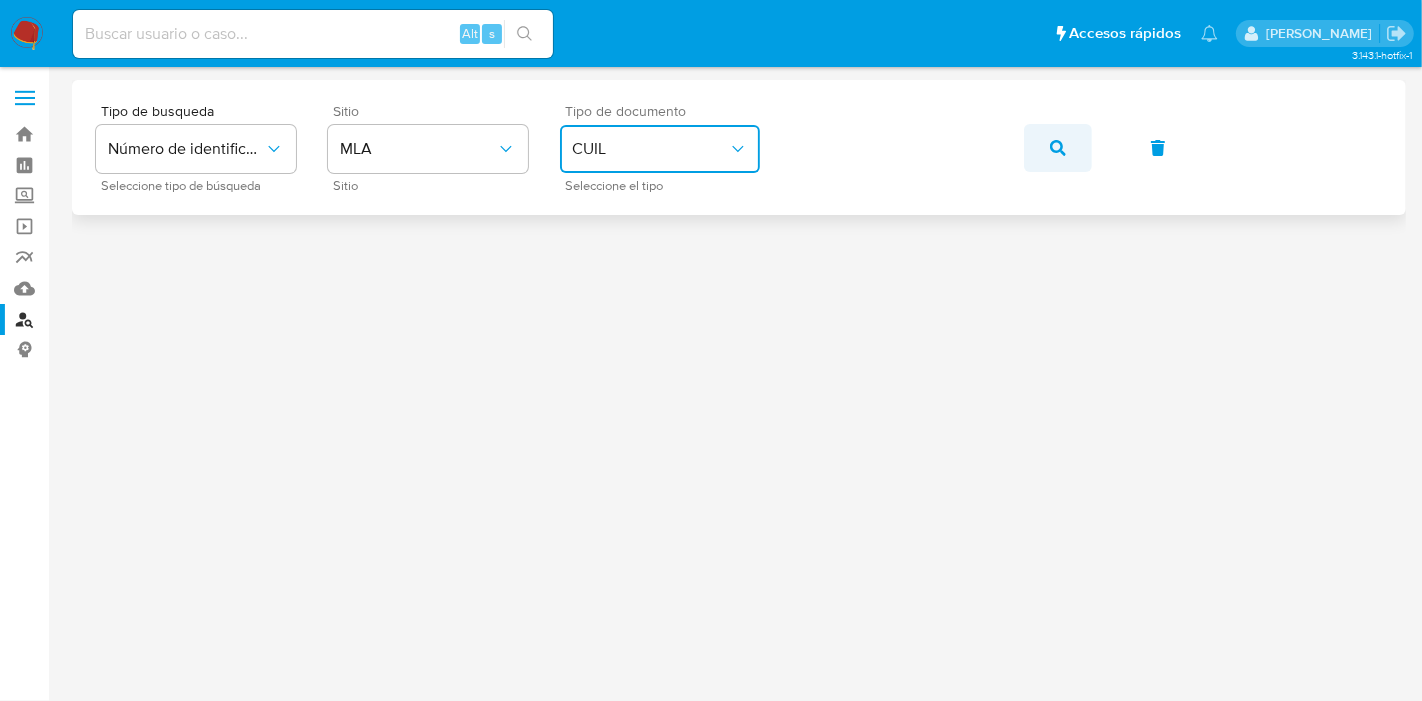 click at bounding box center (1058, 148) 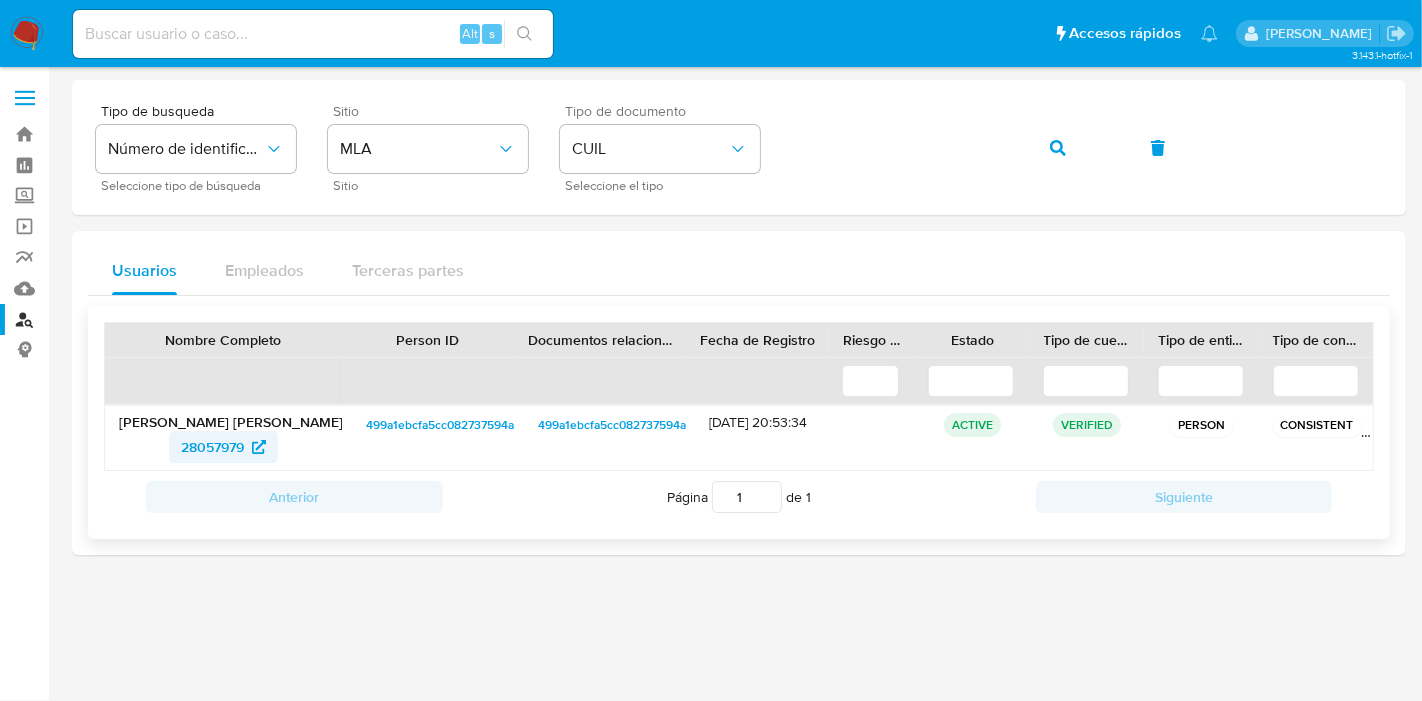 click on "28057979" at bounding box center (223, 447) 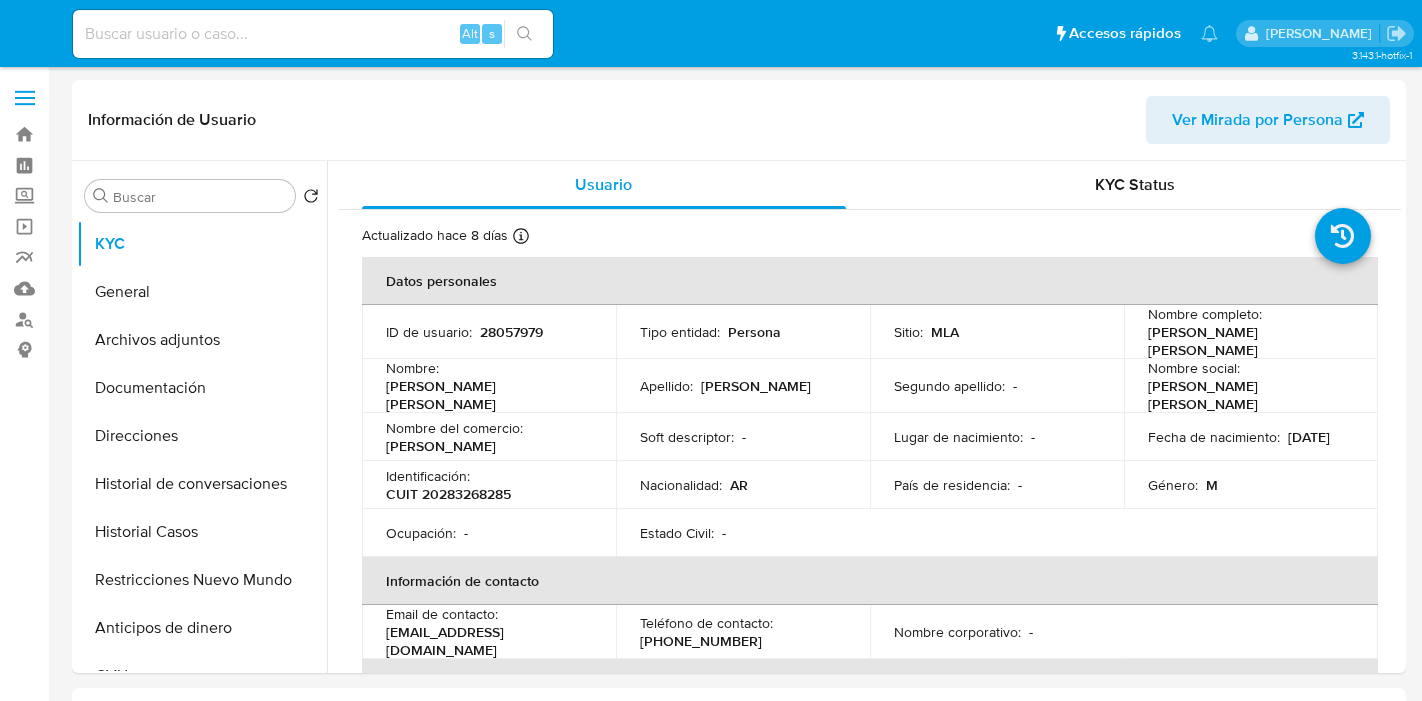 select on "10" 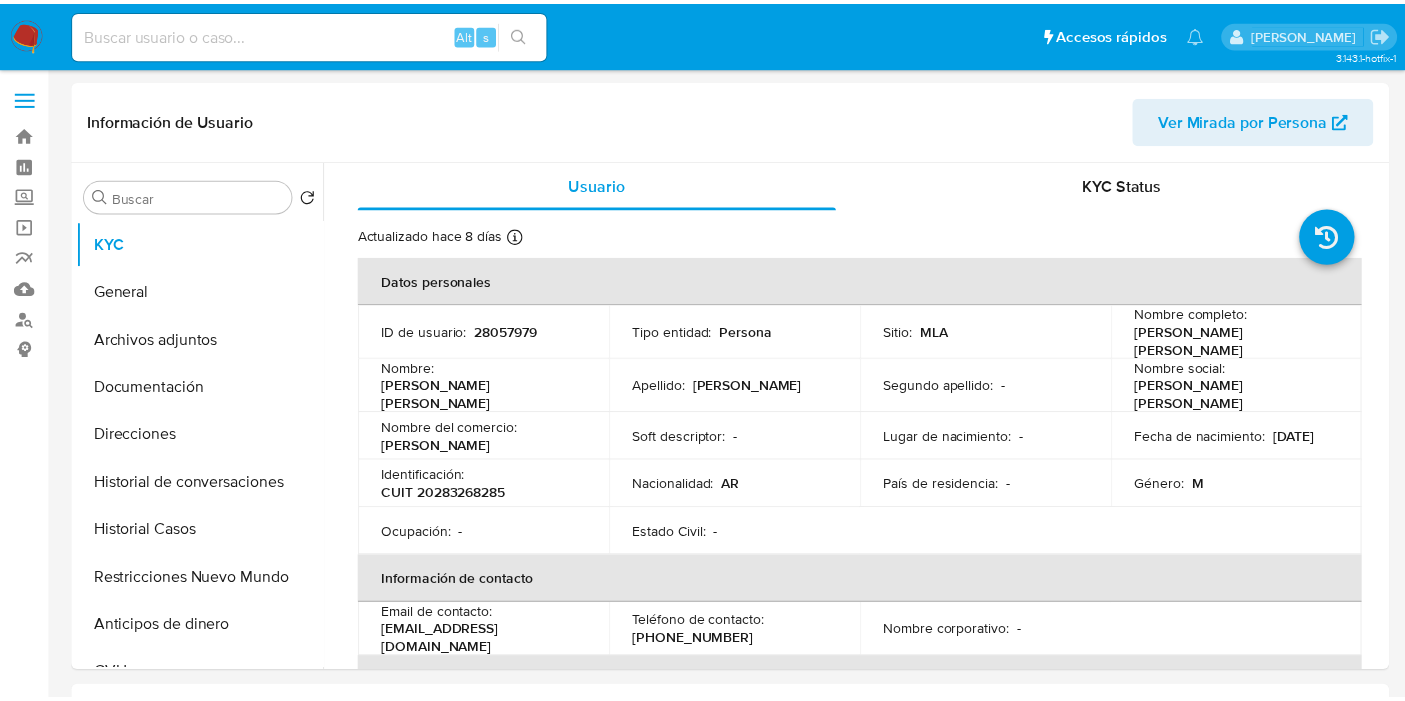 scroll, scrollTop: 0, scrollLeft: 0, axis: both 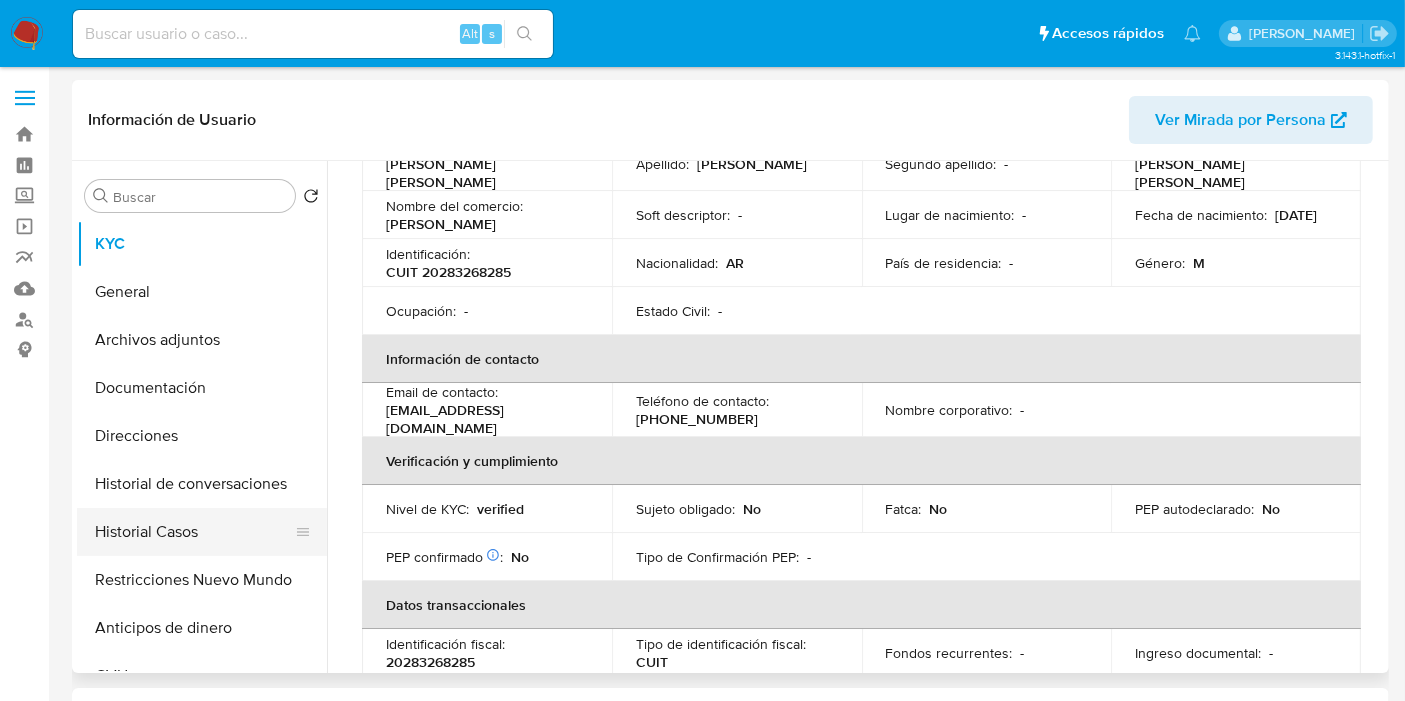 click on "Historial Casos" at bounding box center (194, 532) 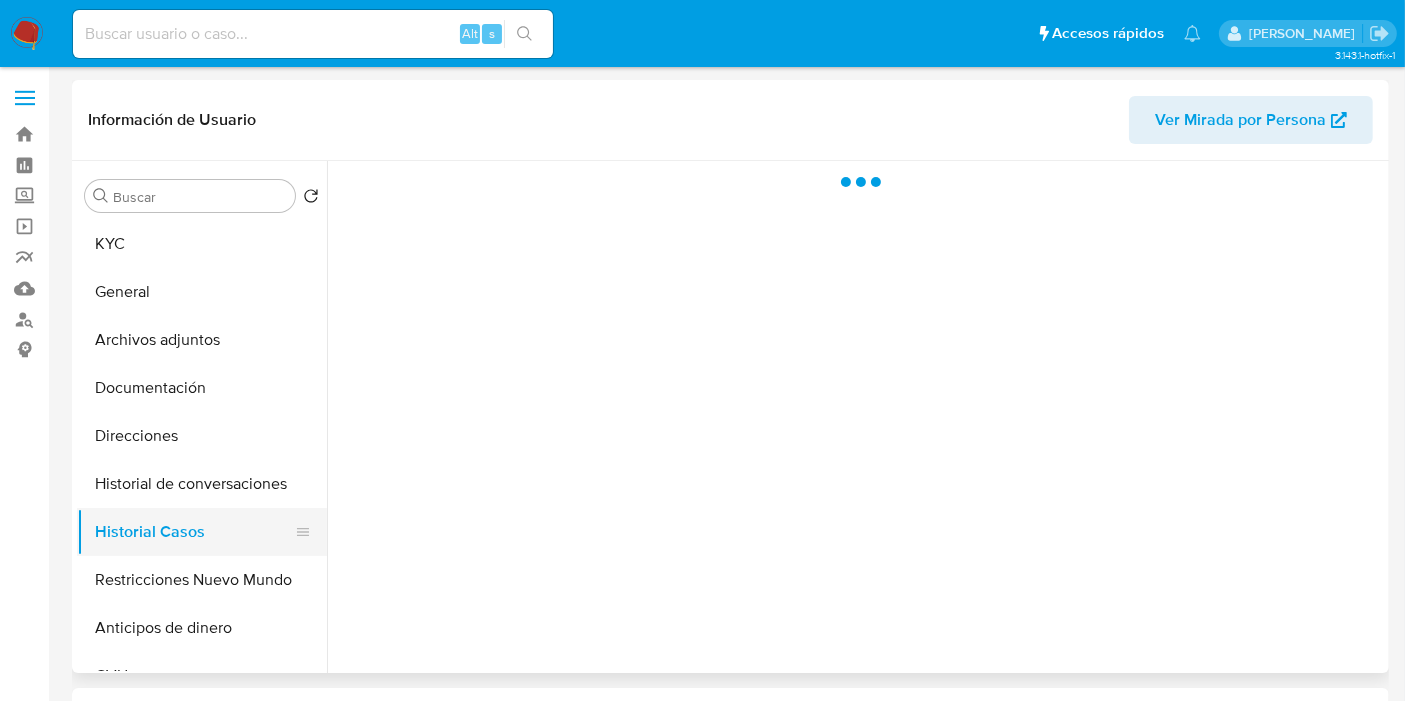 scroll, scrollTop: 0, scrollLeft: 0, axis: both 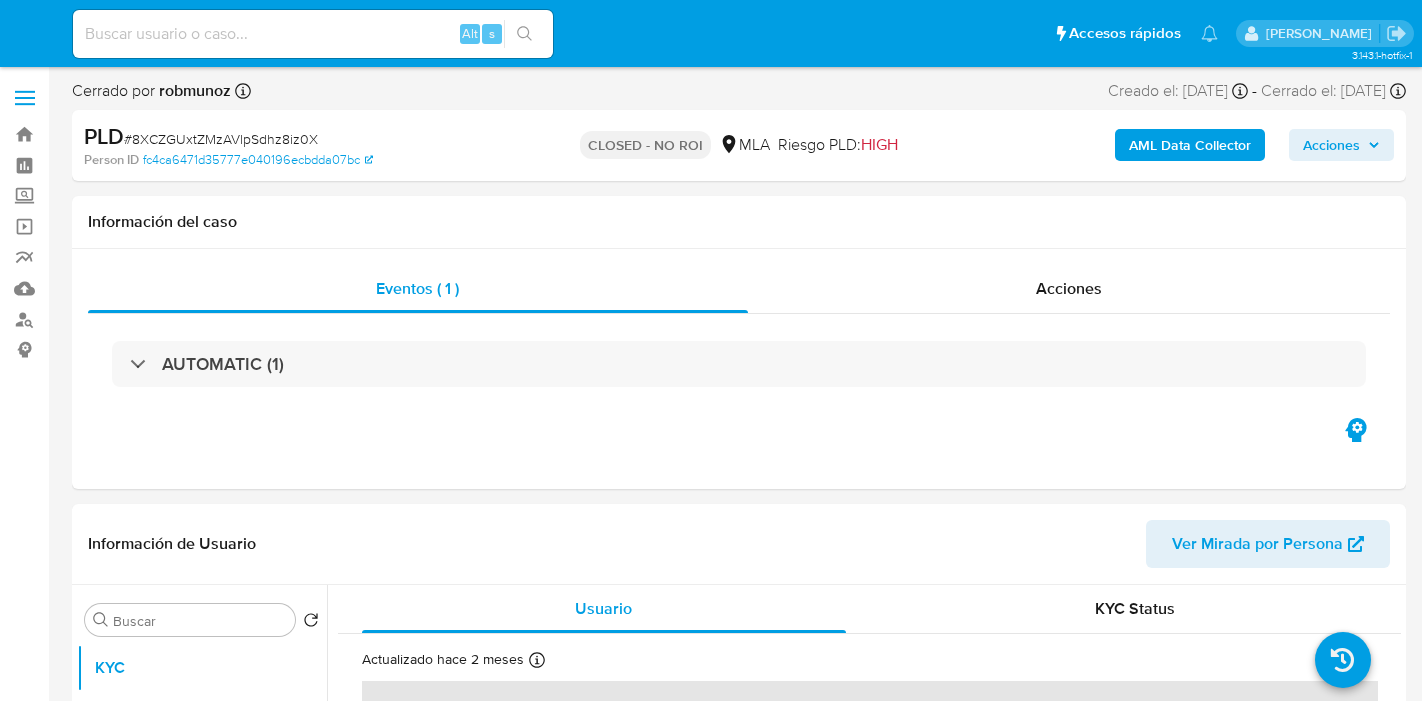 select on "10" 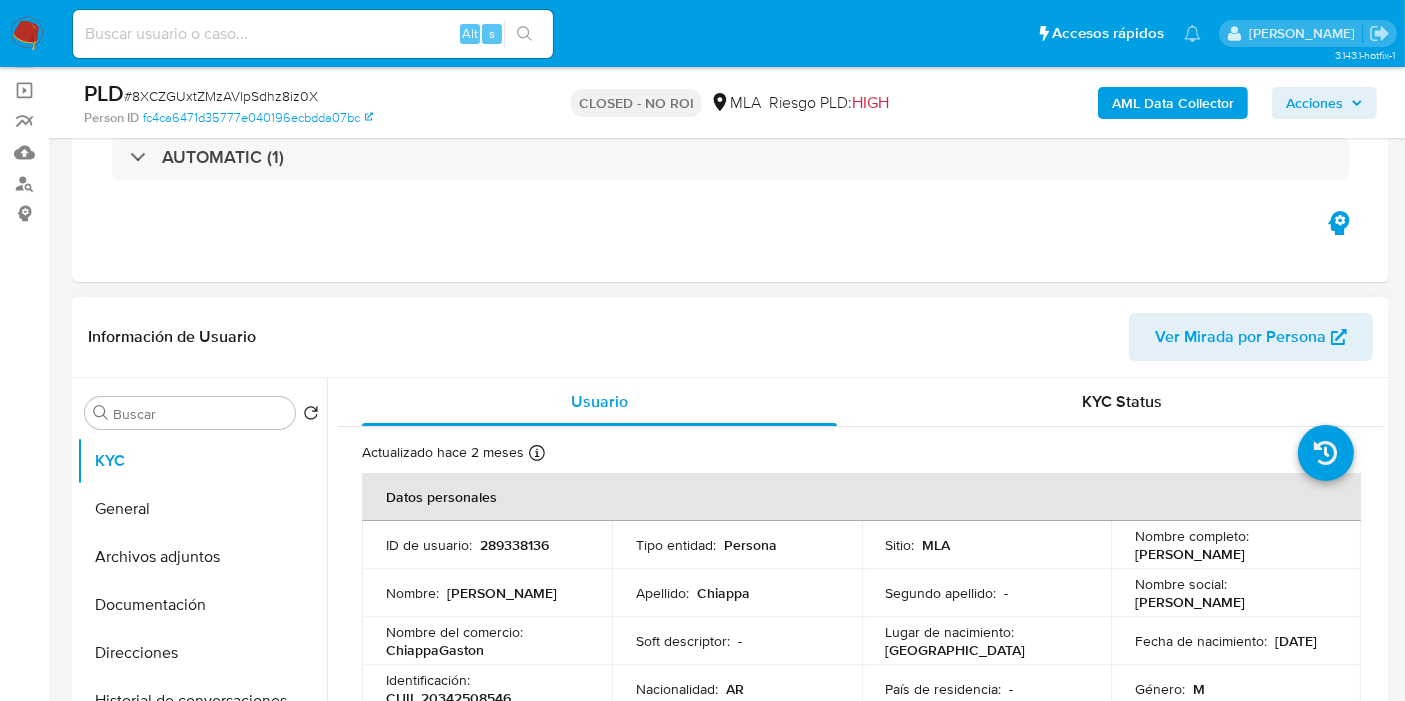 scroll, scrollTop: 222, scrollLeft: 0, axis: vertical 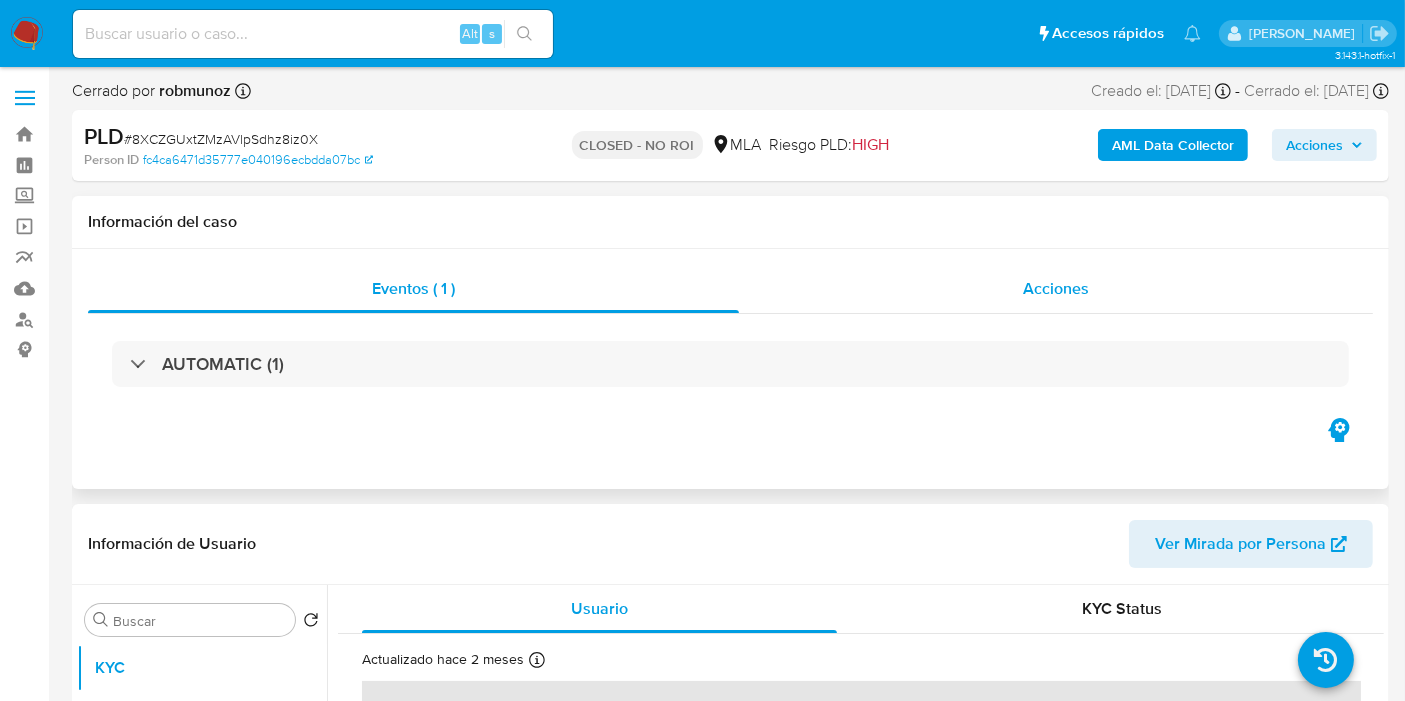 click on "Acciones" at bounding box center [1056, 289] 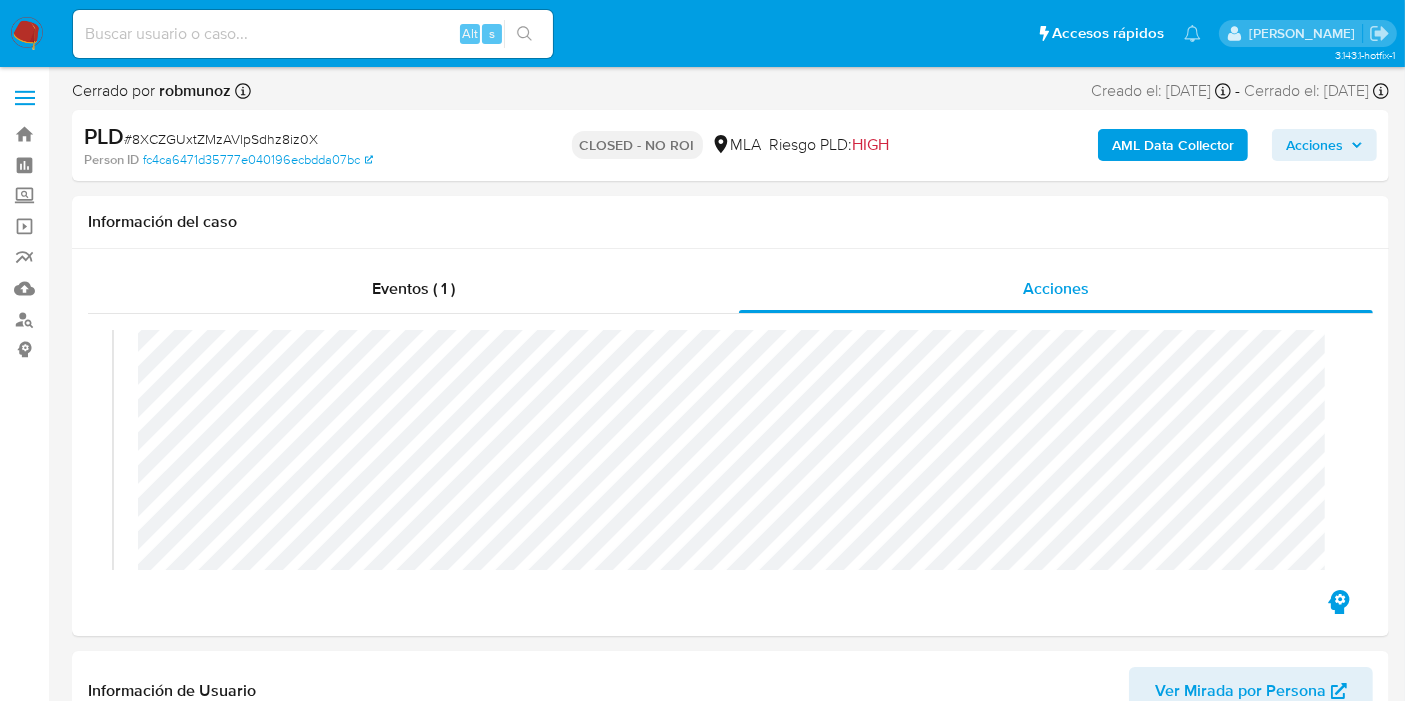 scroll, scrollTop: 222, scrollLeft: 0, axis: vertical 